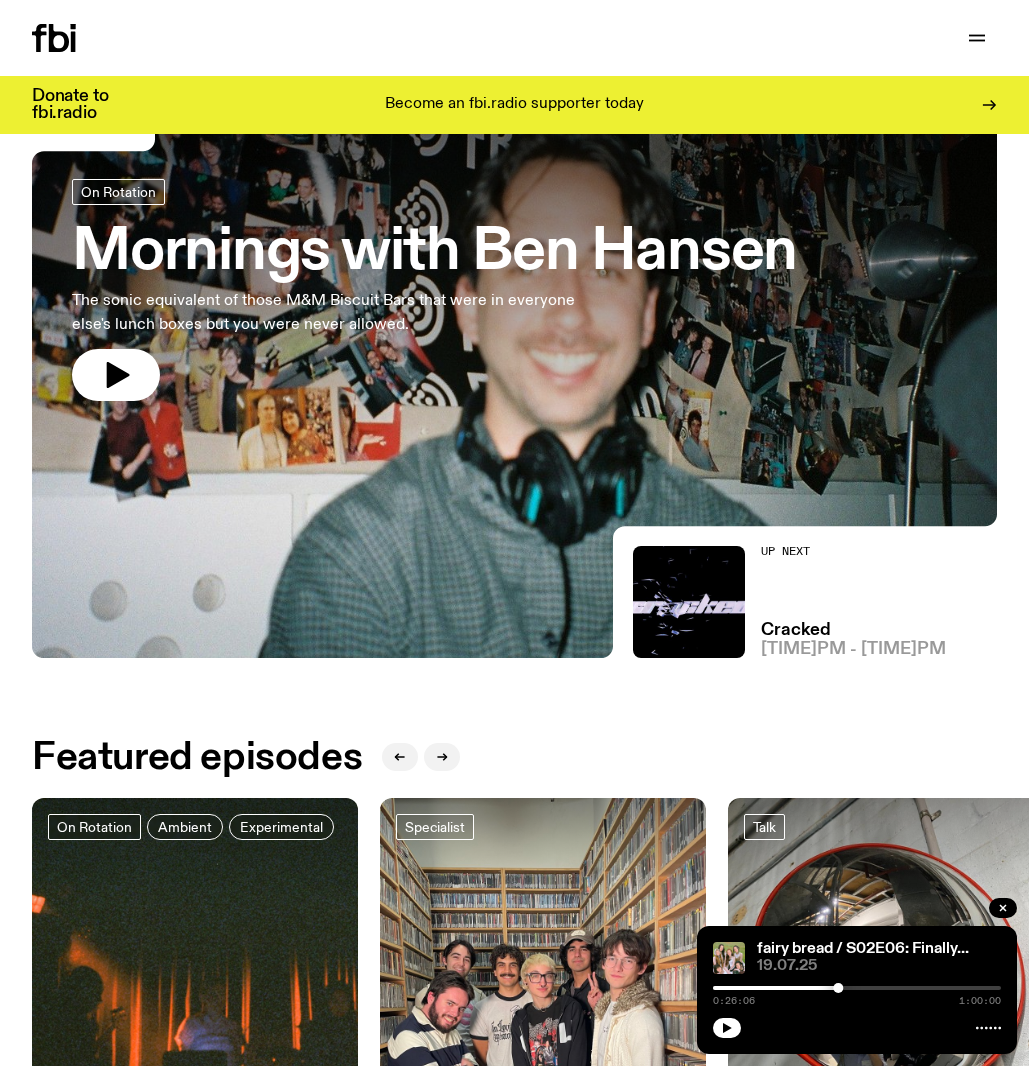 scroll, scrollTop: 0, scrollLeft: 0, axis: both 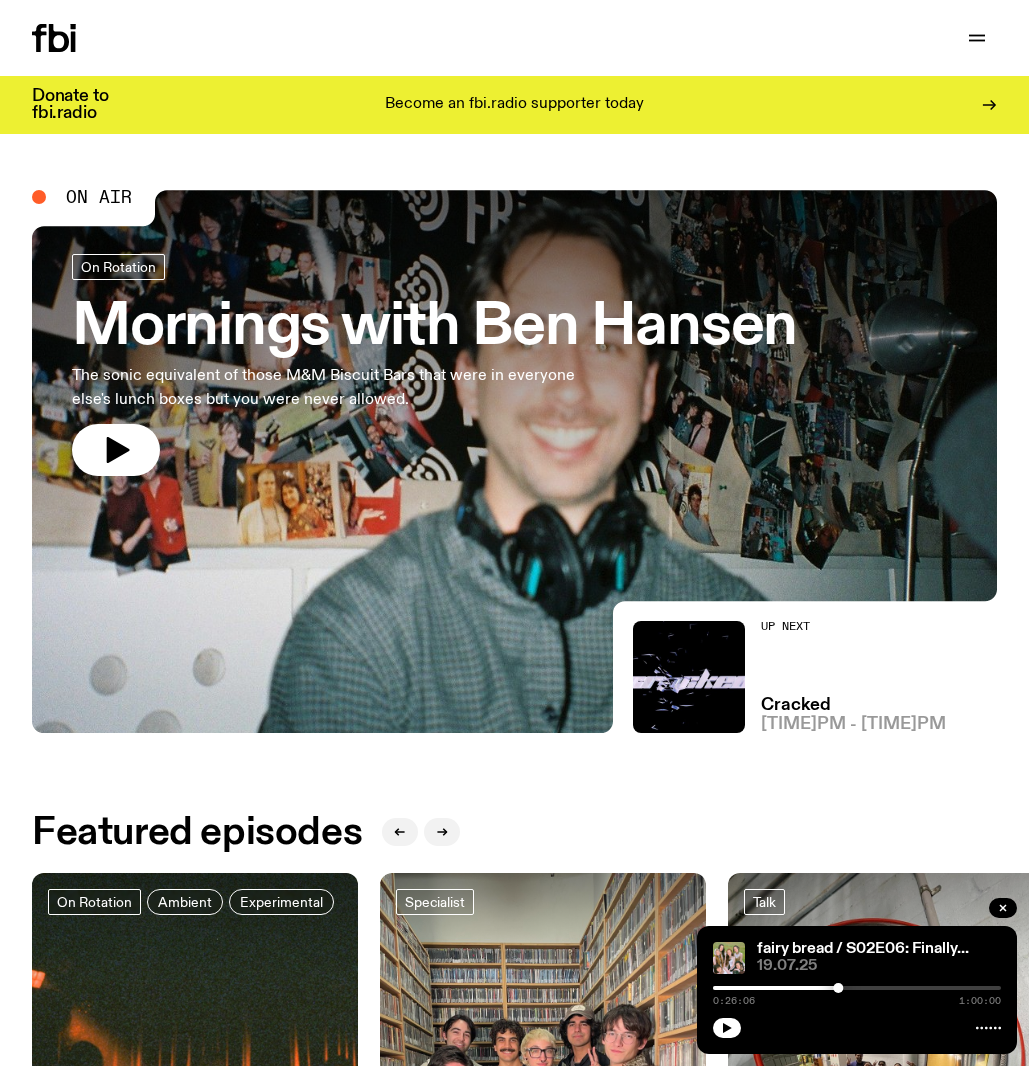 click on "Support Us" at bounding box center (760, 38) 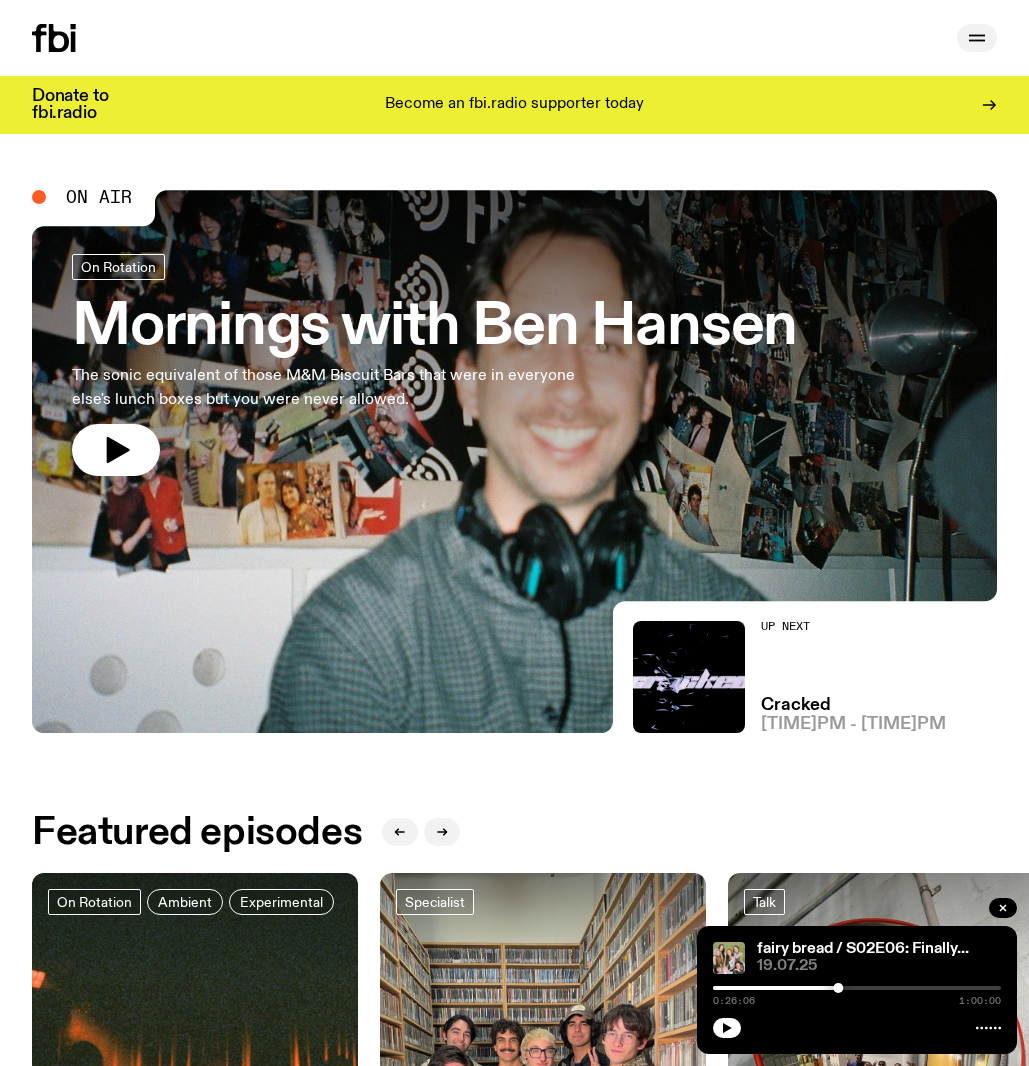 click 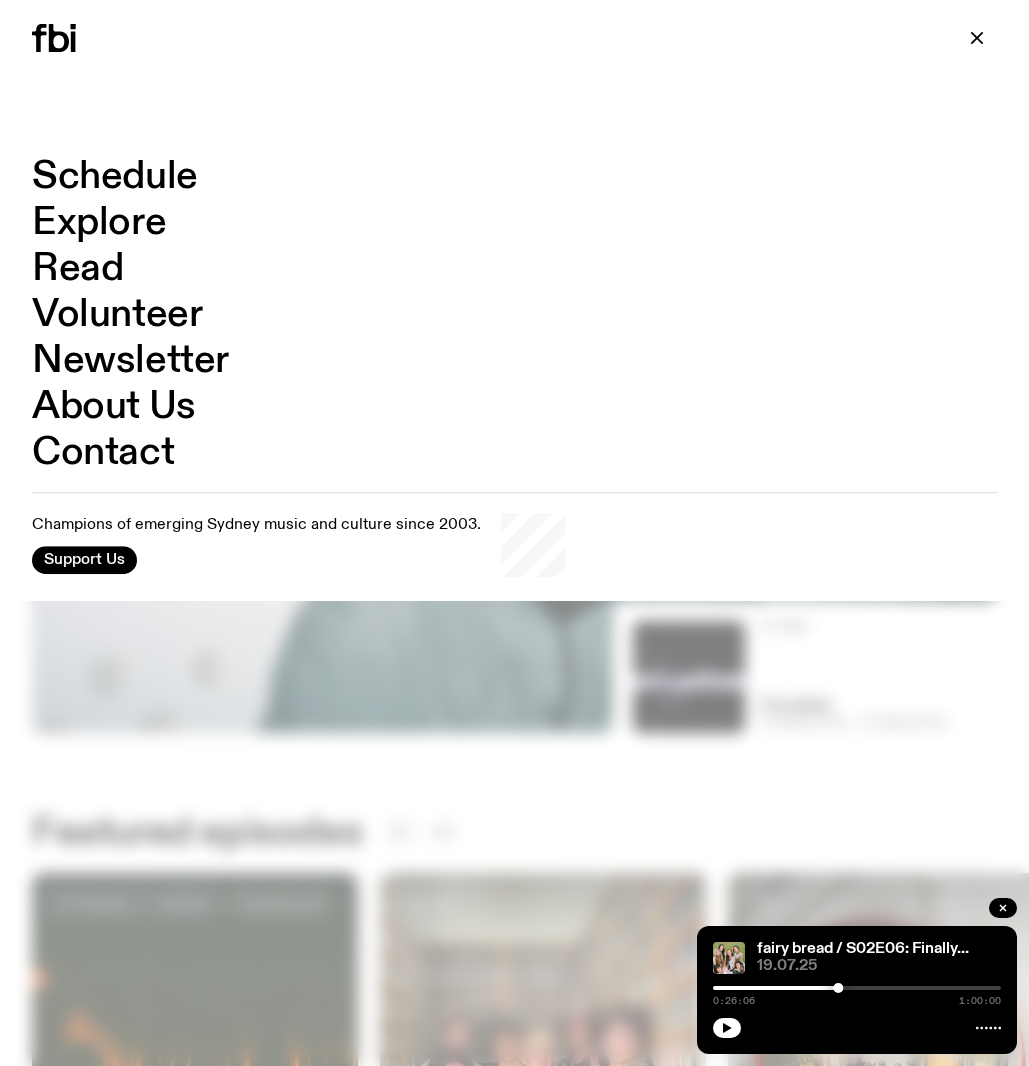 click on "Schedule" at bounding box center [115, 177] 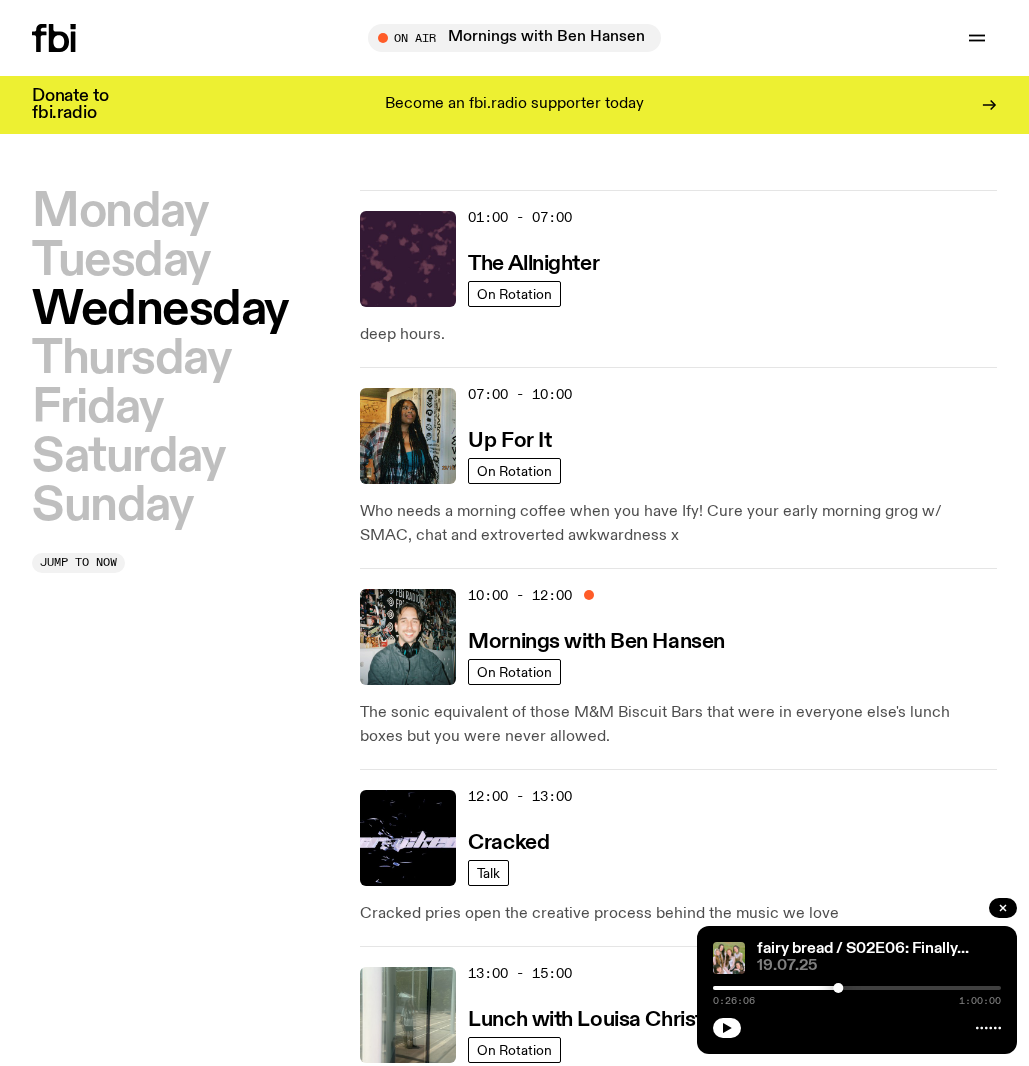 click on "07:00 - 10:00 Up For It" at bounding box center [732, 436] 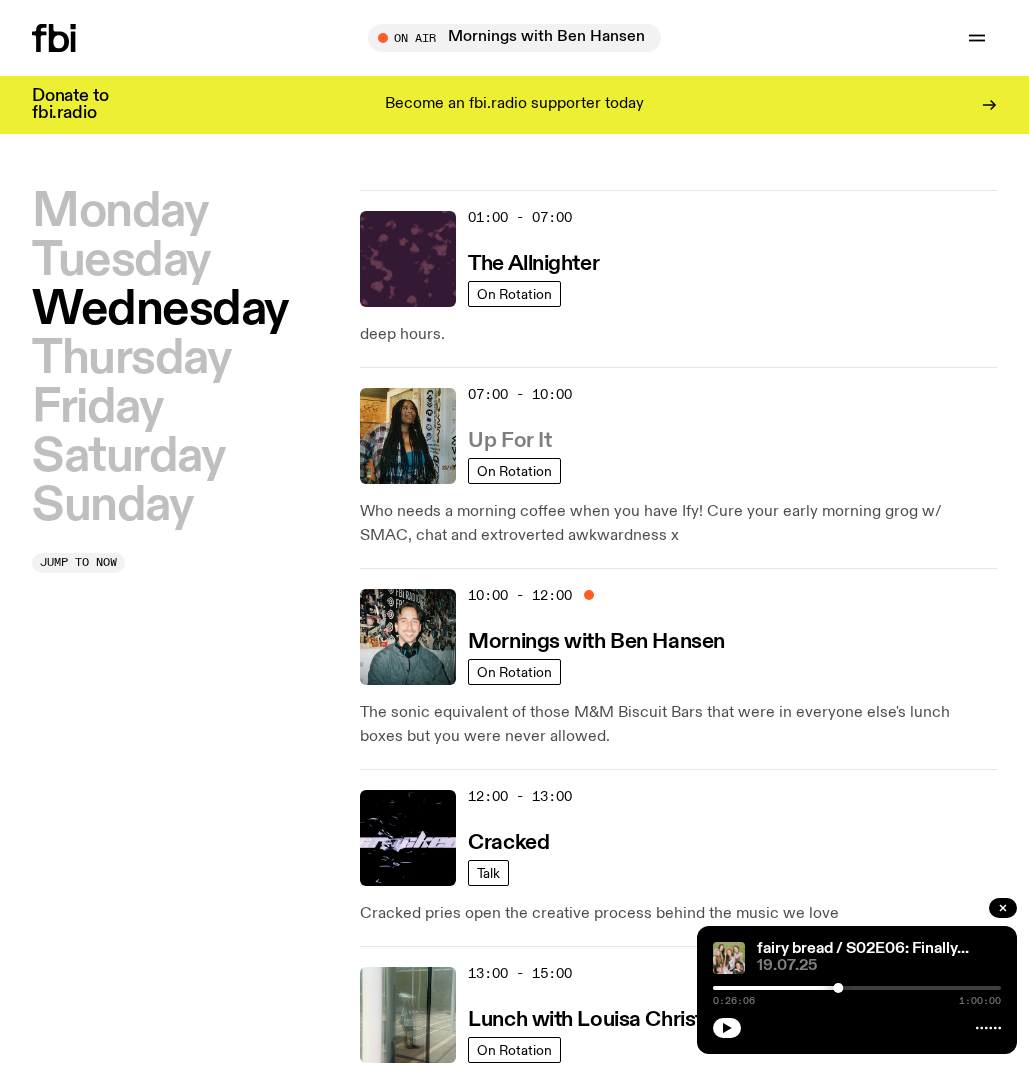 click on "Up For It" at bounding box center (509, 441) 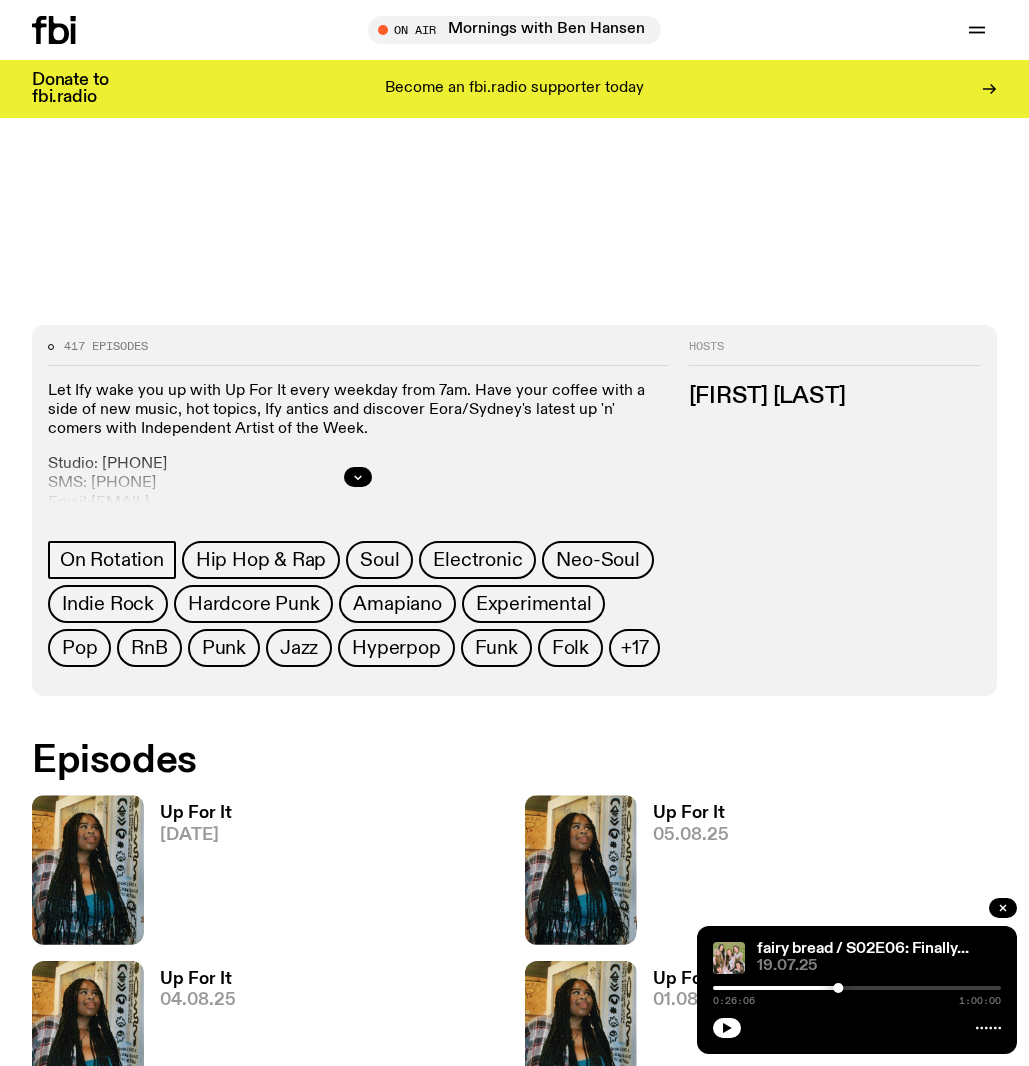 scroll, scrollTop: 698, scrollLeft: 0, axis: vertical 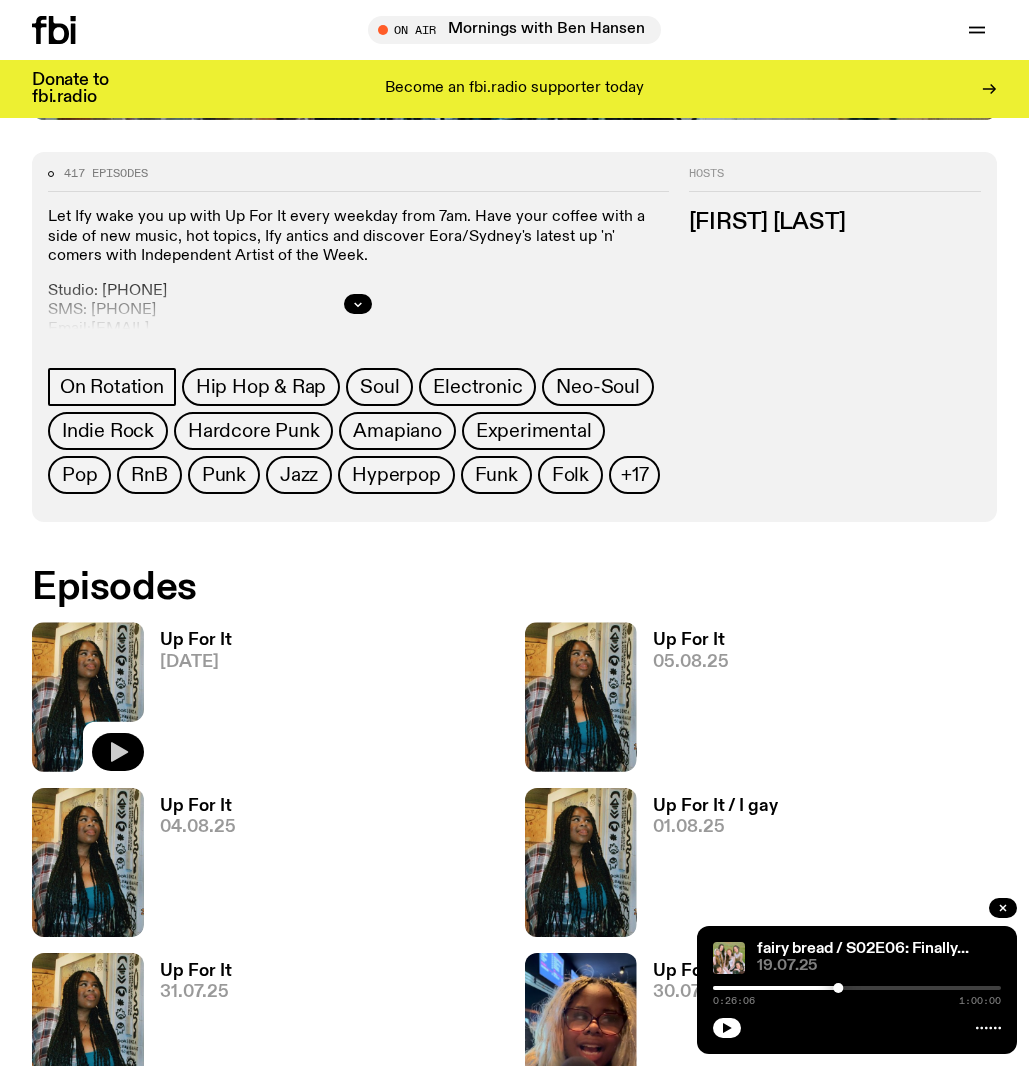 click 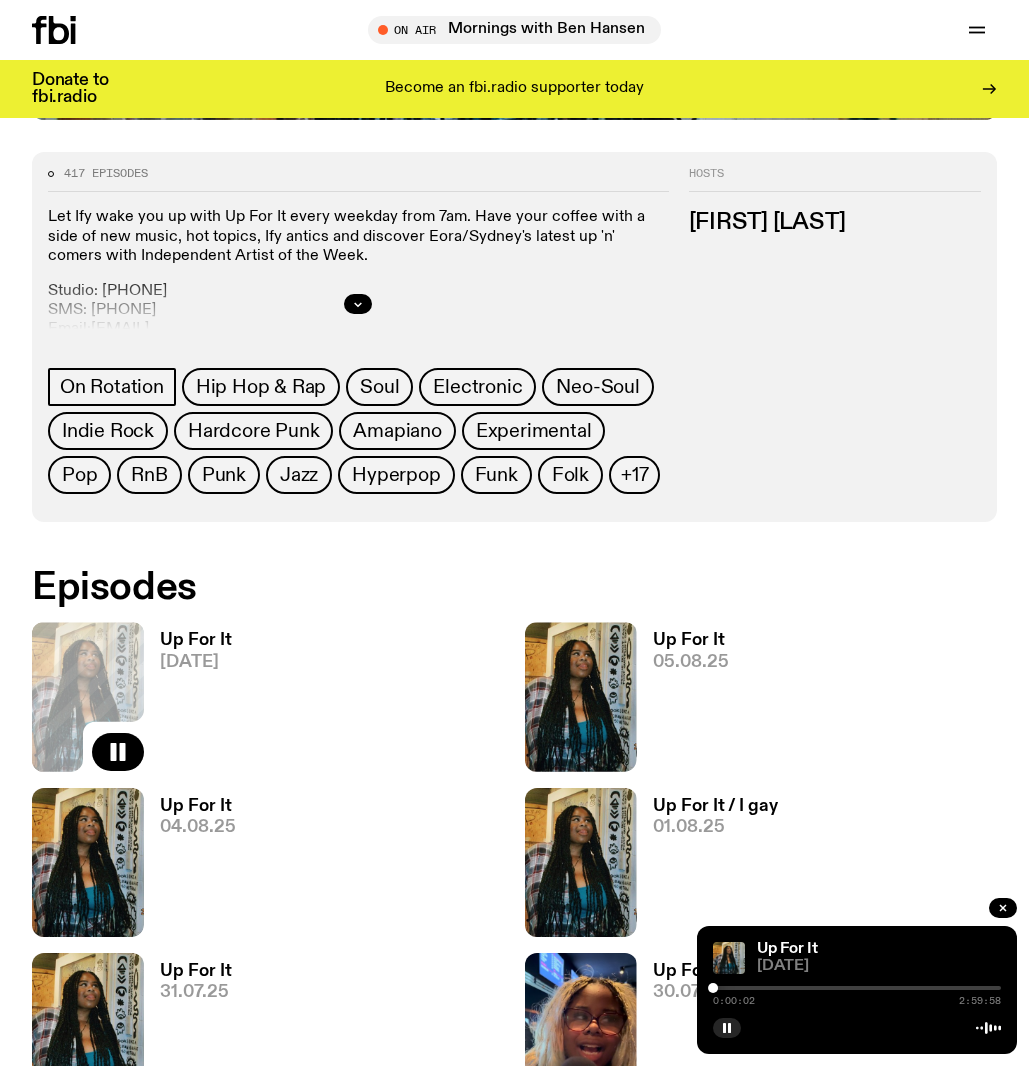 click at bounding box center (857, 988) 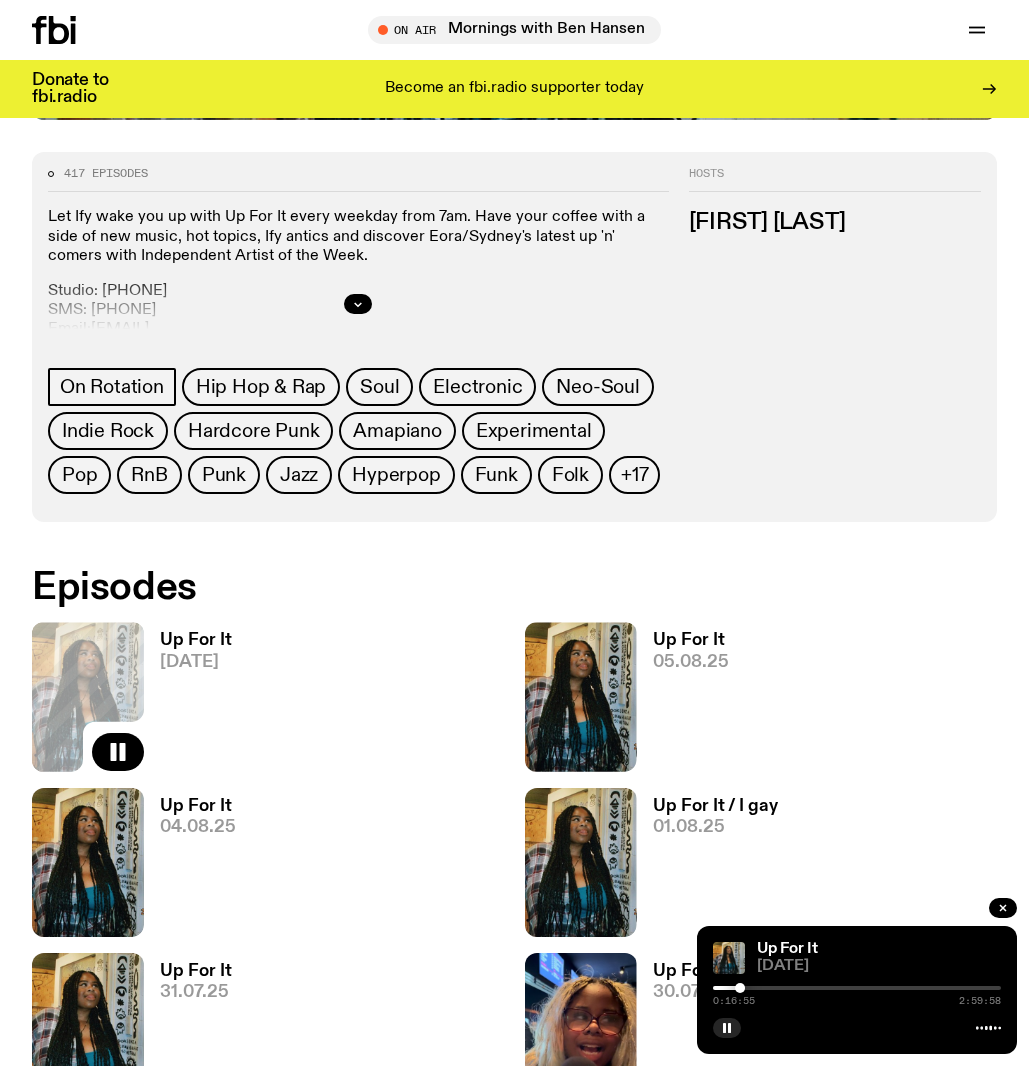 click at bounding box center (857, 988) 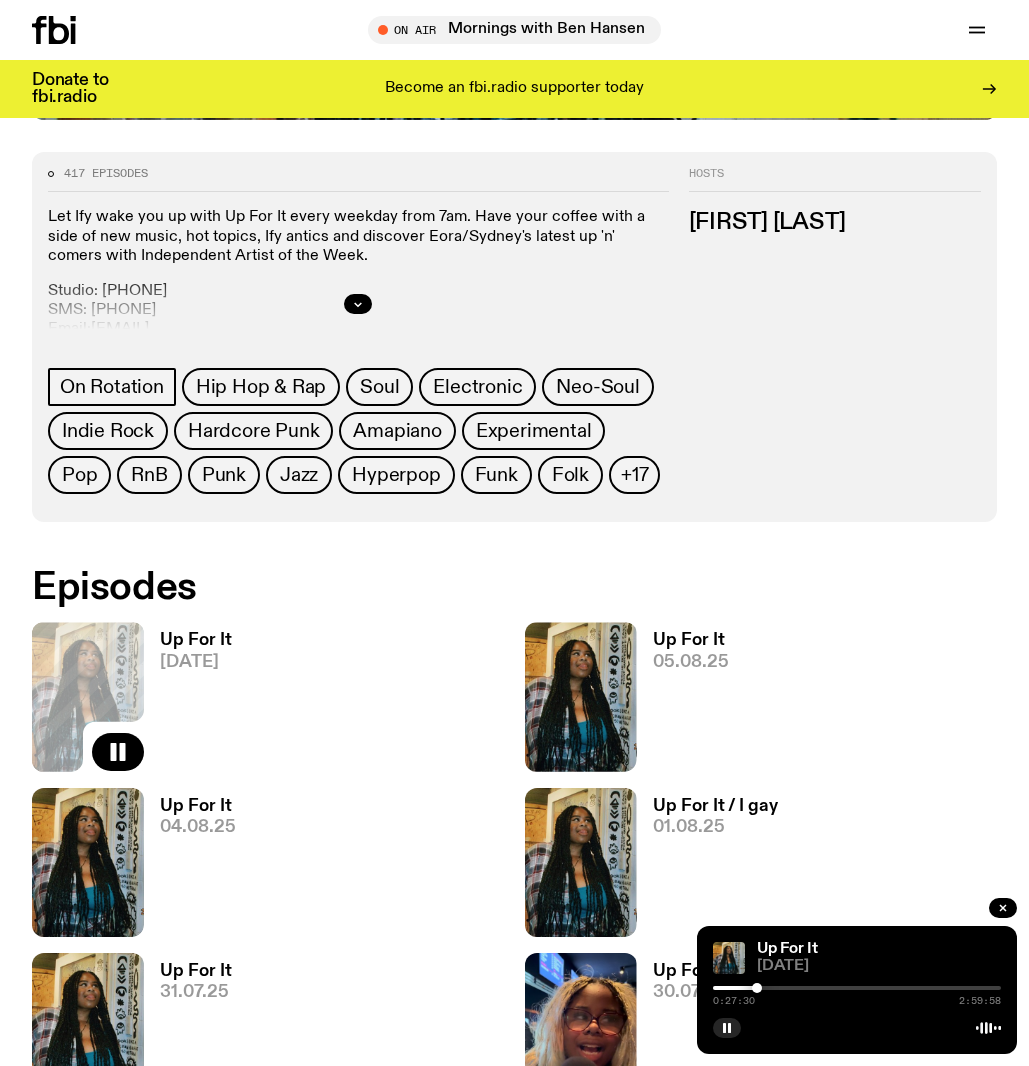 click at bounding box center (857, 988) 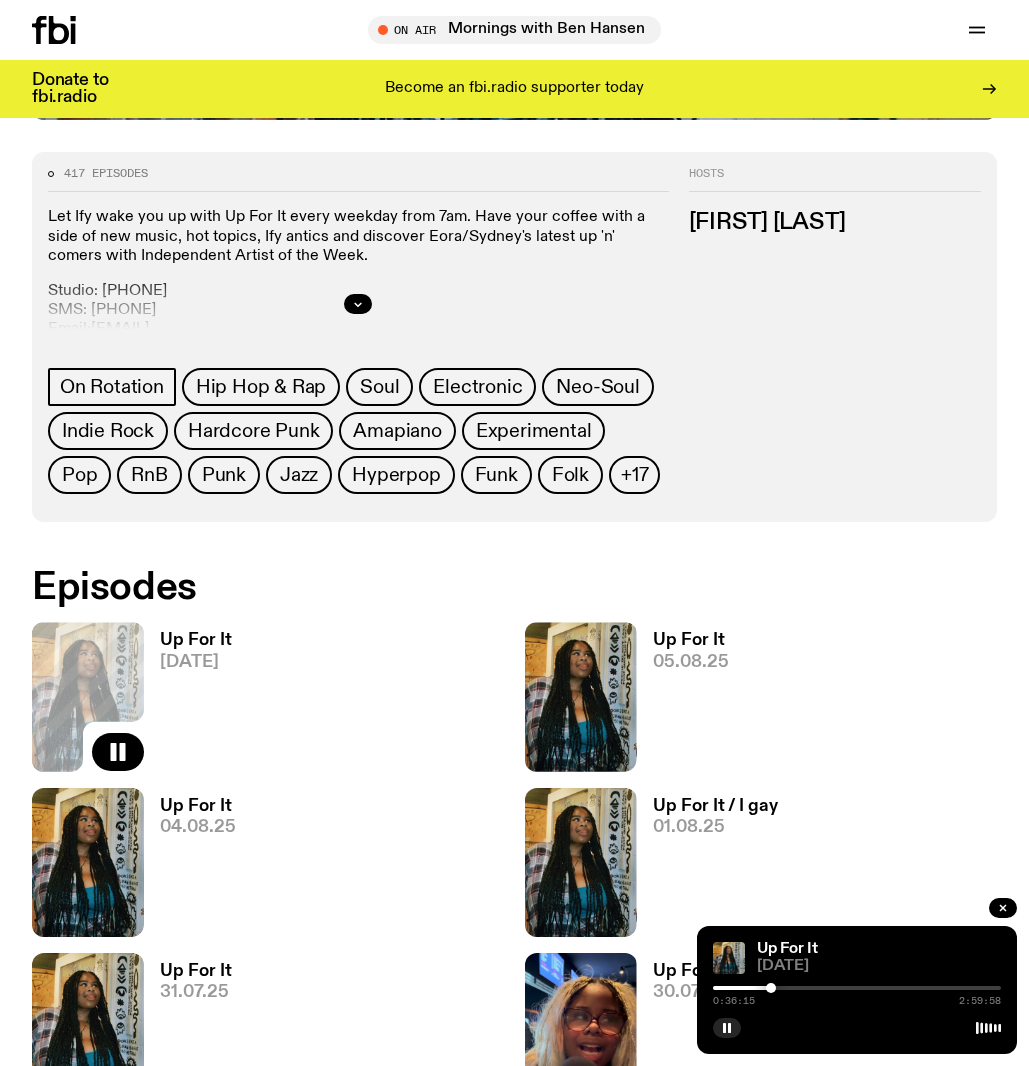 click at bounding box center (857, 988) 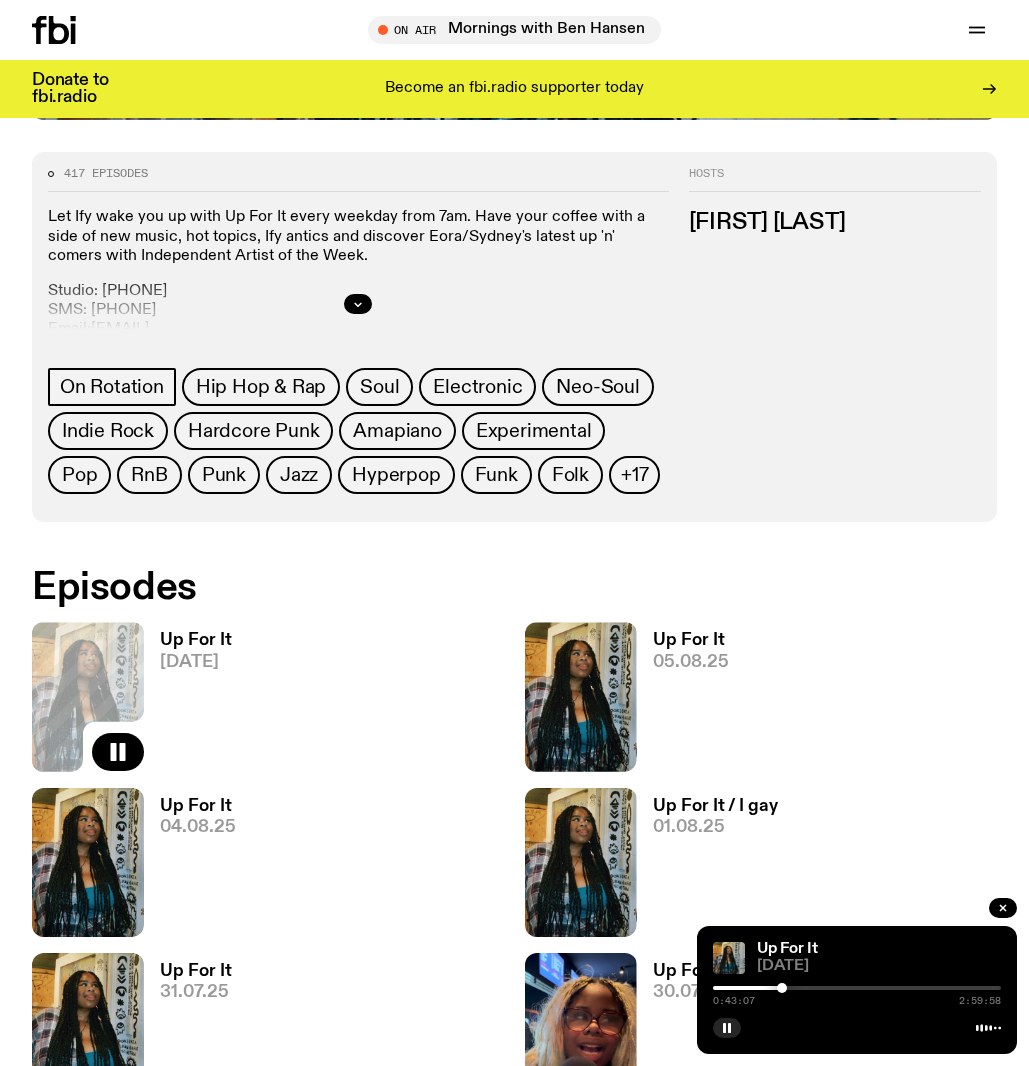 click at bounding box center (857, 988) 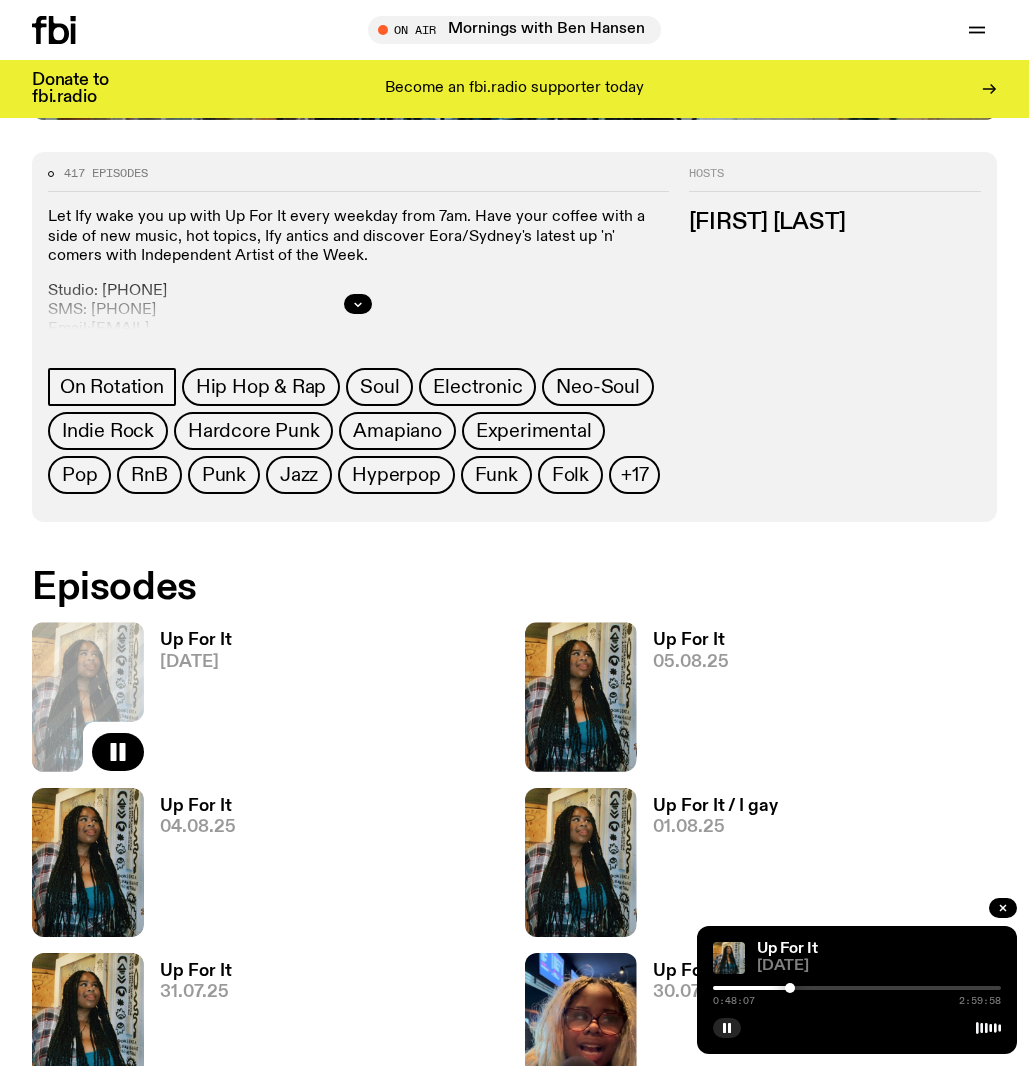 click at bounding box center (857, 988) 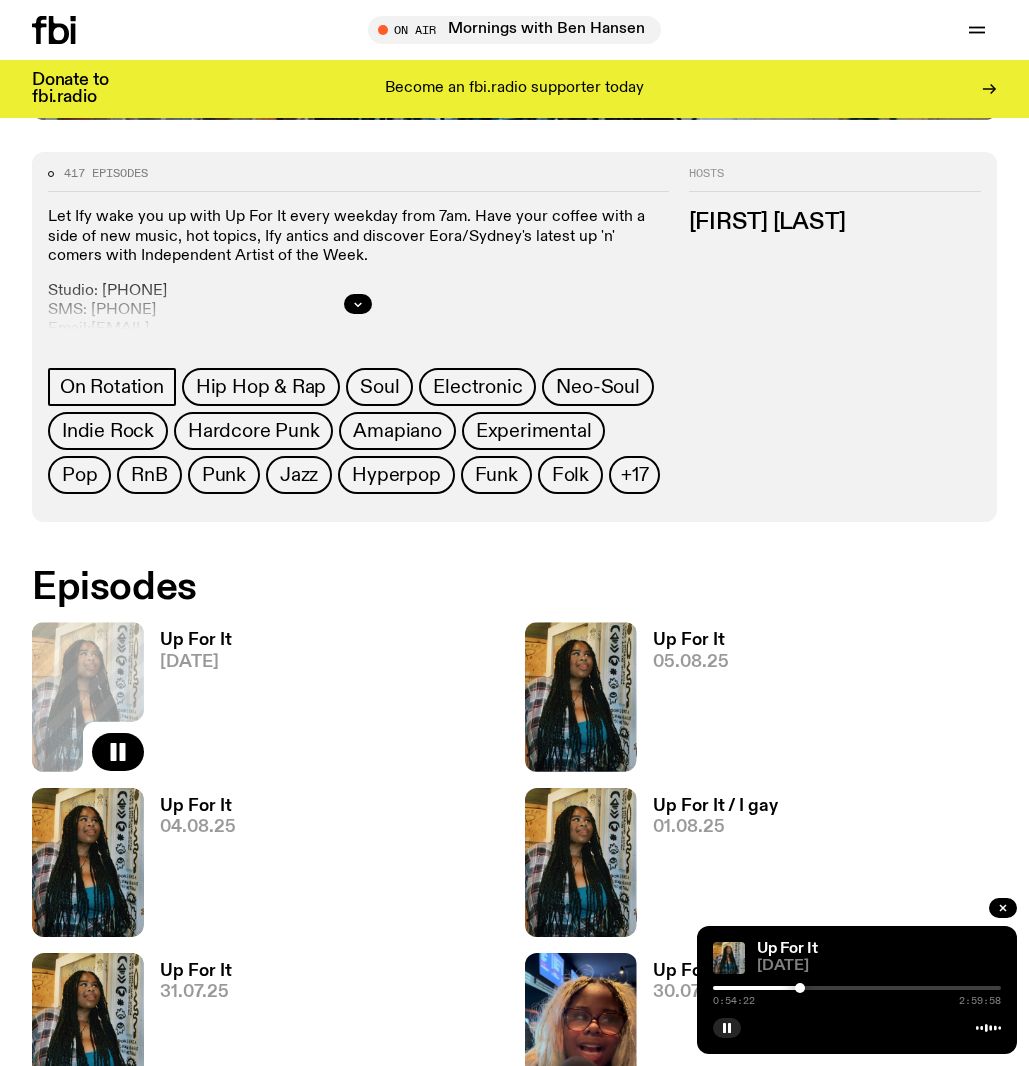 click at bounding box center (857, 988) 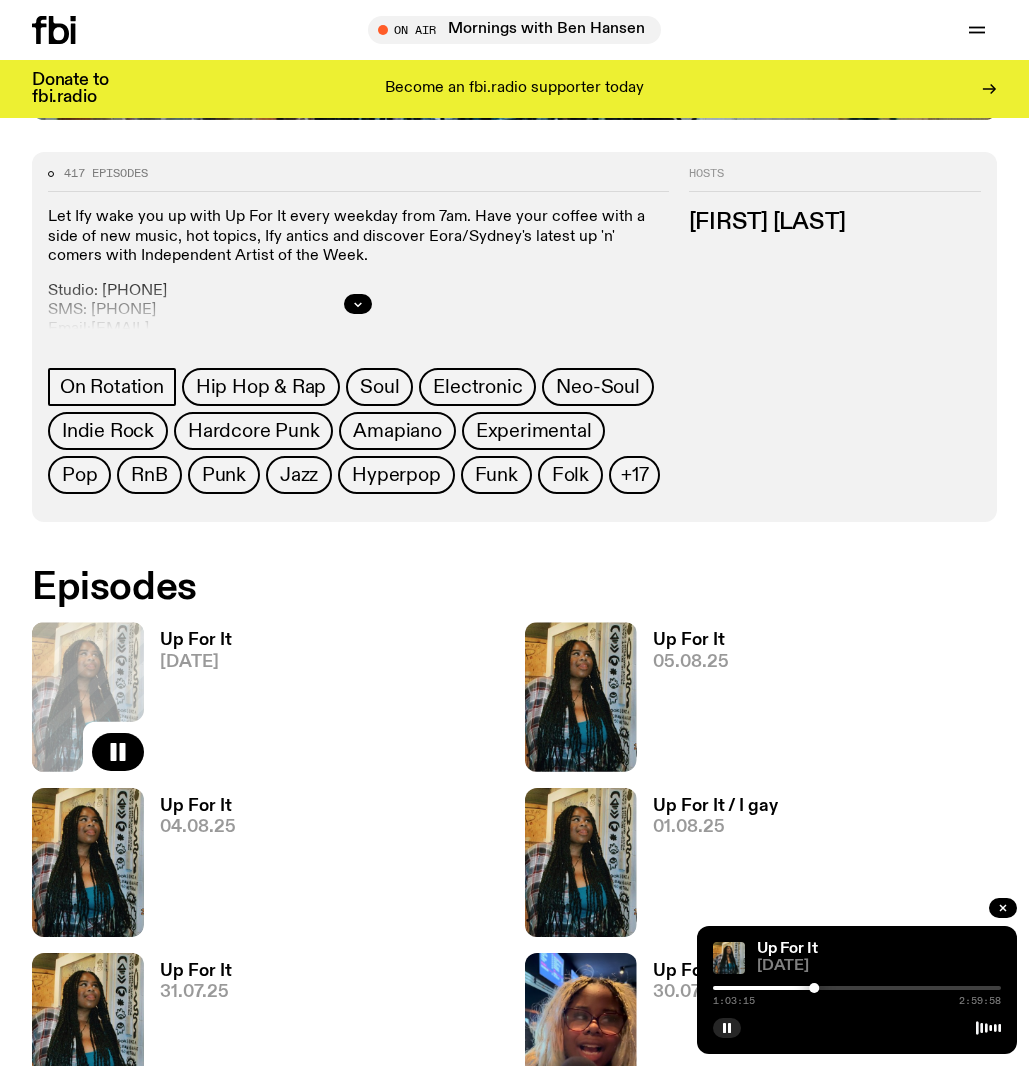click at bounding box center (857, 988) 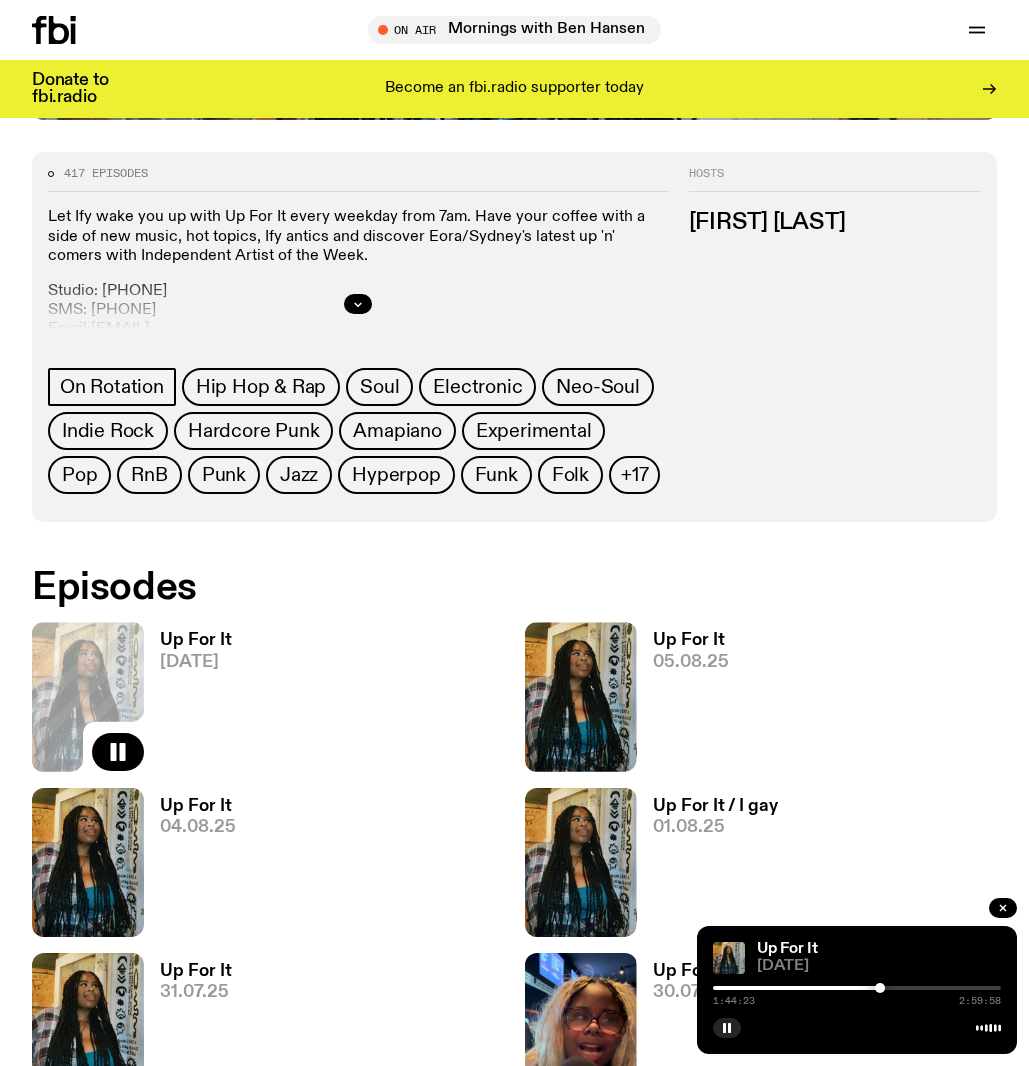 click at bounding box center [857, 988] 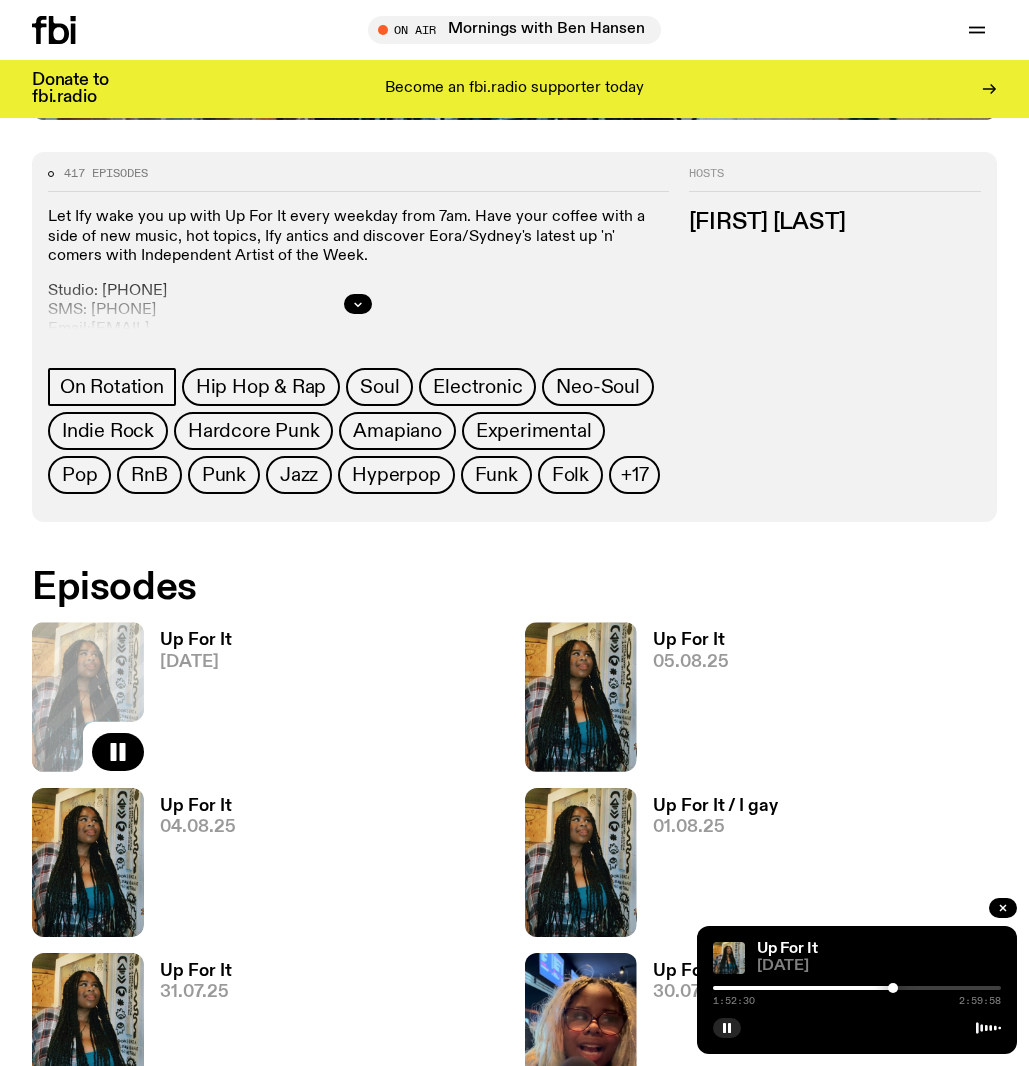 click at bounding box center (857, 988) 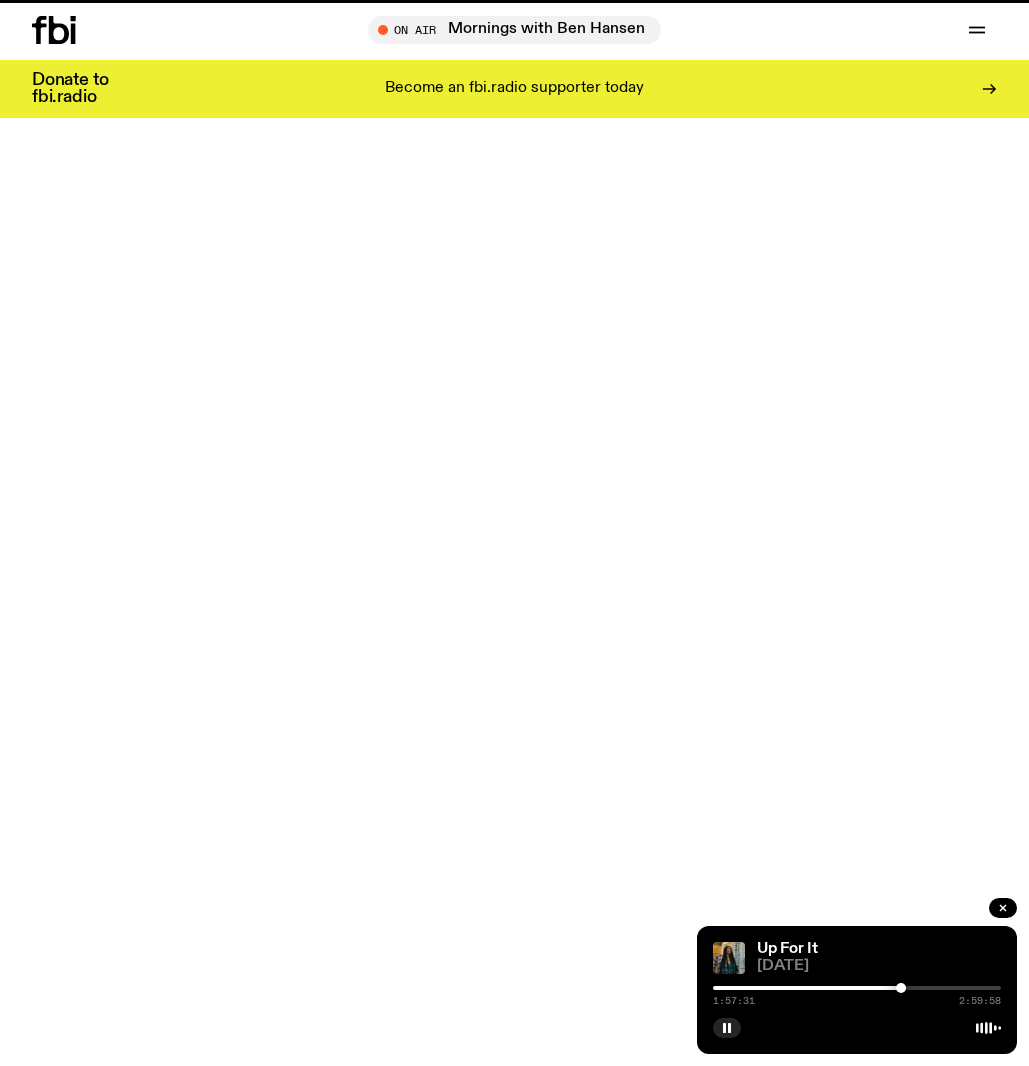 scroll, scrollTop: 0, scrollLeft: 0, axis: both 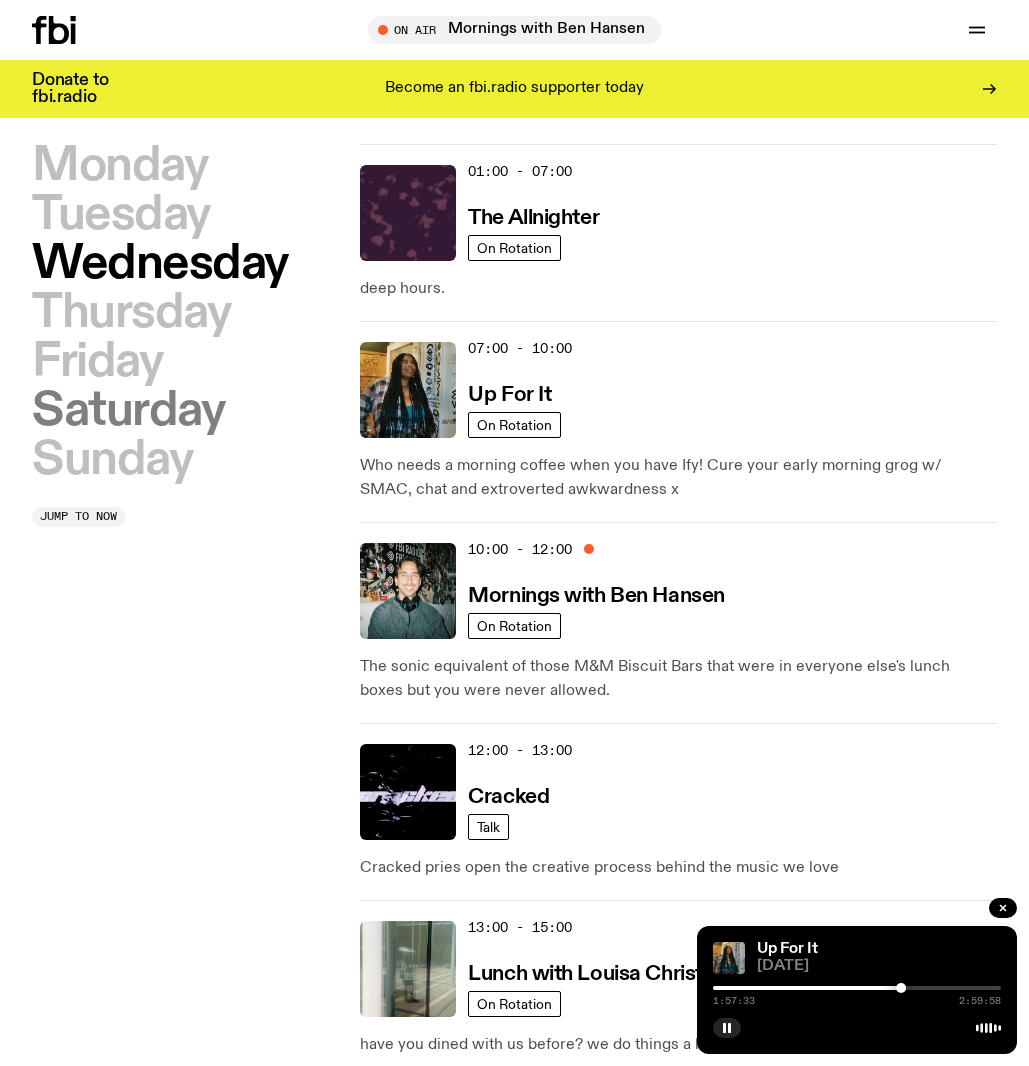 click on "Saturday" at bounding box center (128, 411) 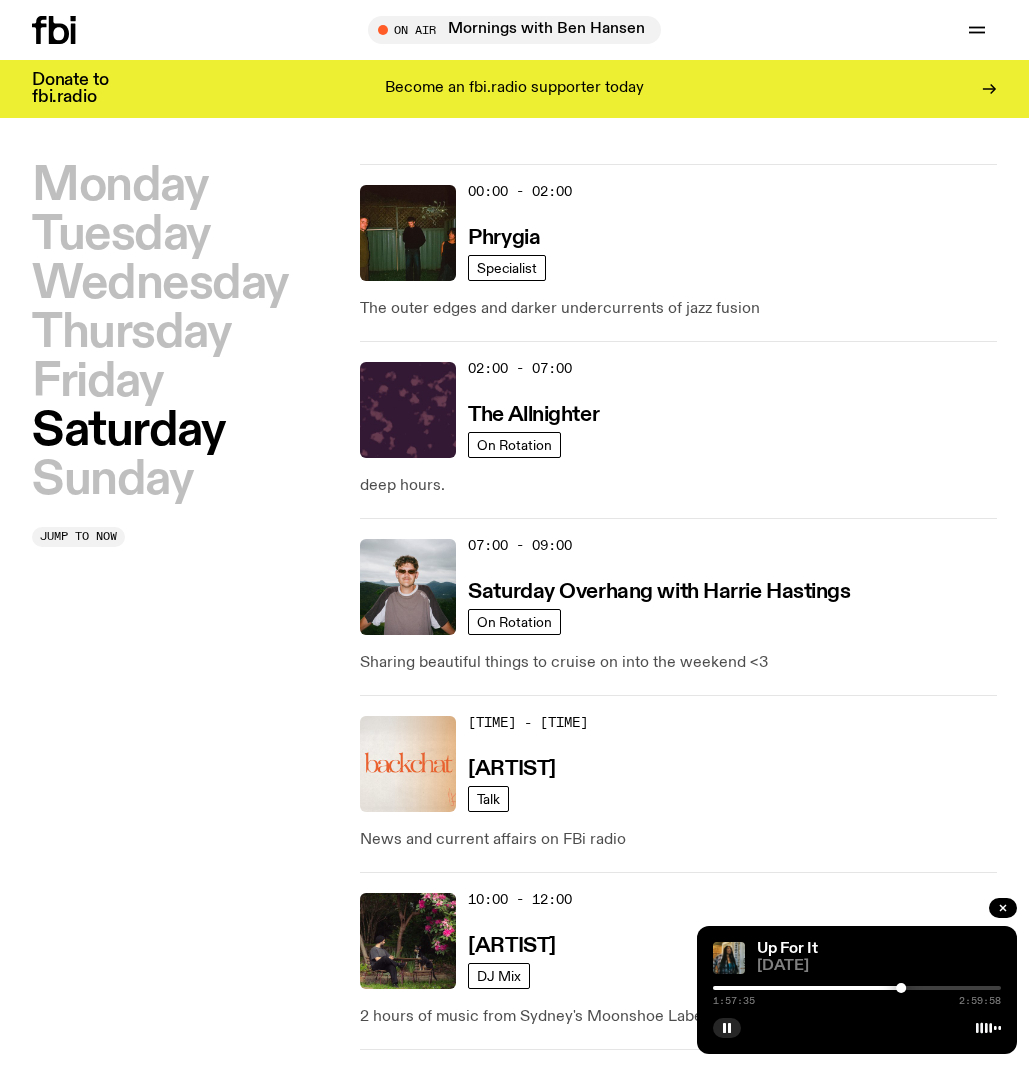 scroll, scrollTop: 0, scrollLeft: 0, axis: both 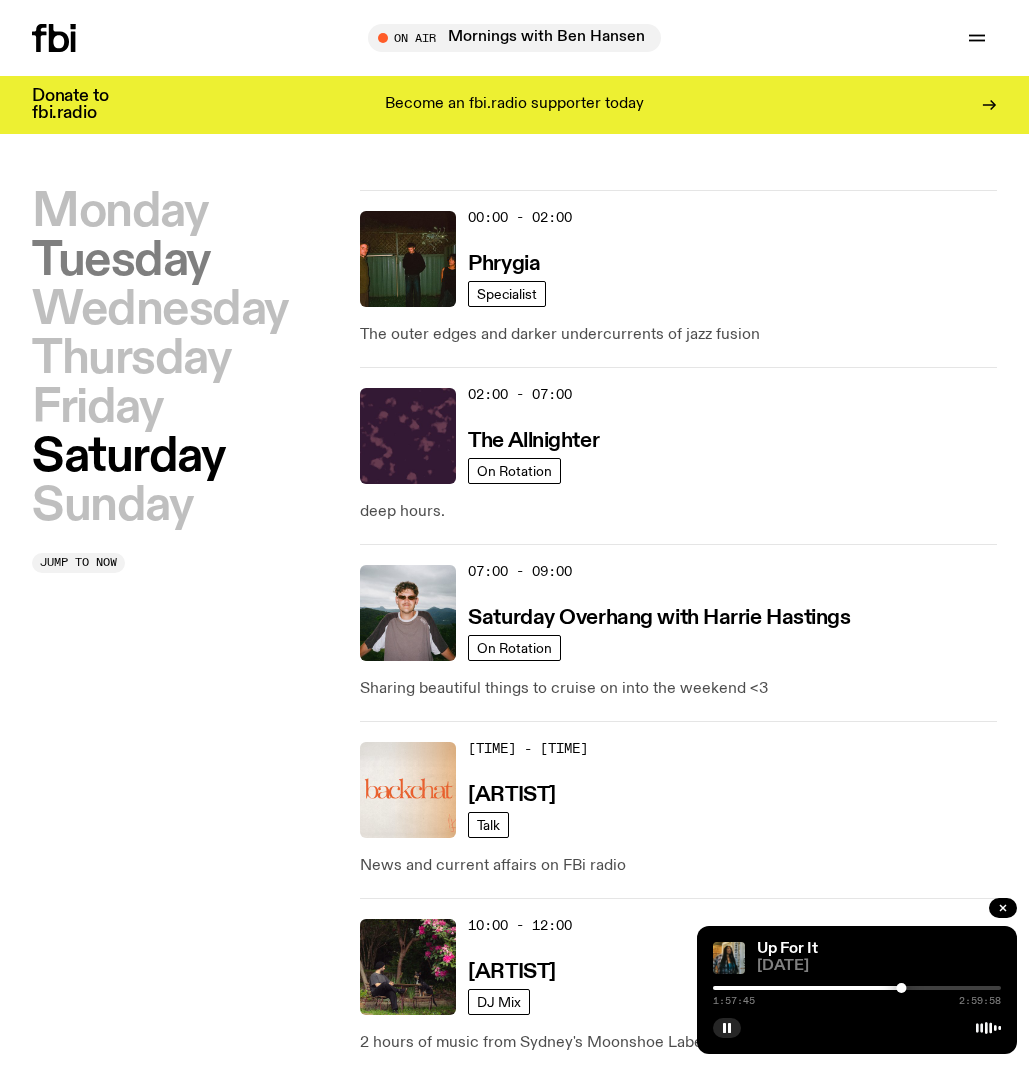 click on "Tuesday" at bounding box center [121, 261] 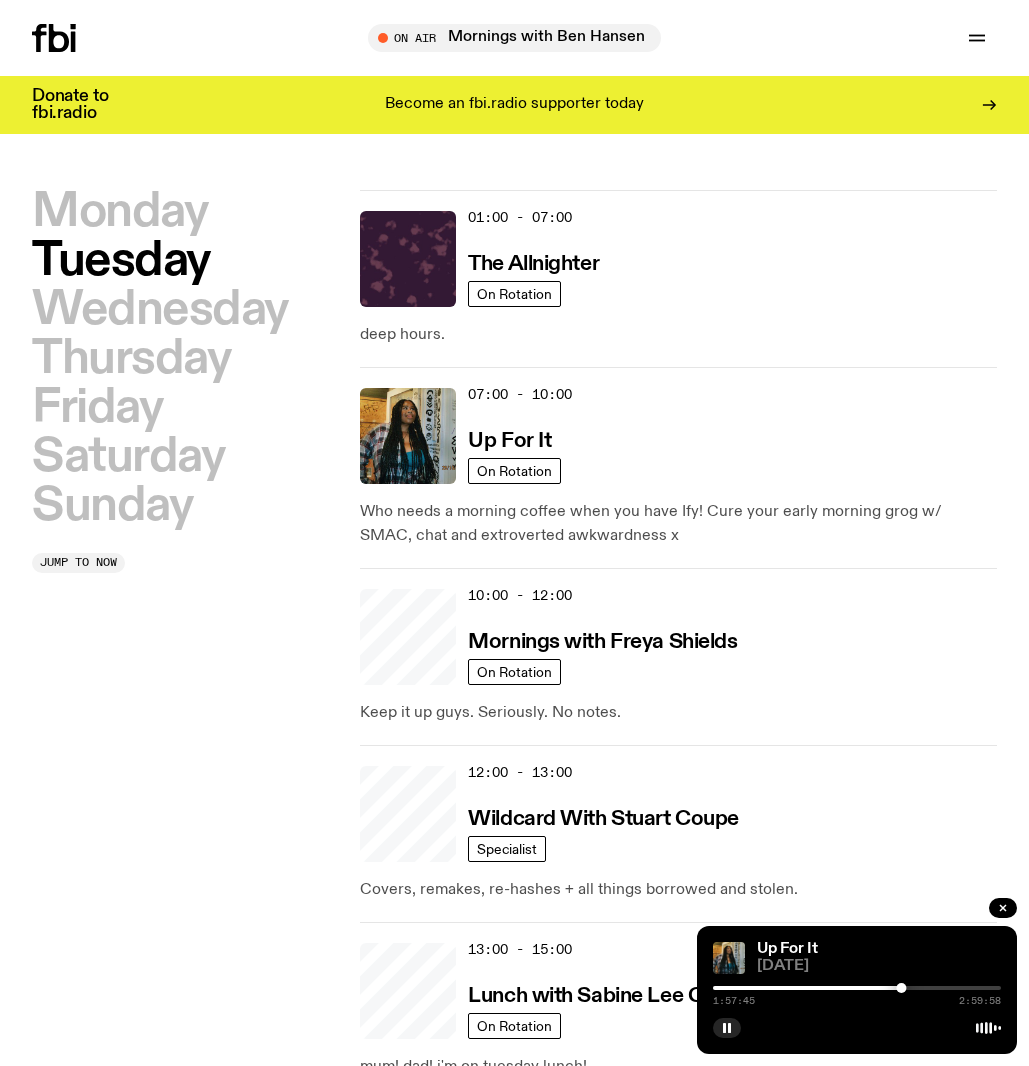 scroll, scrollTop: 56, scrollLeft: 0, axis: vertical 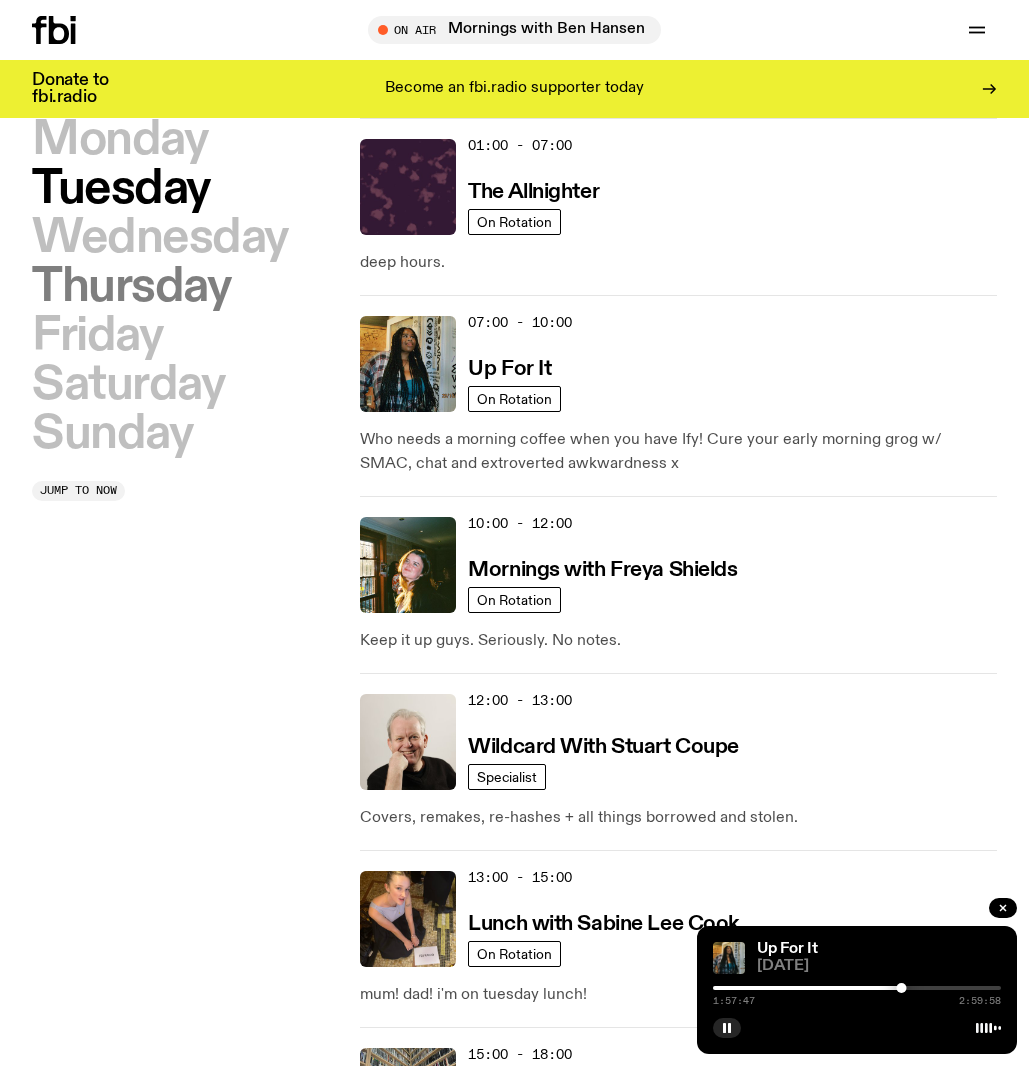 click on "Thursday" at bounding box center [131, 287] 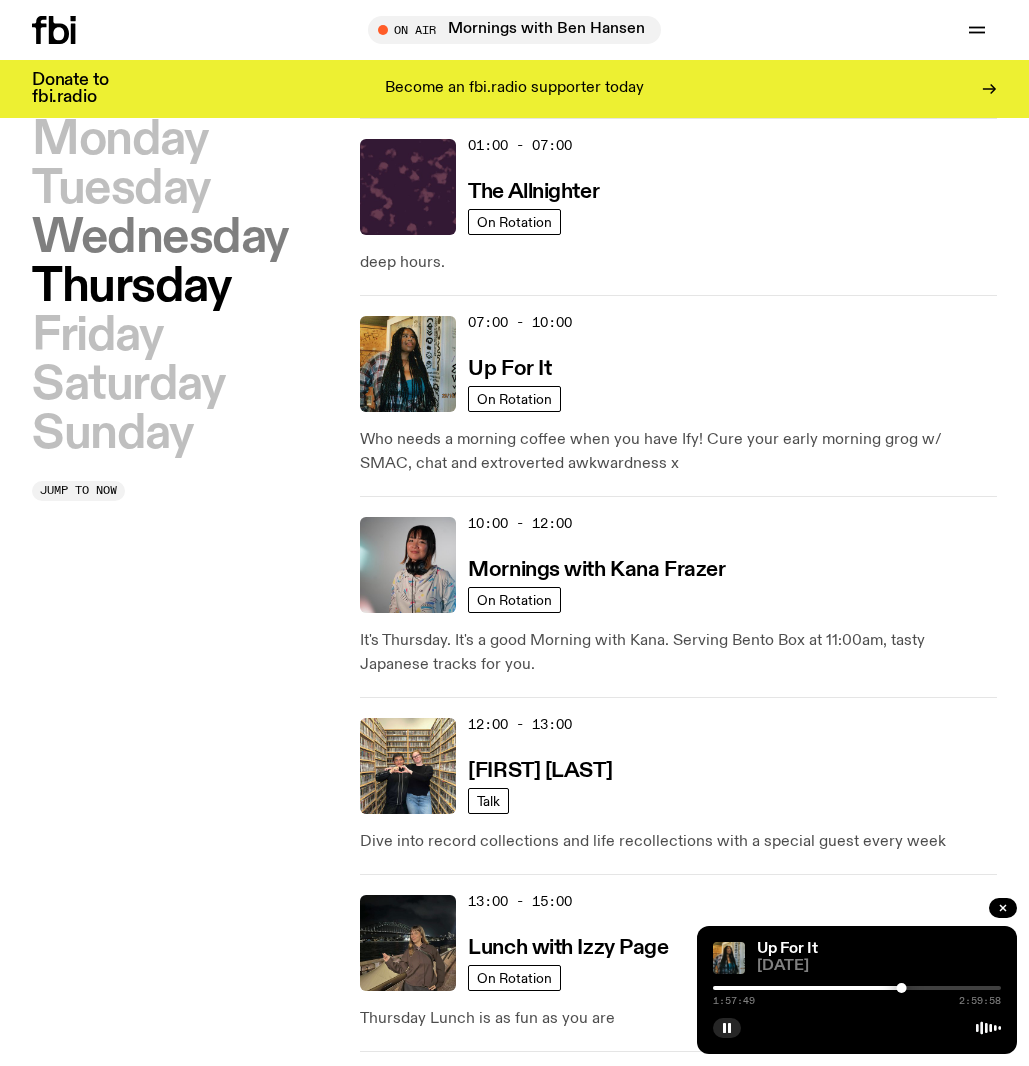 click on "Wednesday" at bounding box center [160, 238] 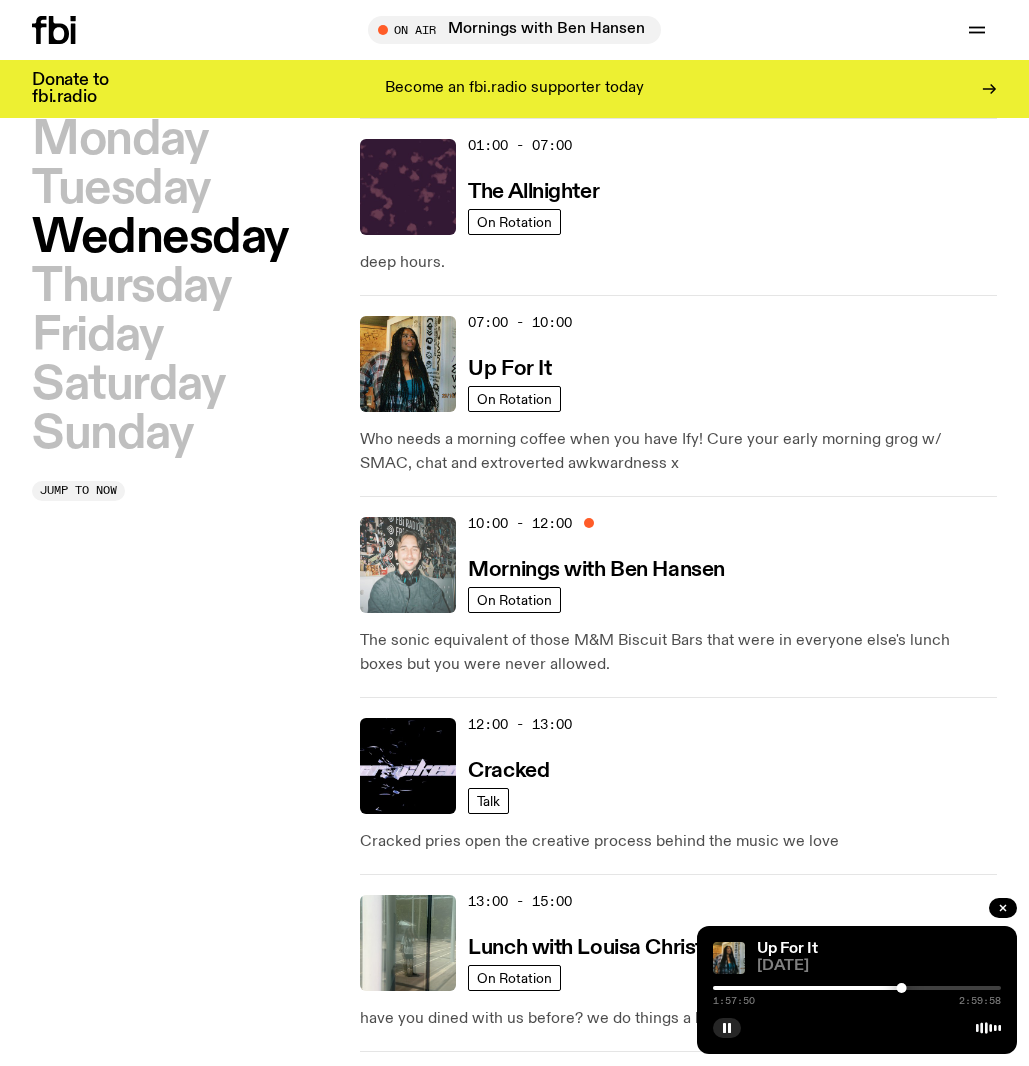 click 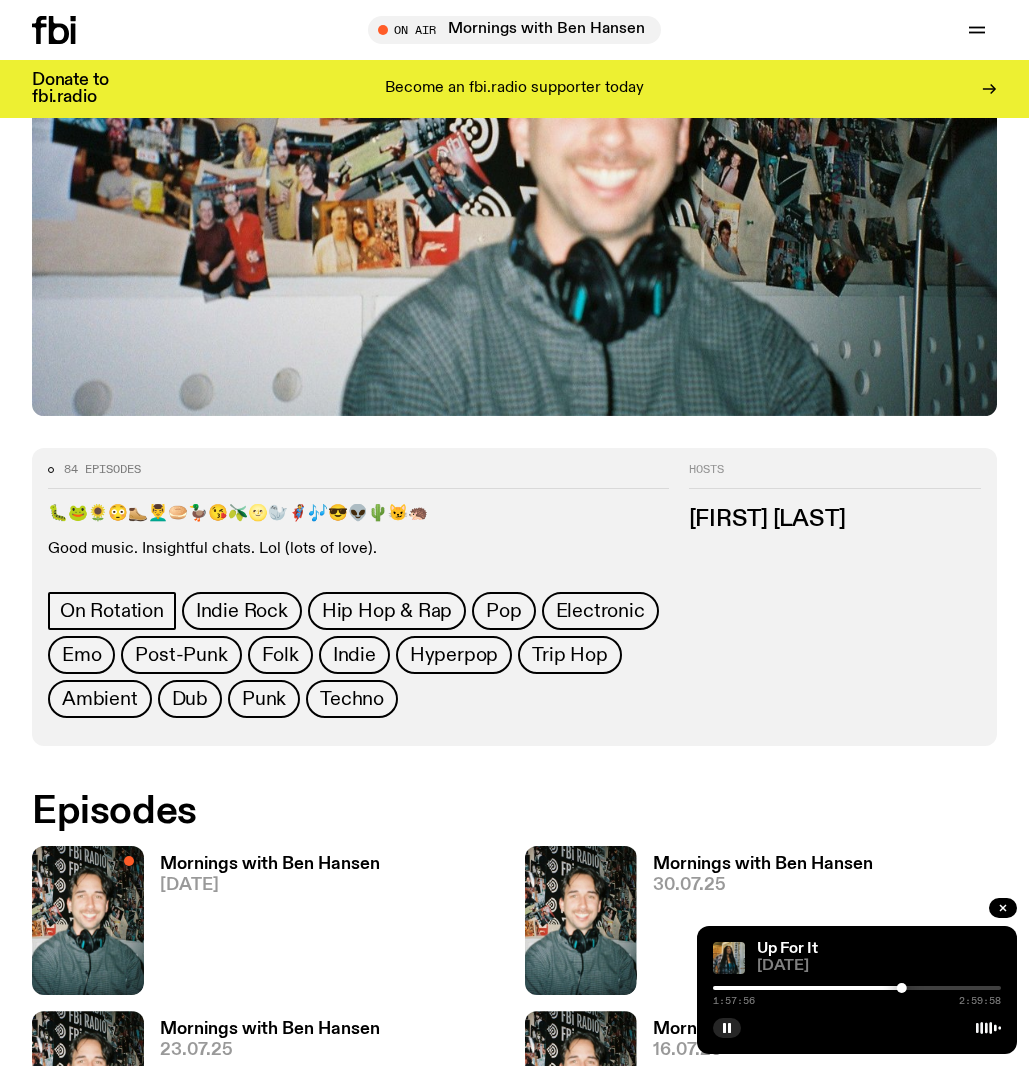 scroll, scrollTop: 495, scrollLeft: 0, axis: vertical 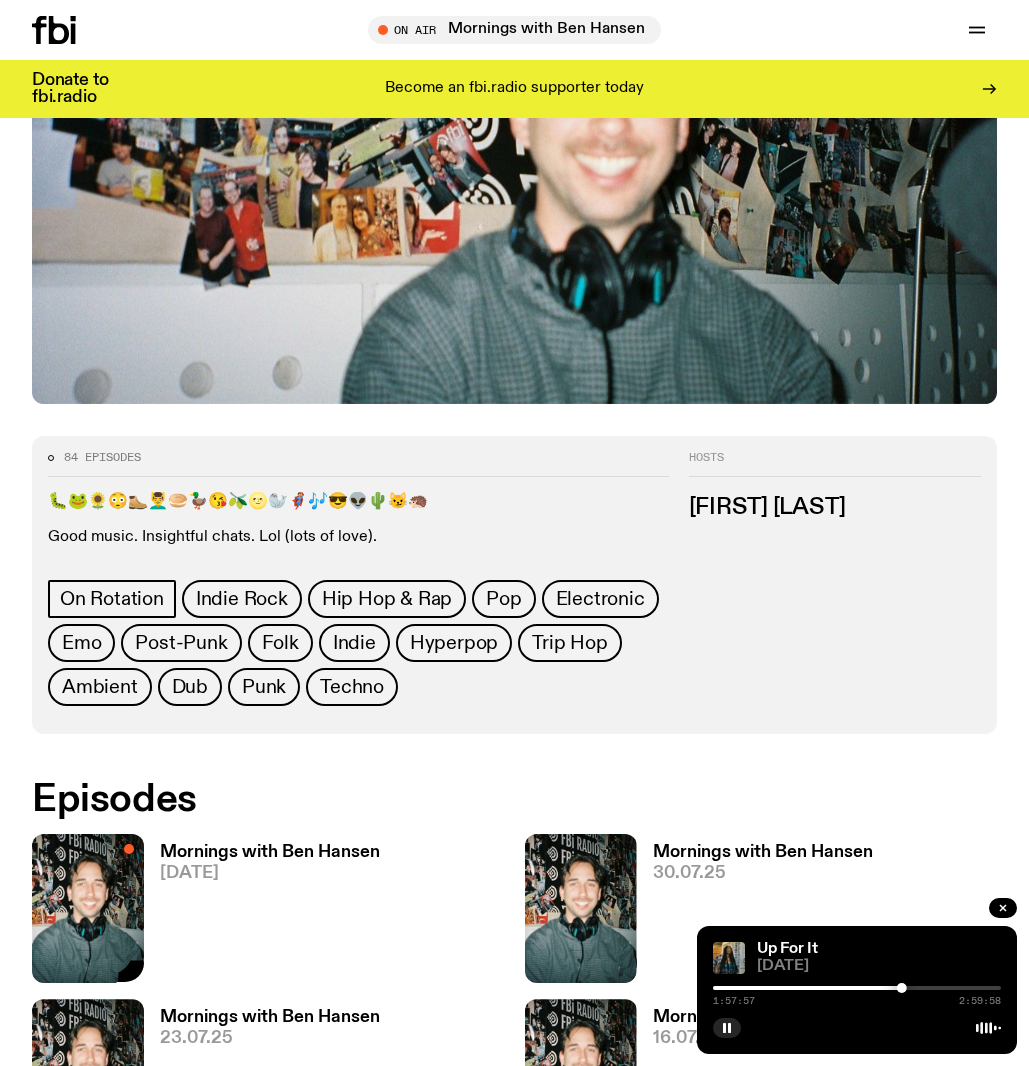 click 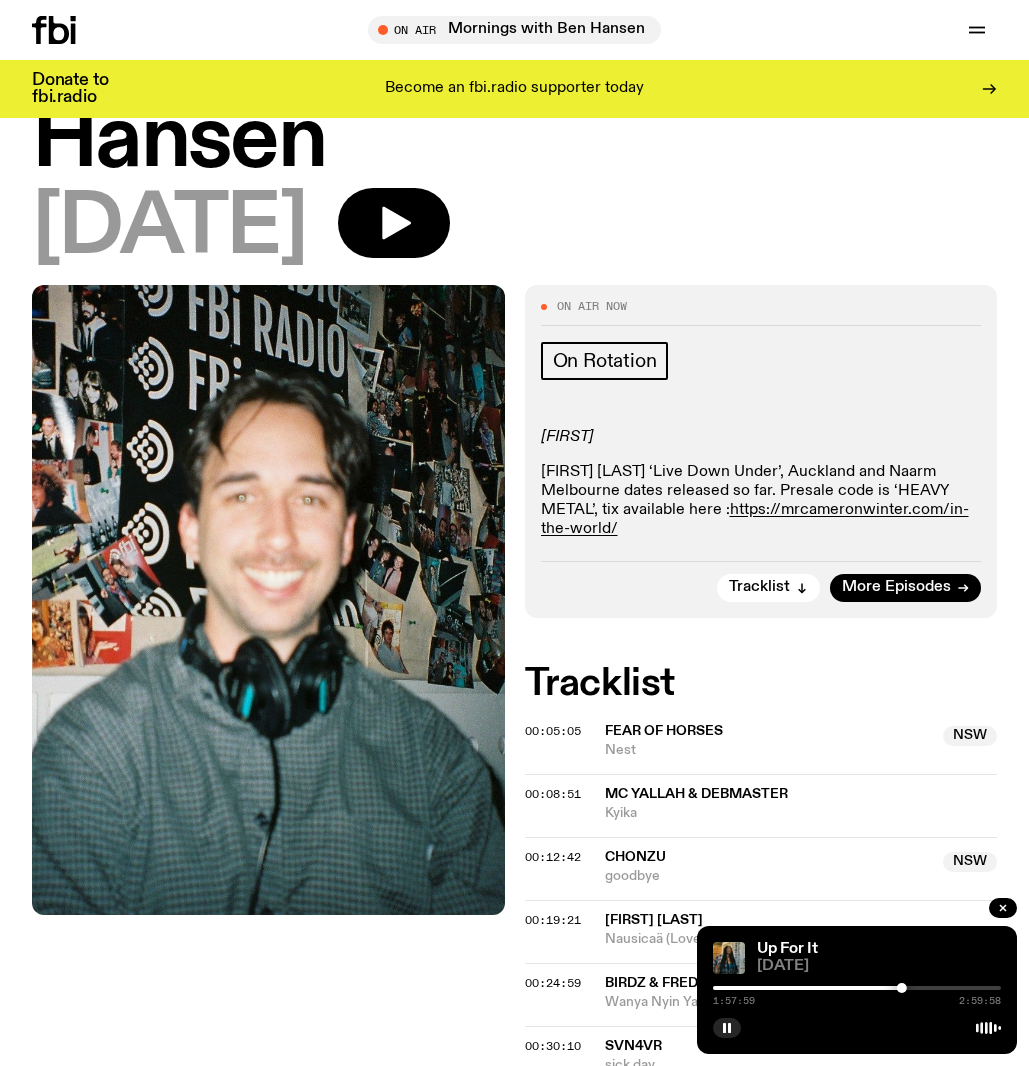 scroll, scrollTop: 204, scrollLeft: 0, axis: vertical 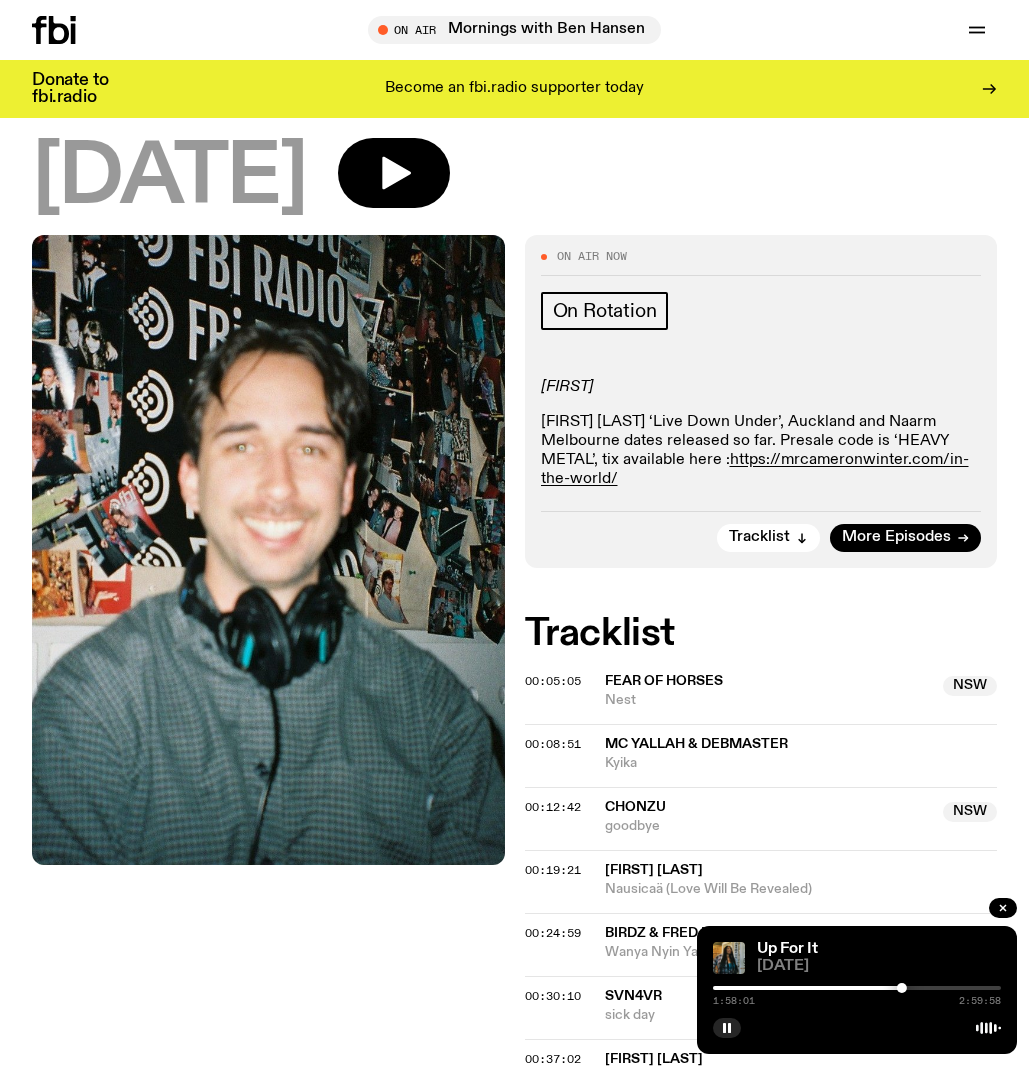 click on "MC Yallah & Debmaster" 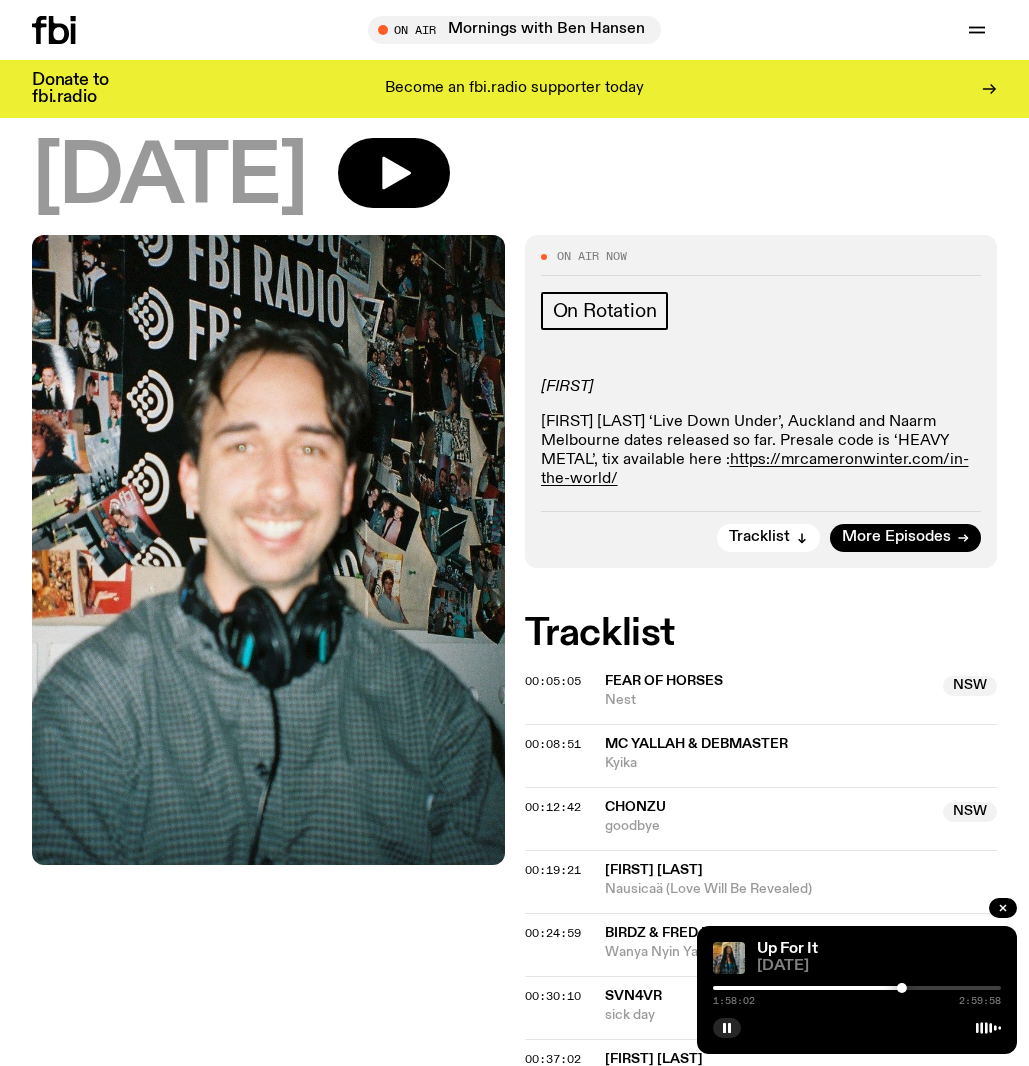 scroll, scrollTop: 0, scrollLeft: 0, axis: both 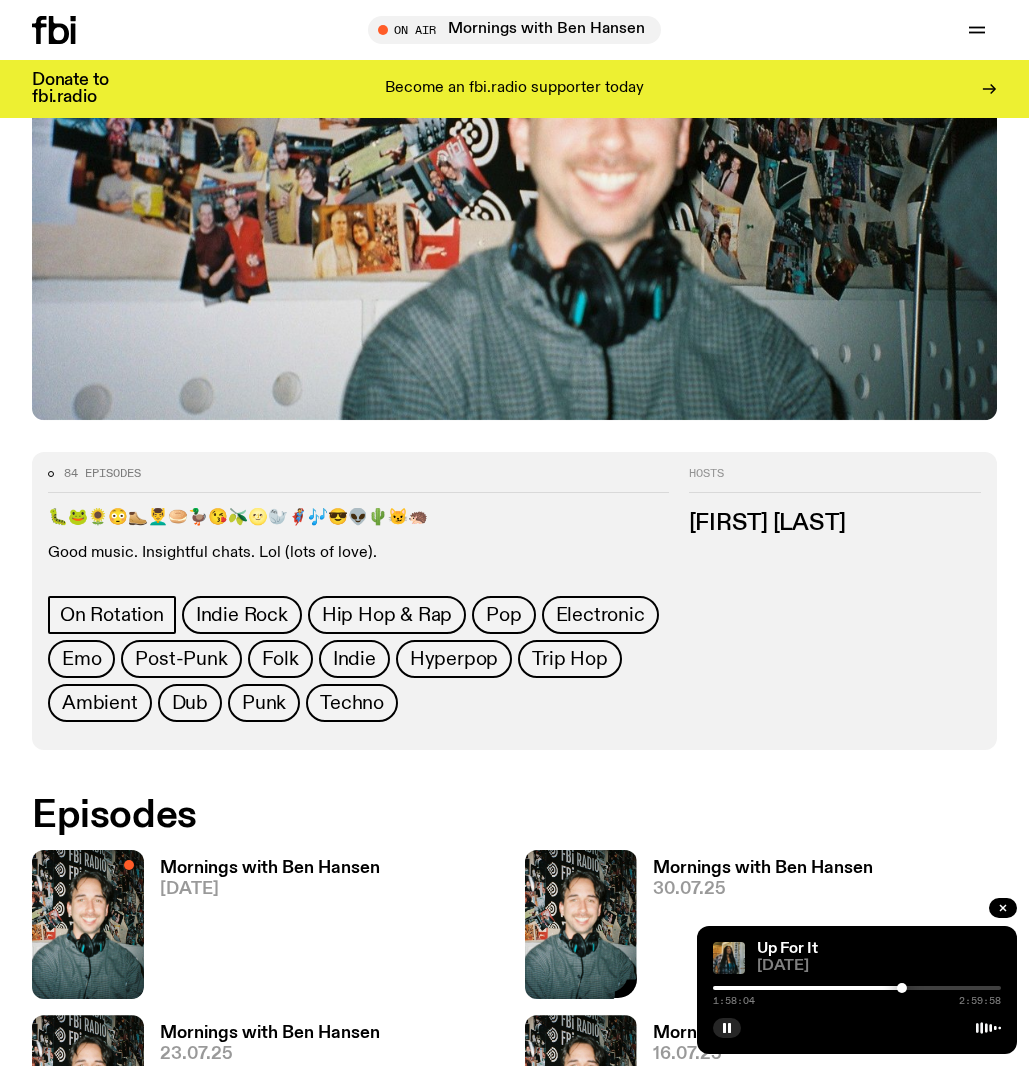 click 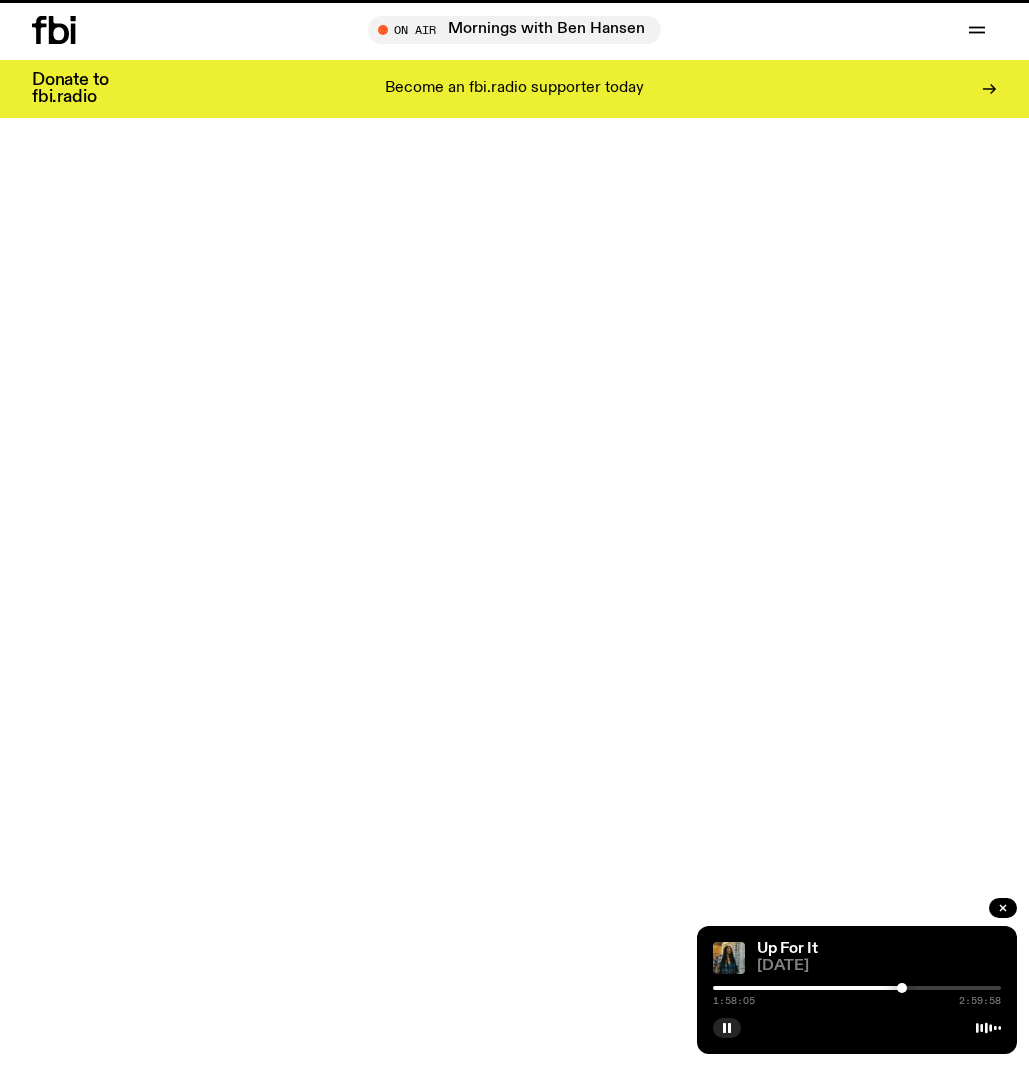 scroll, scrollTop: 0, scrollLeft: 0, axis: both 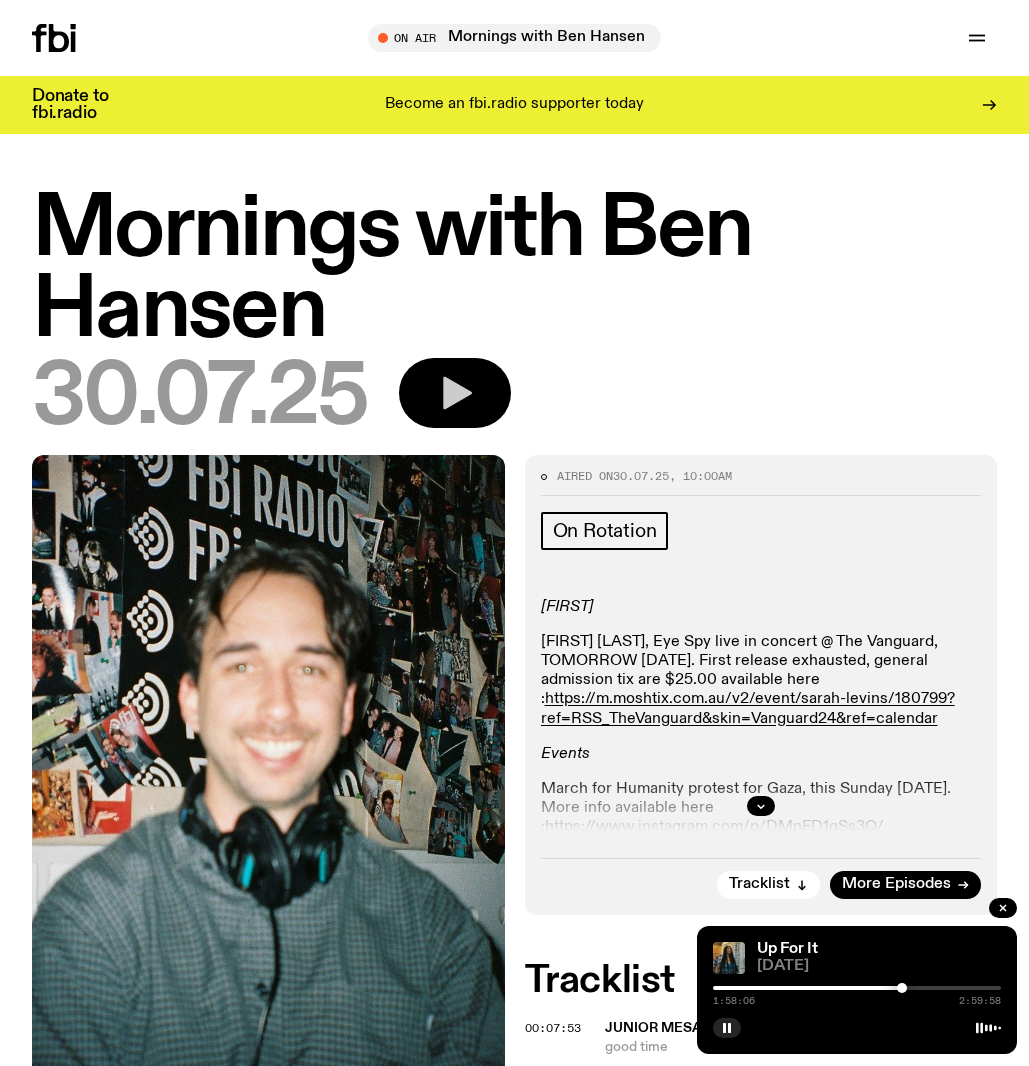 click 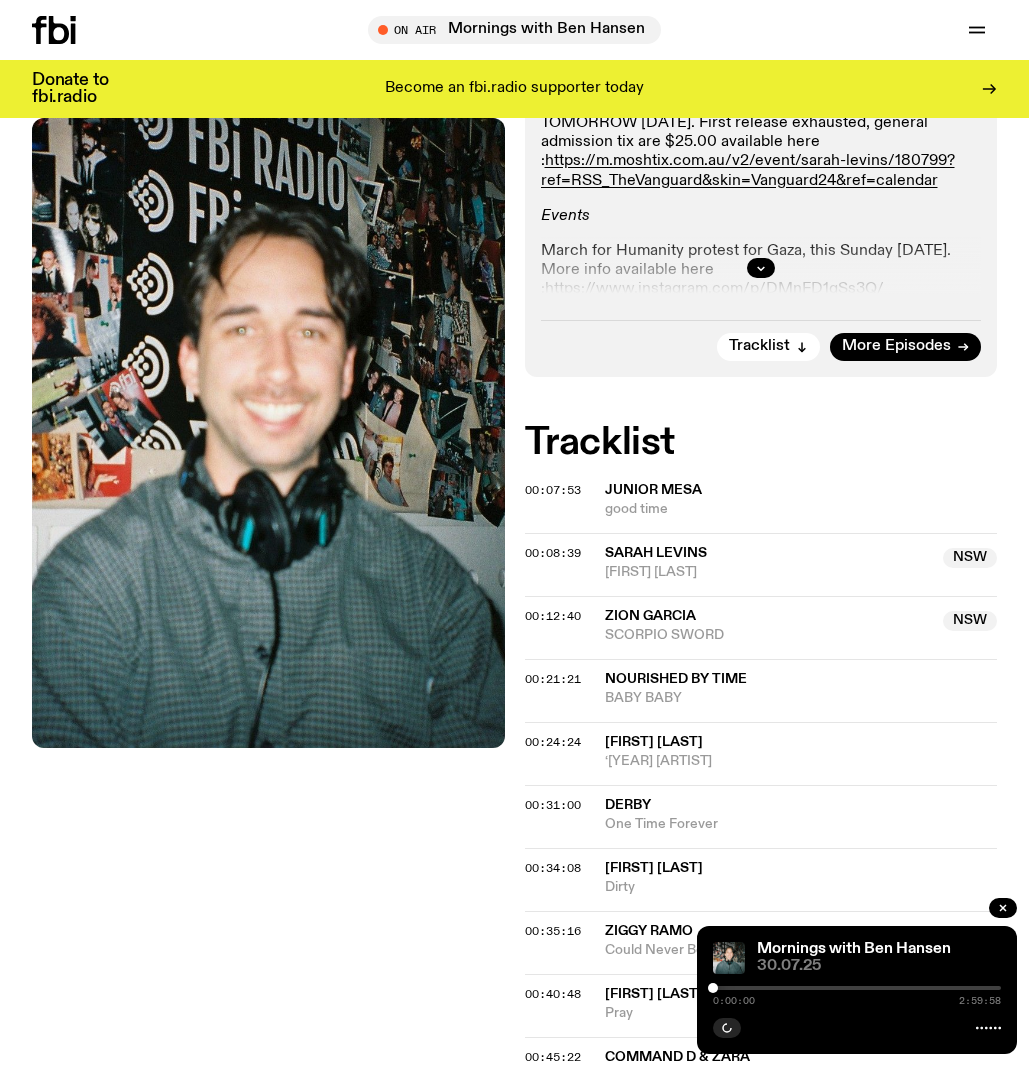 scroll, scrollTop: 526, scrollLeft: 0, axis: vertical 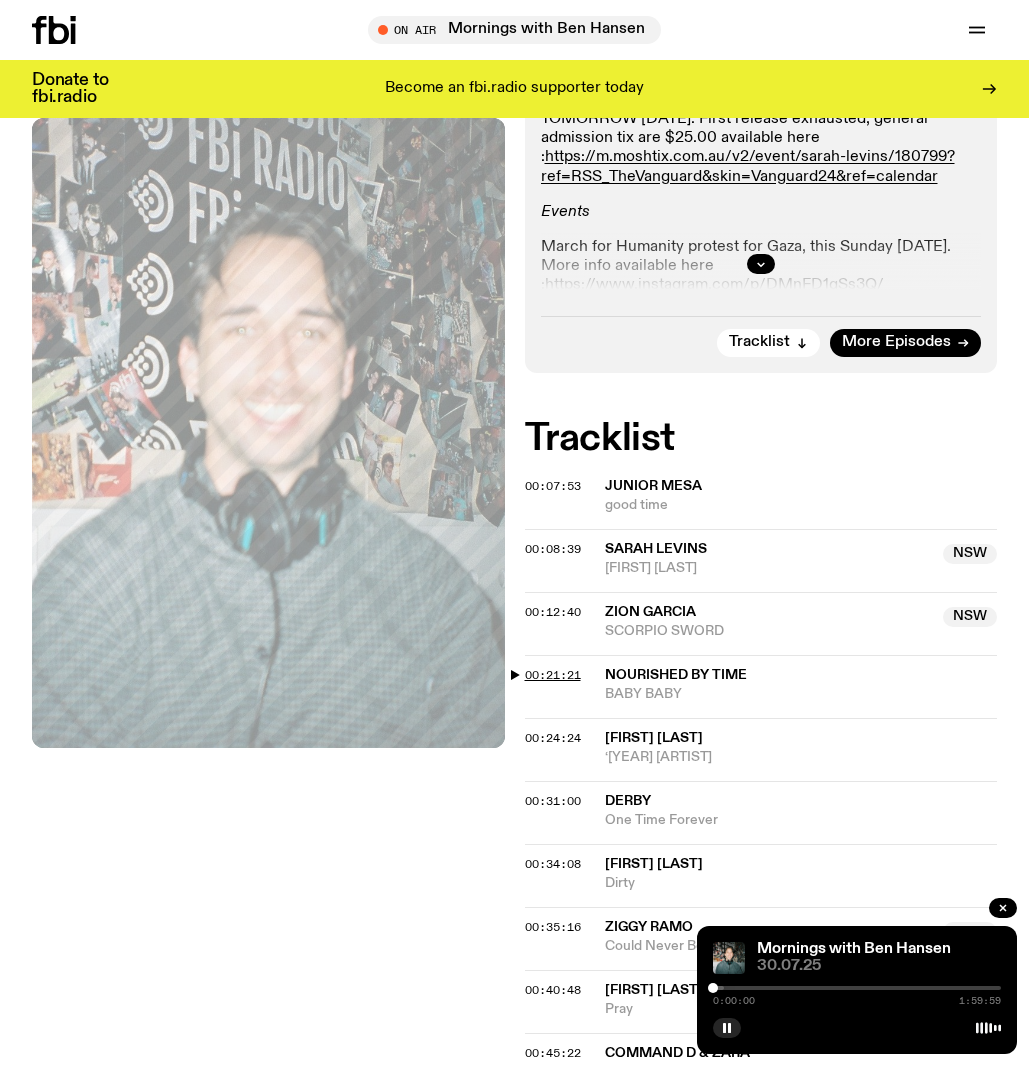 click on "00:21:21" at bounding box center [553, 675] 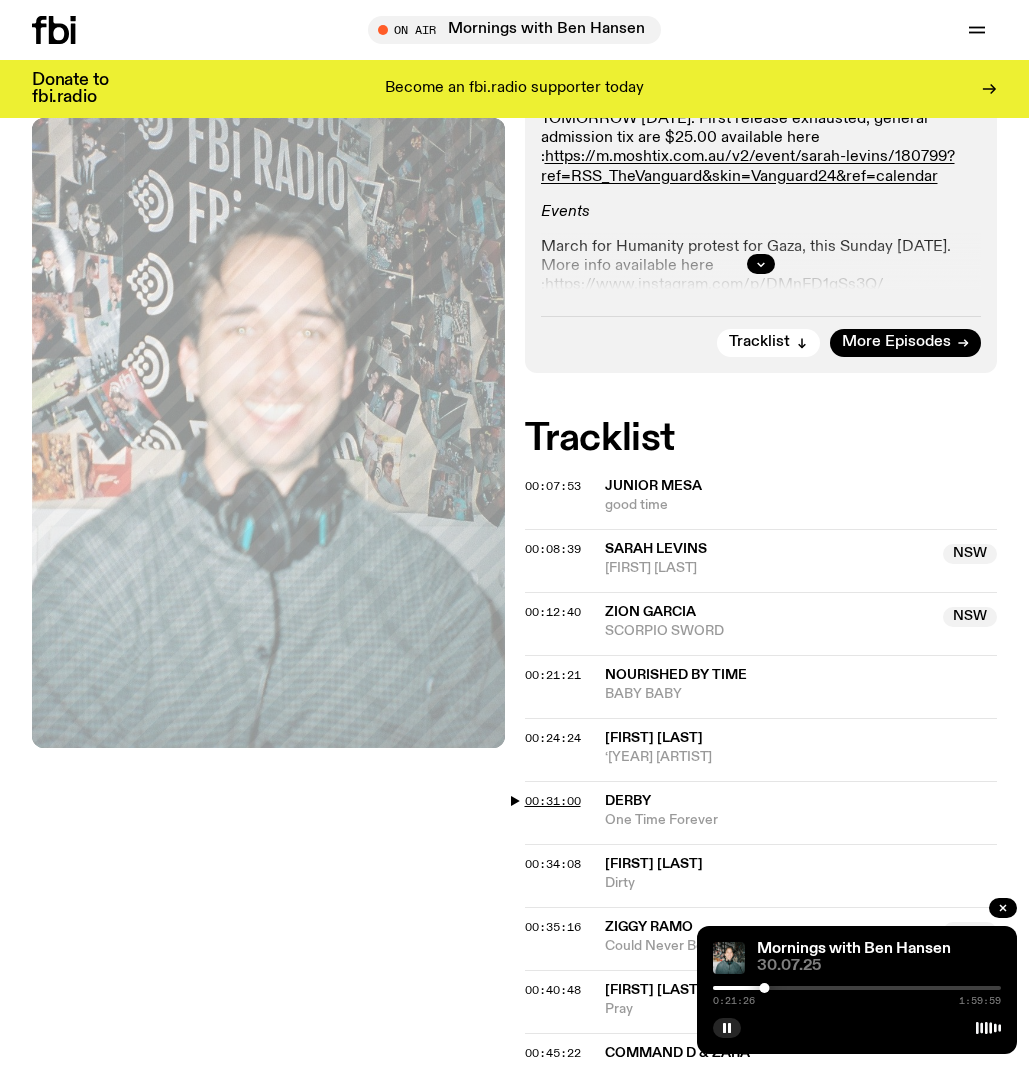 click on "00:31:00" at bounding box center [553, 801] 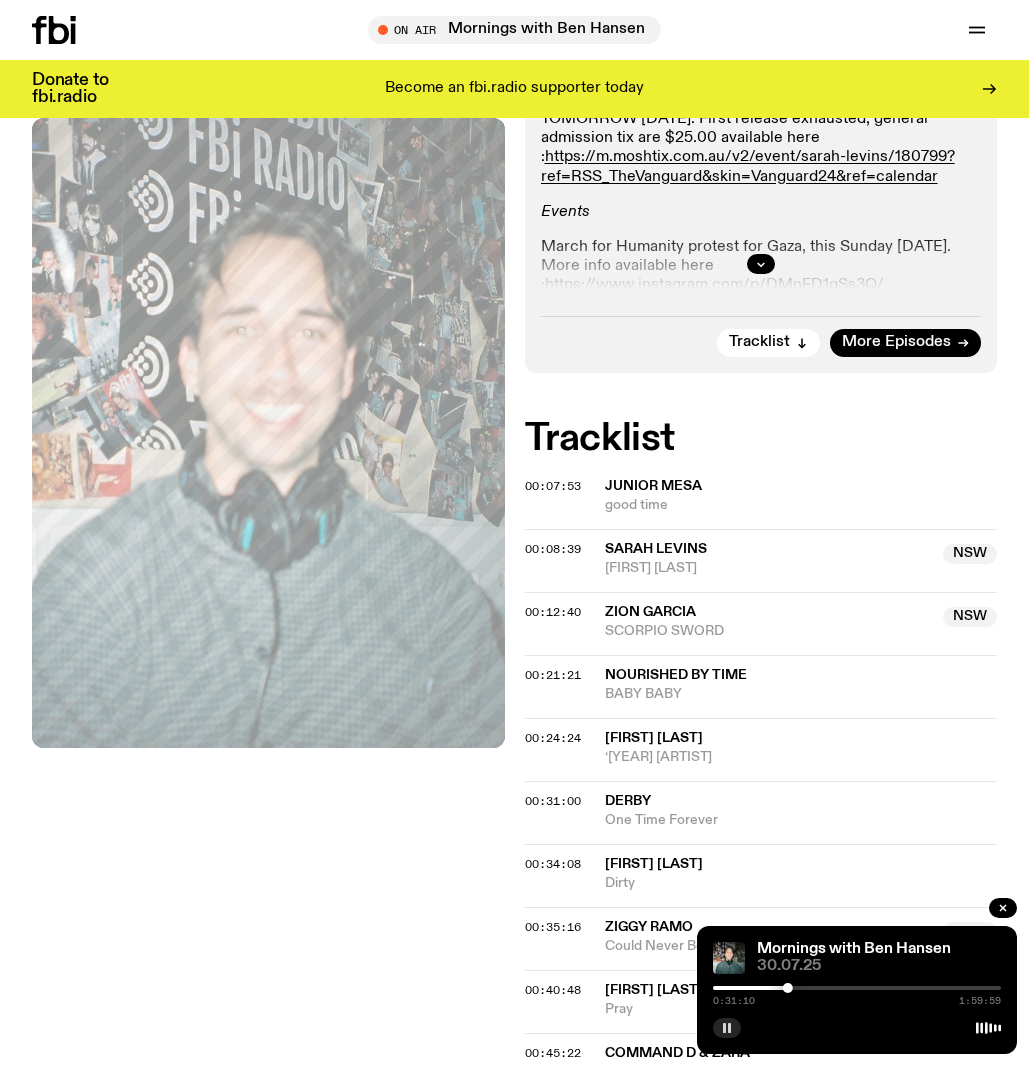 click 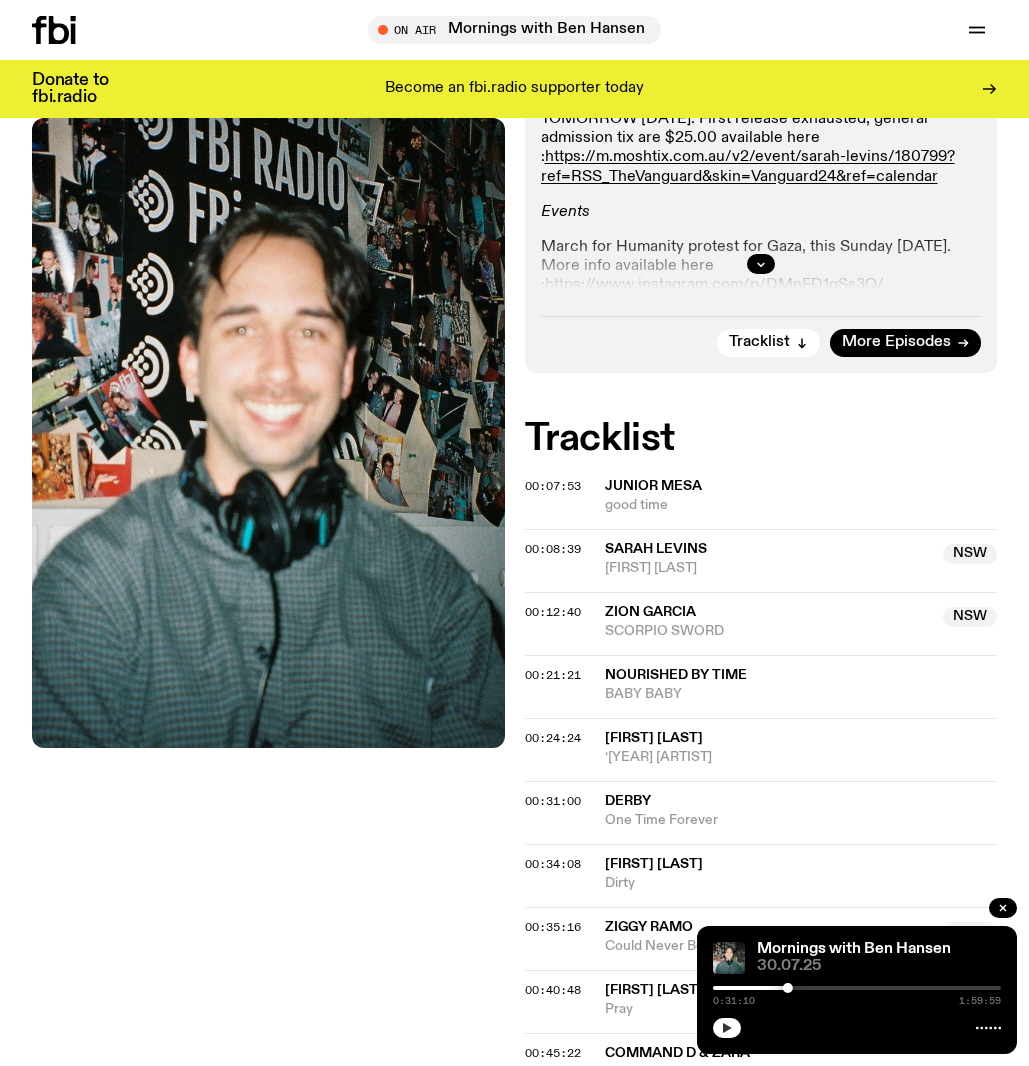 click on "00:31:00 [FIRST] One Time Forever" 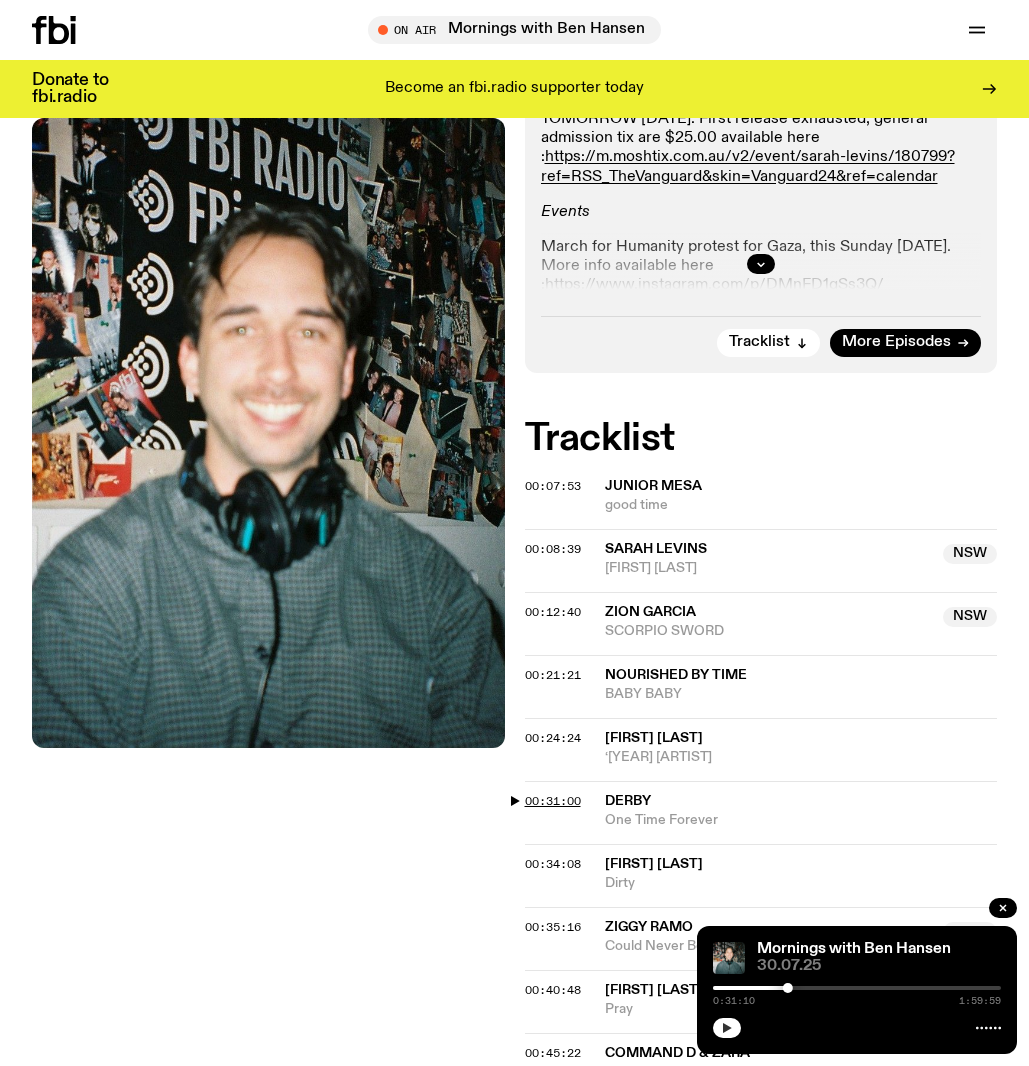 click on "00:31:00" at bounding box center [553, 801] 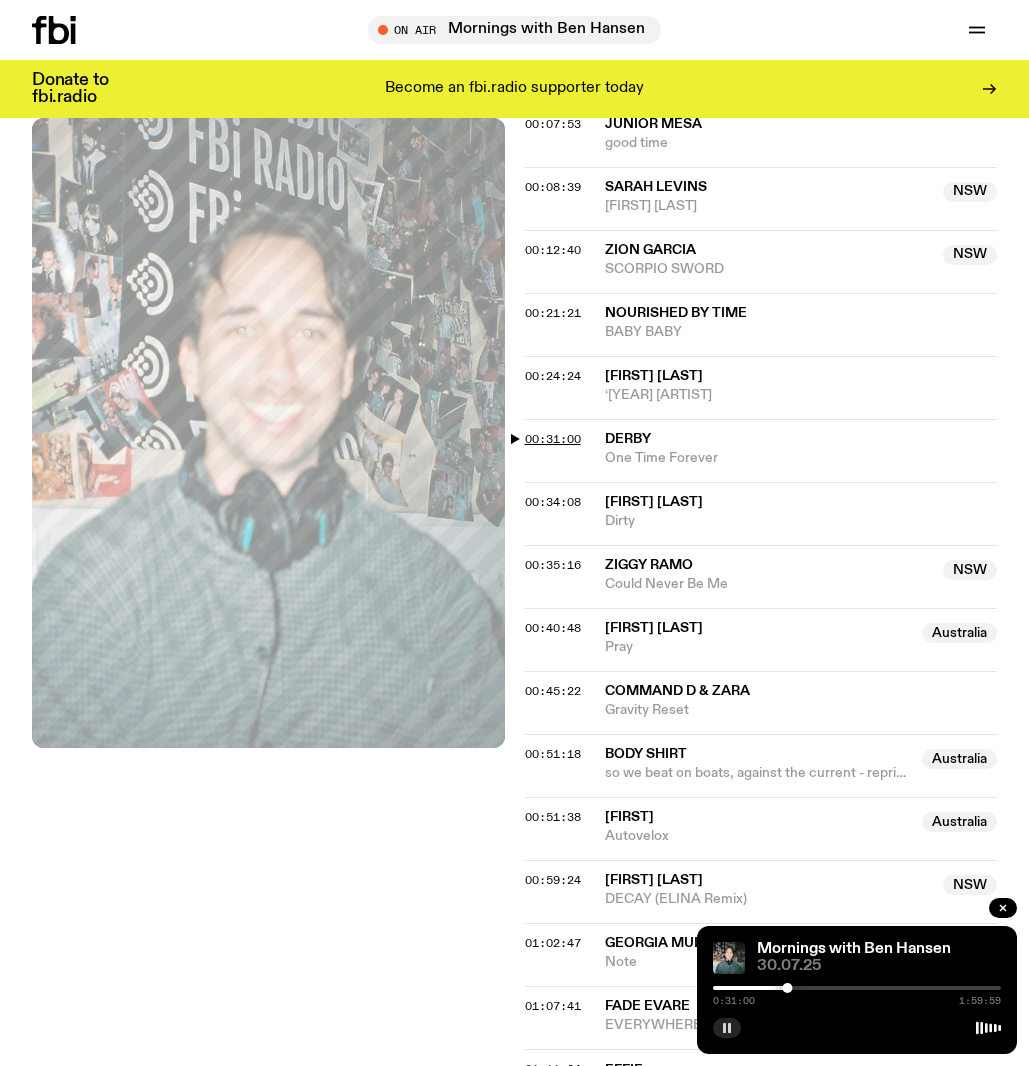 scroll, scrollTop: 917, scrollLeft: 0, axis: vertical 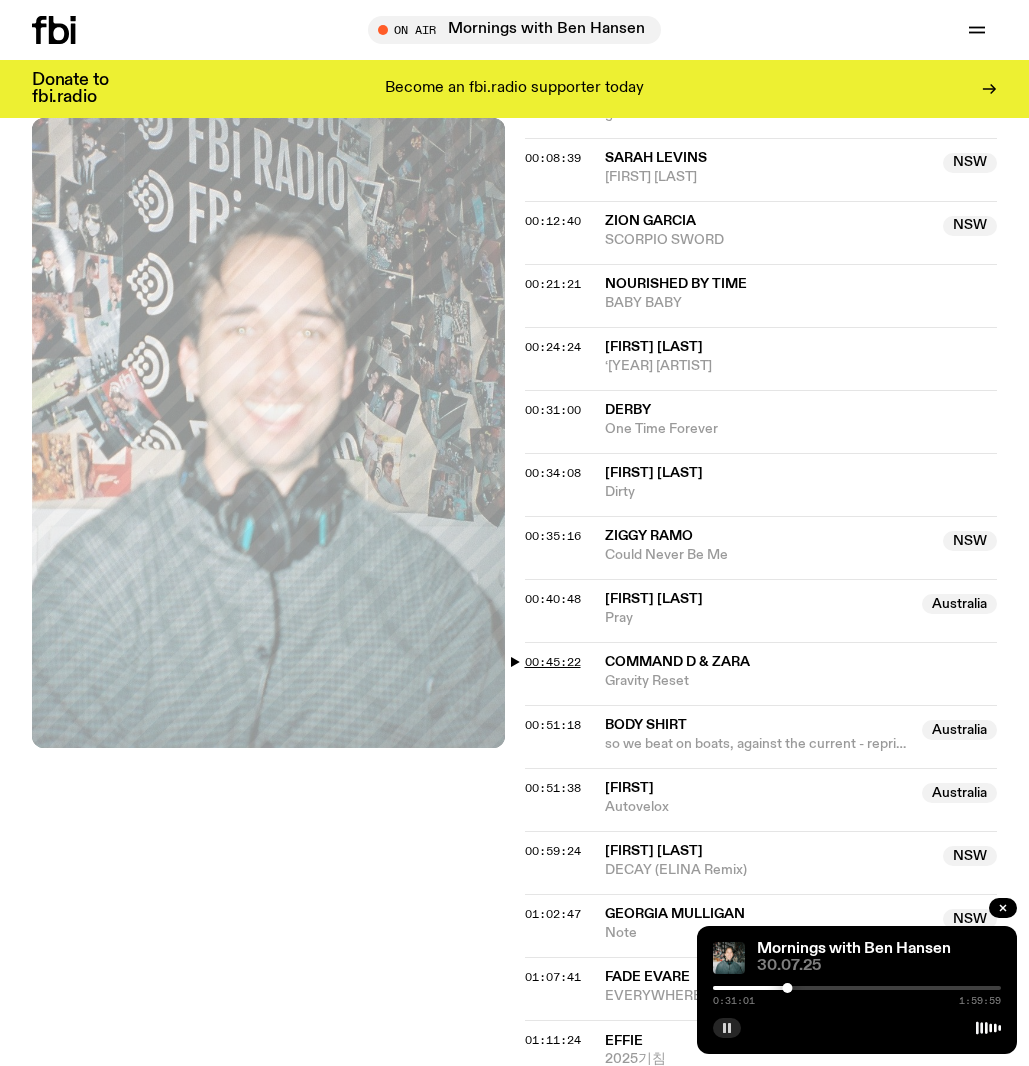 click on "00:45:22" at bounding box center (553, 662) 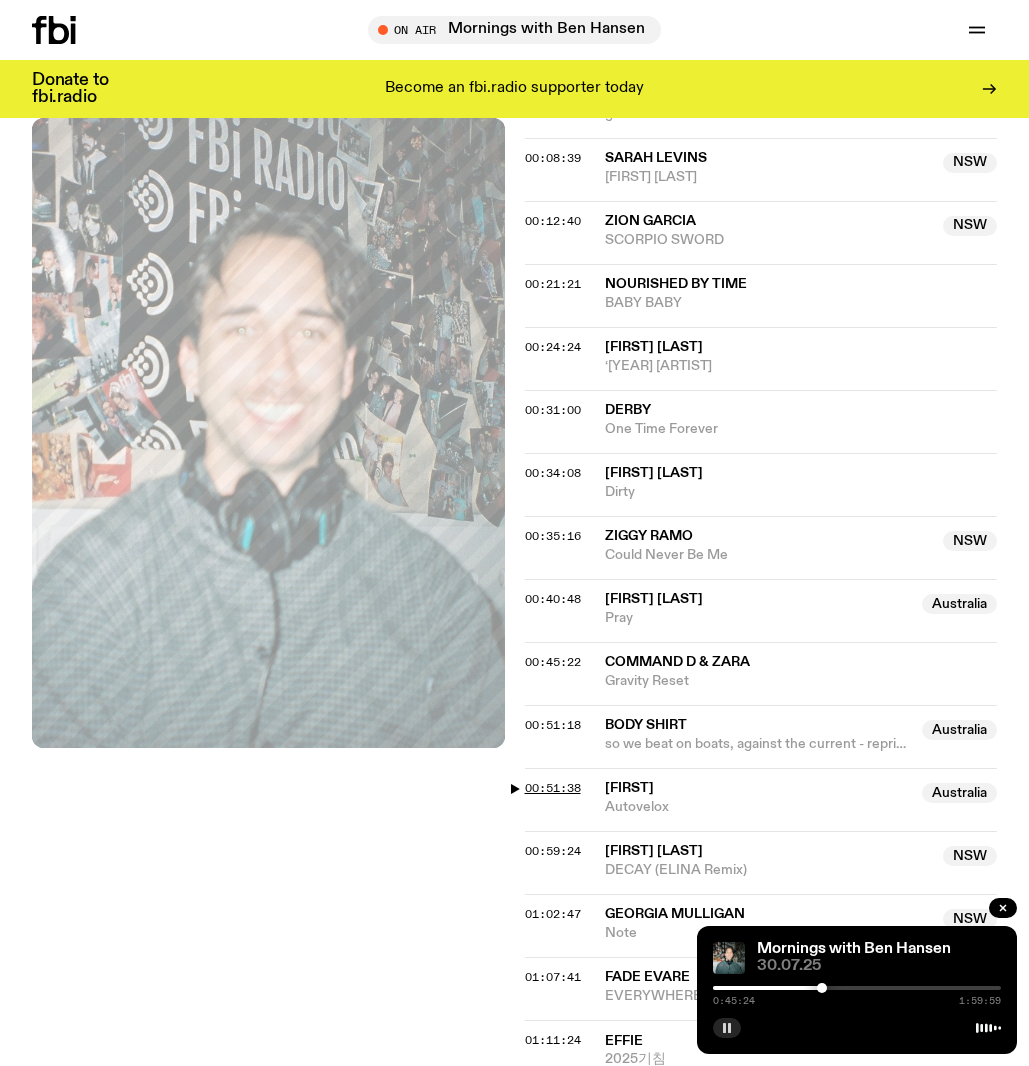 click on "00:51:38" at bounding box center (553, 788) 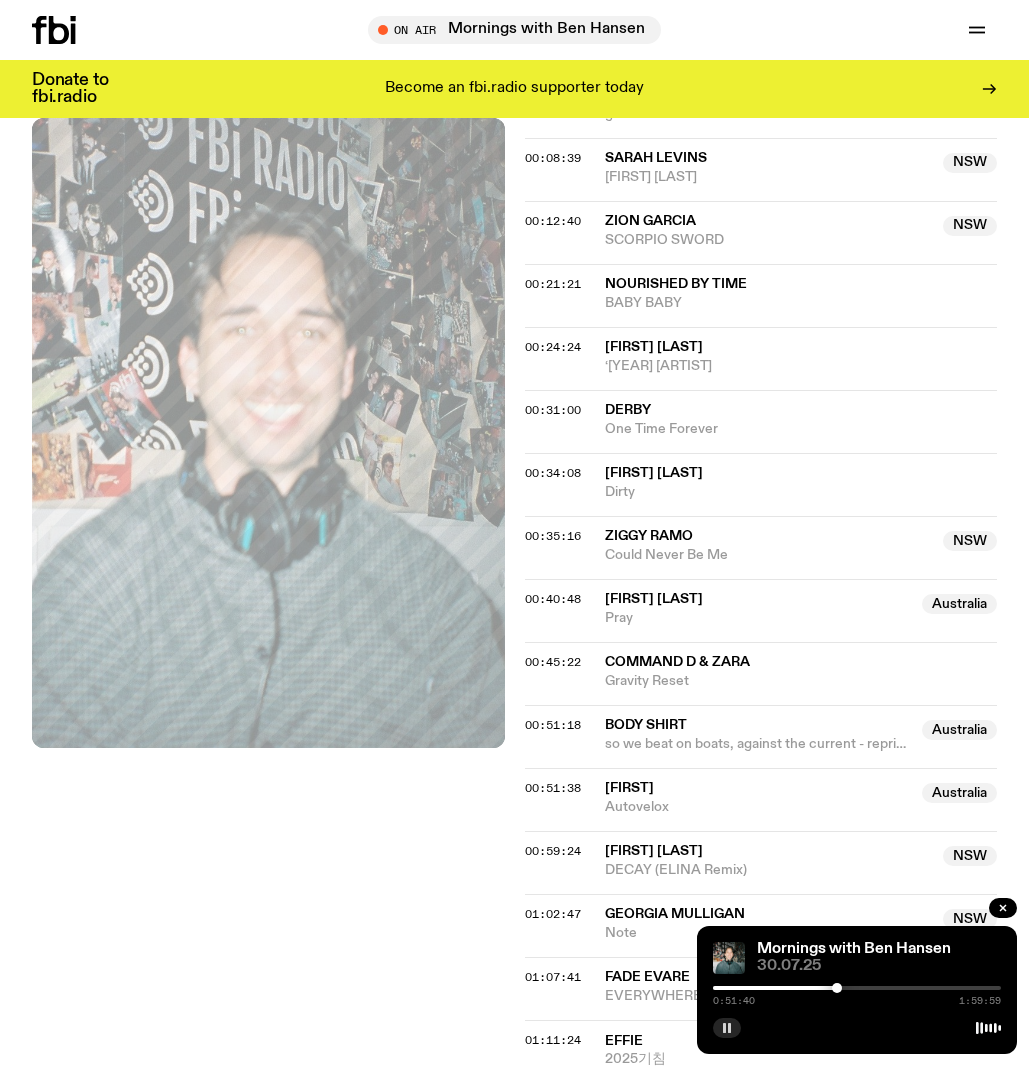 click on "01:02:47 [FIRST] [LAST] [STATE] Note [STATE]" 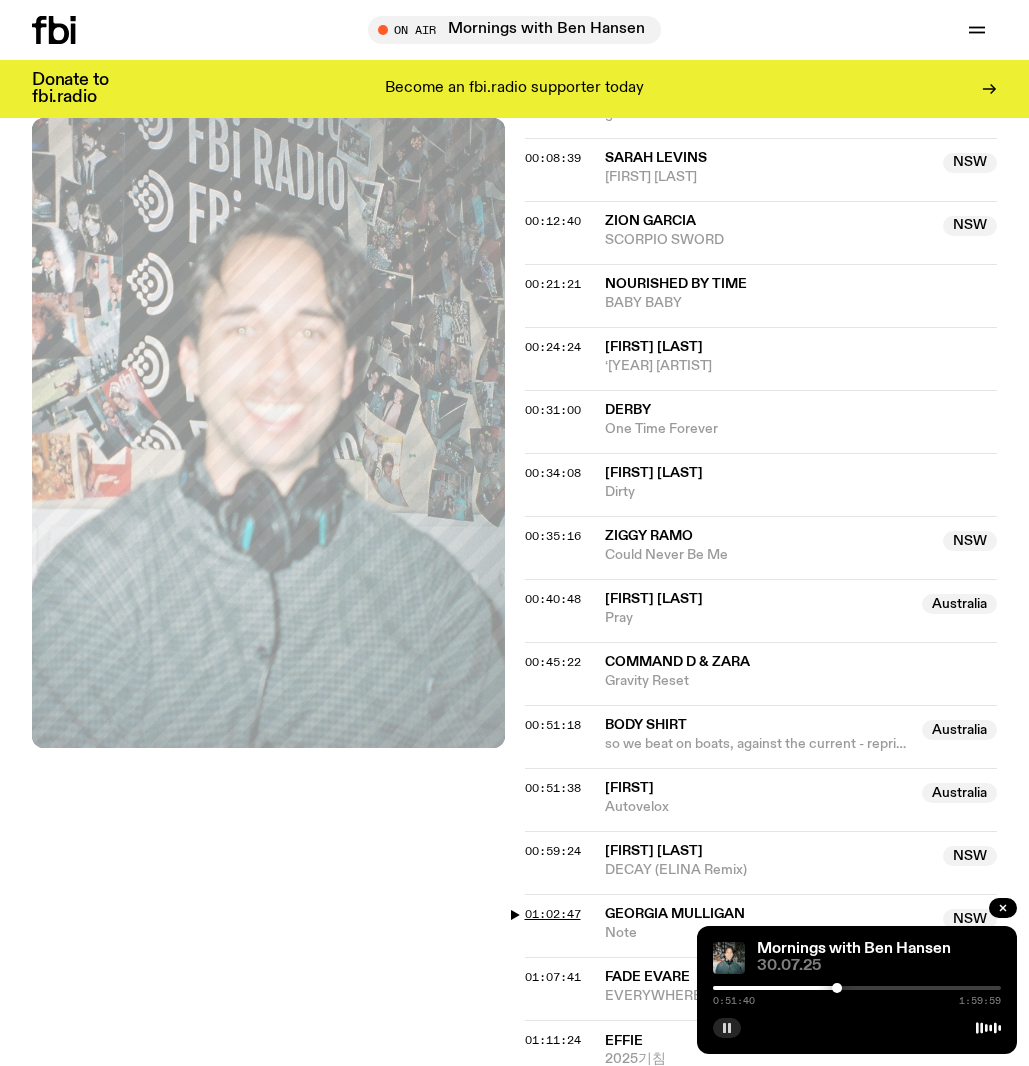 click on "01:02:47" at bounding box center (553, 914) 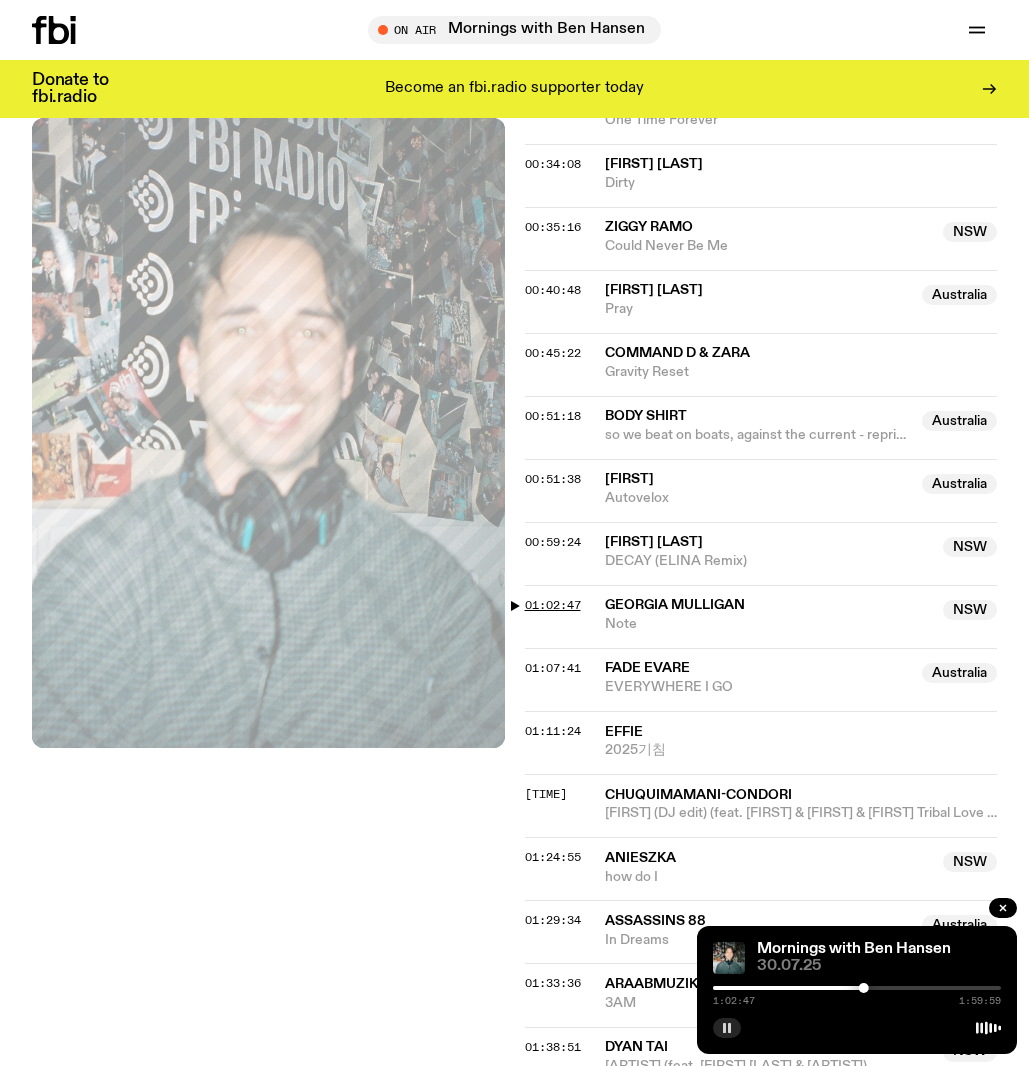 scroll, scrollTop: 1257, scrollLeft: 0, axis: vertical 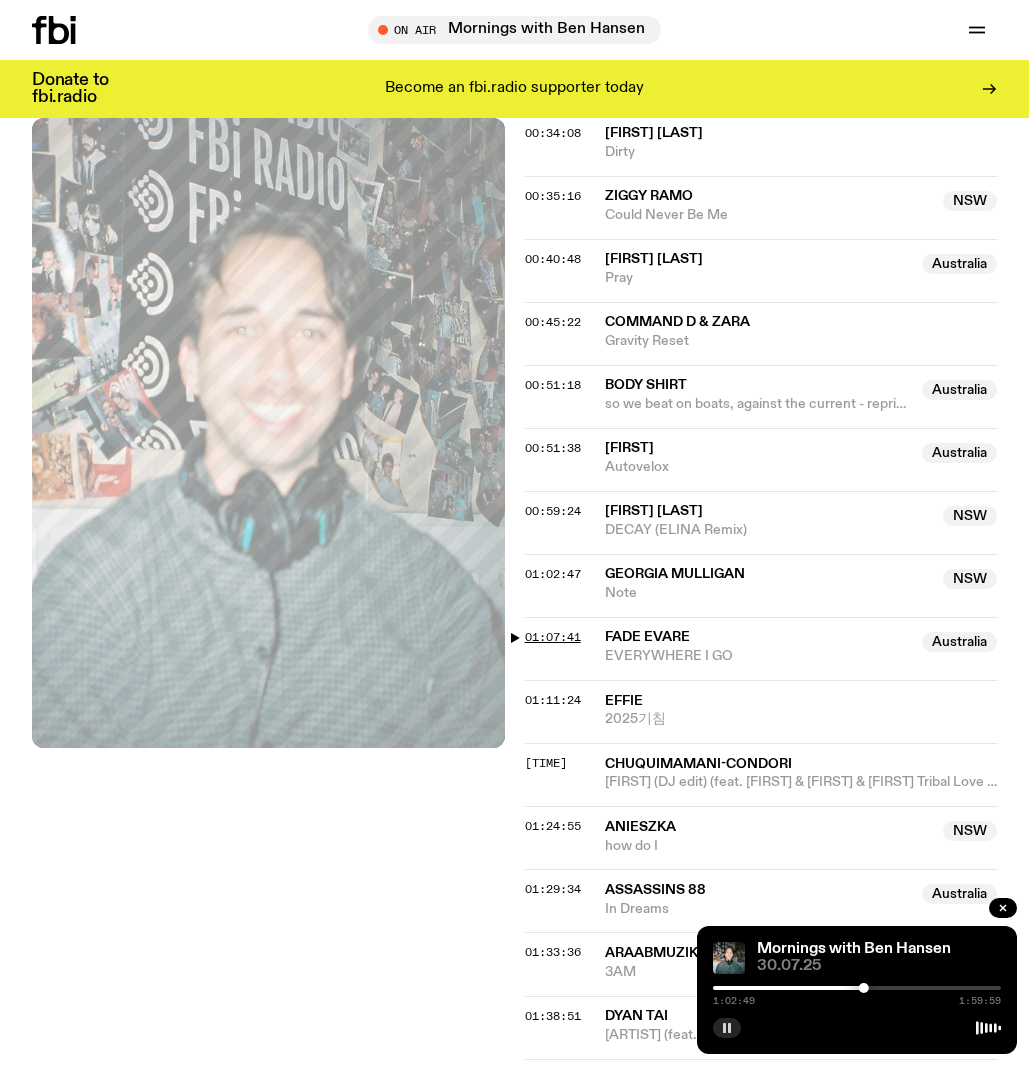 click on "01:07:41" at bounding box center [553, 637] 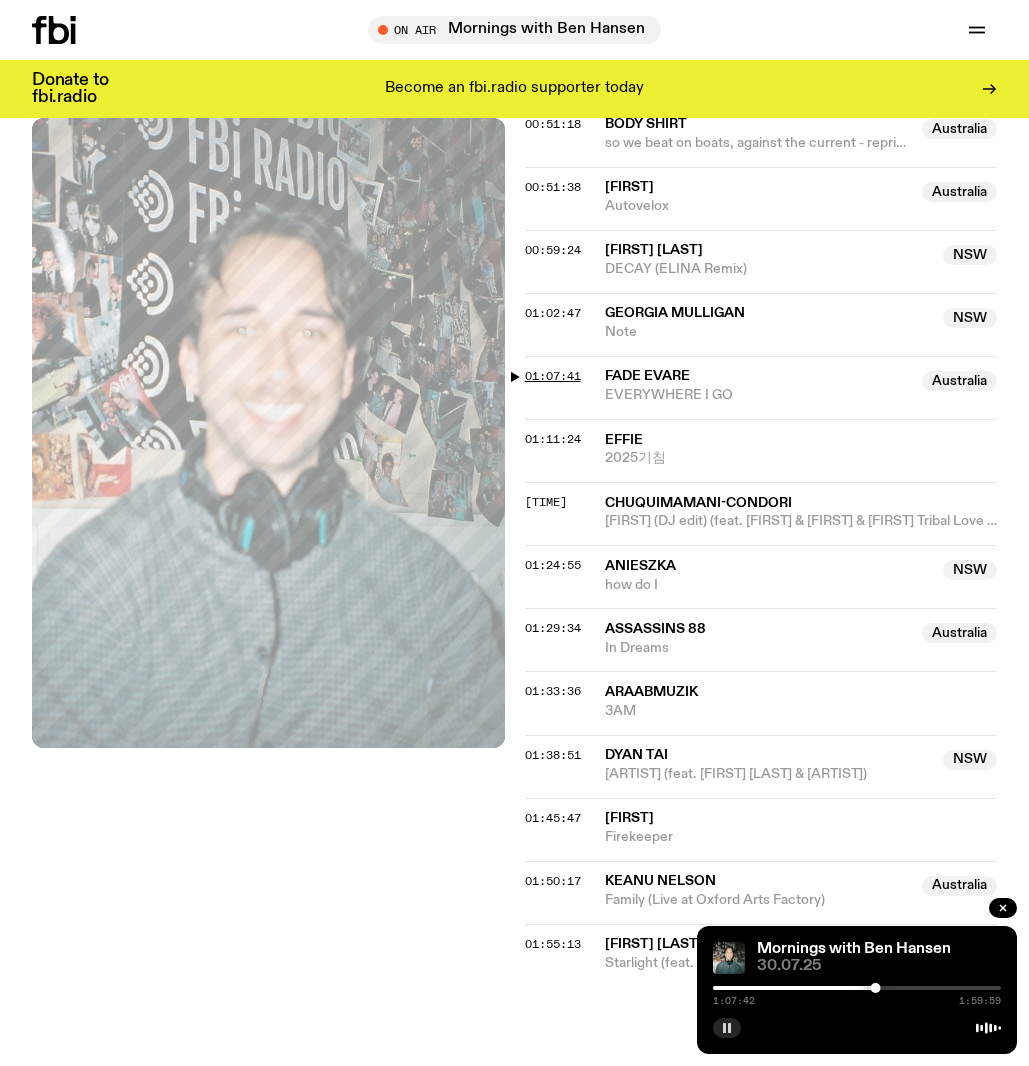 scroll, scrollTop: 1521, scrollLeft: 0, axis: vertical 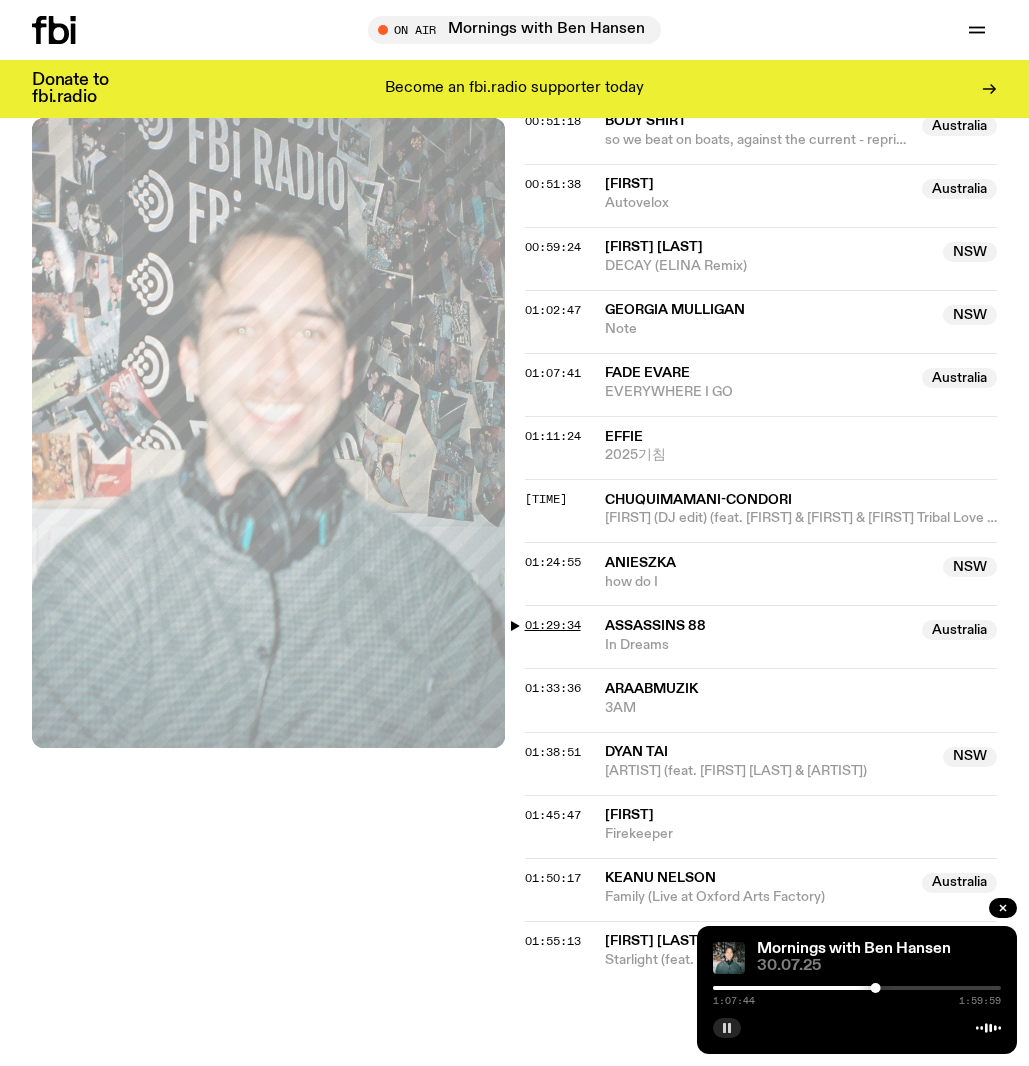 click on "01:29:34" at bounding box center (553, 625) 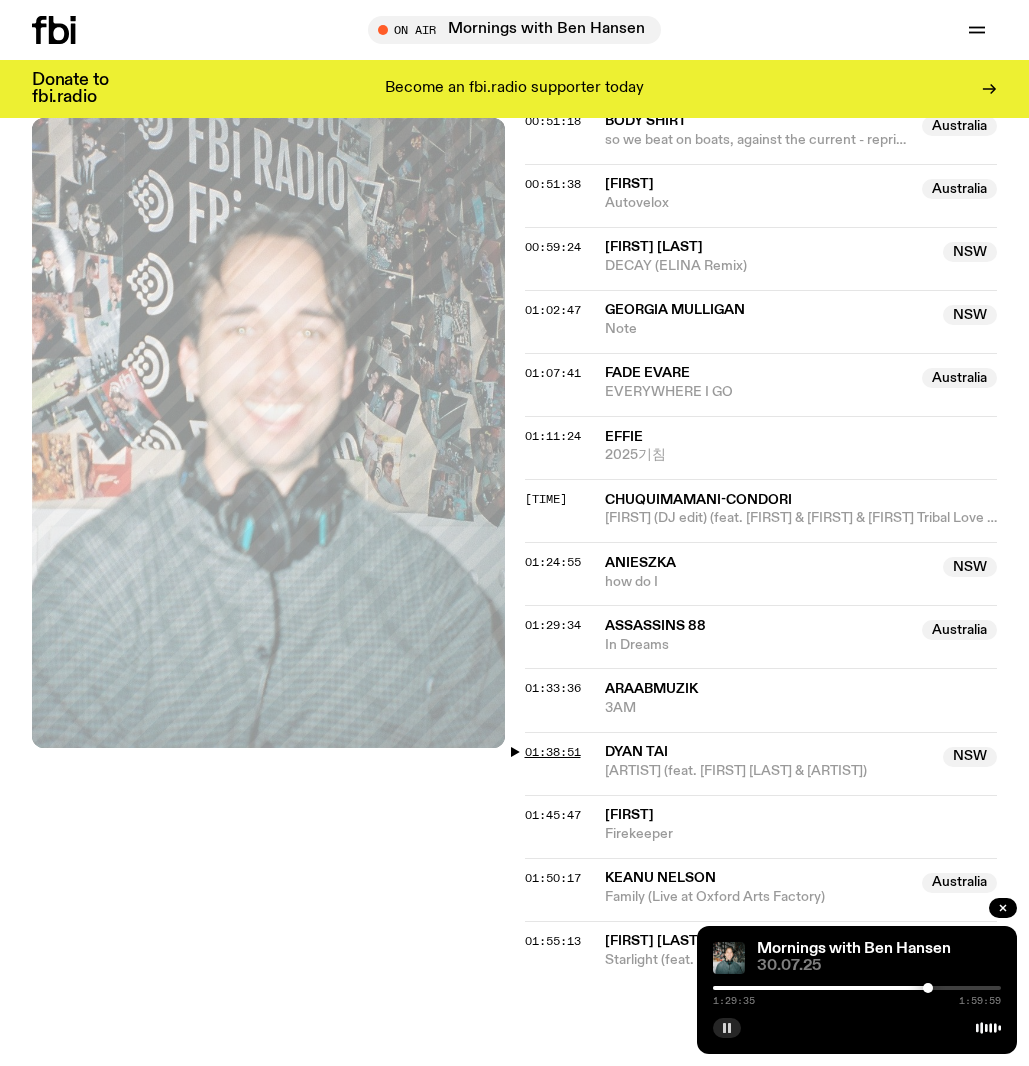 click on "01:38:51" at bounding box center (553, 752) 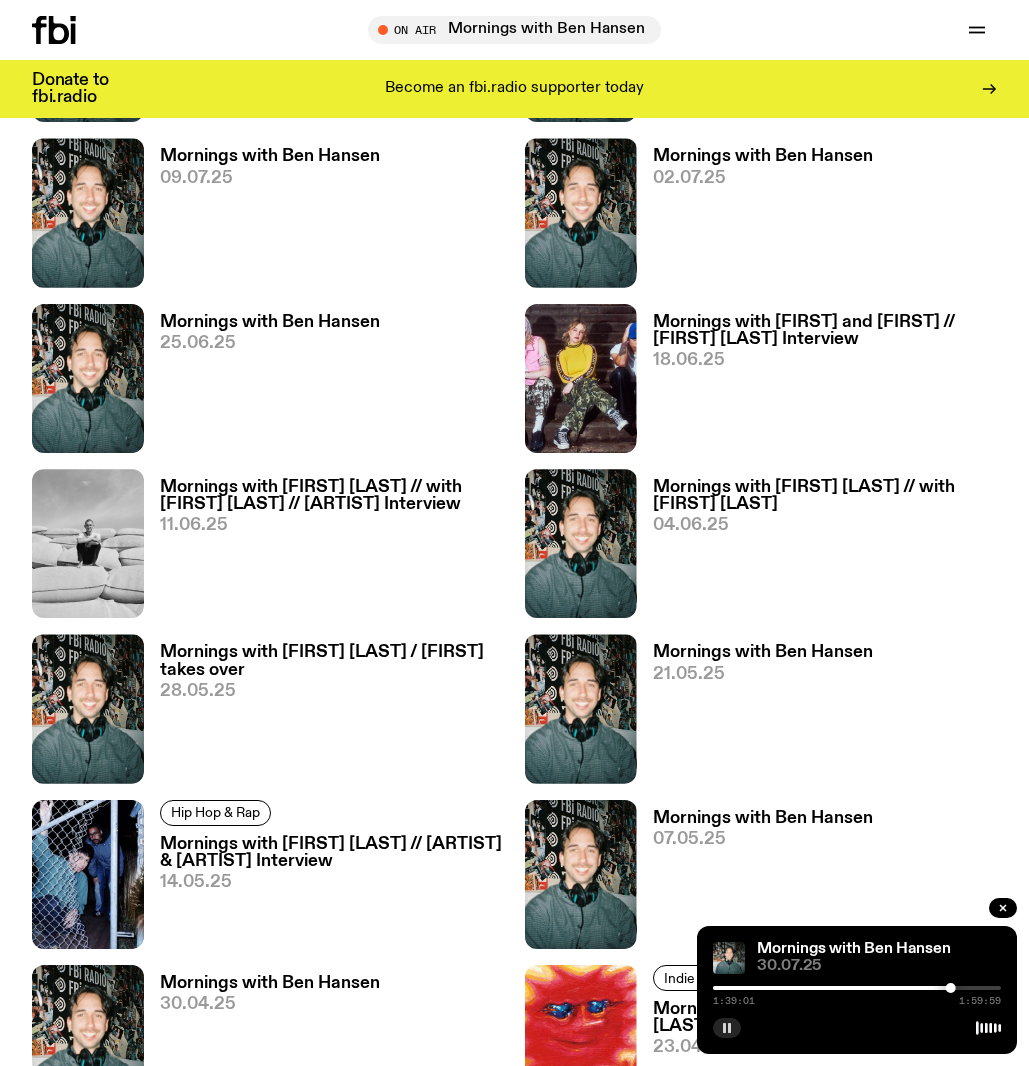 scroll, scrollTop: 479, scrollLeft: 0, axis: vertical 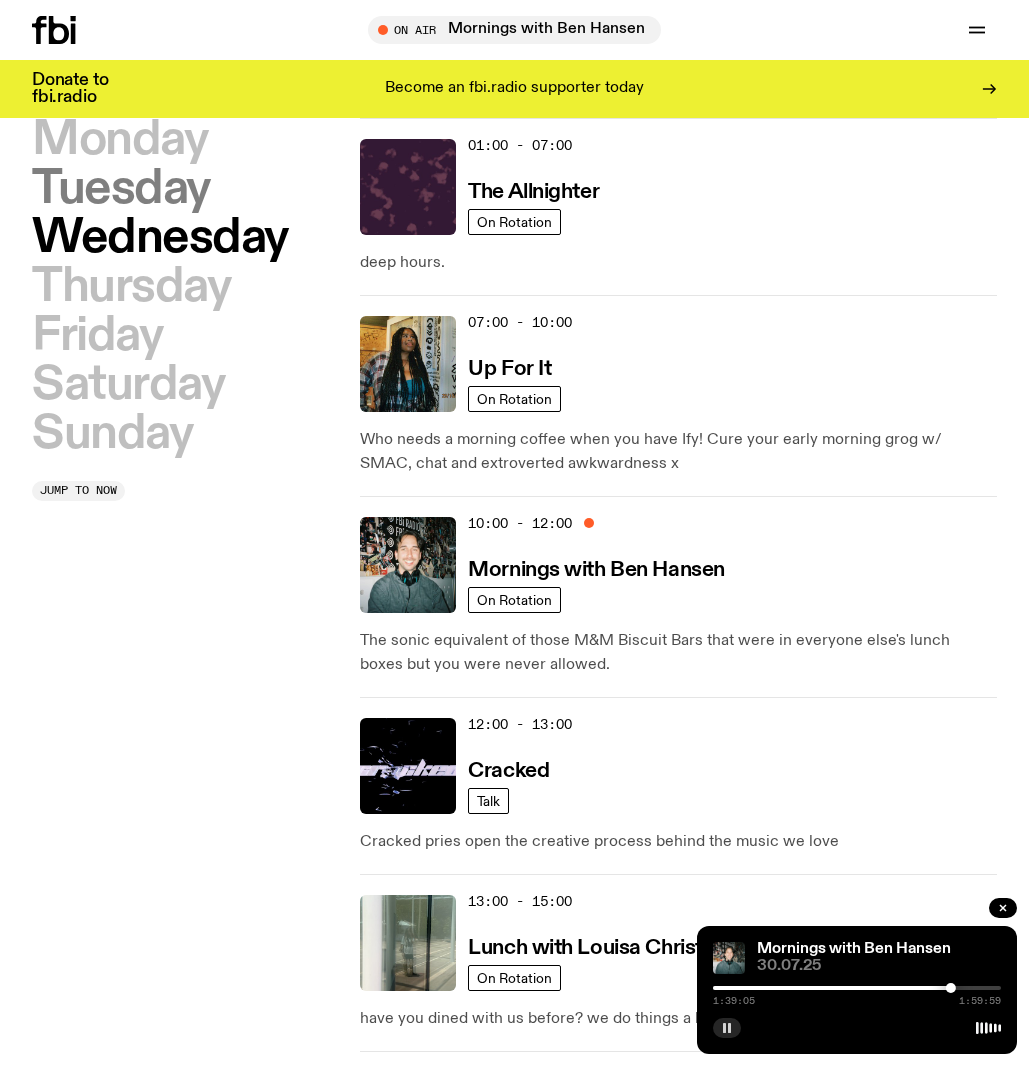 click on "Tuesday" at bounding box center [121, 189] 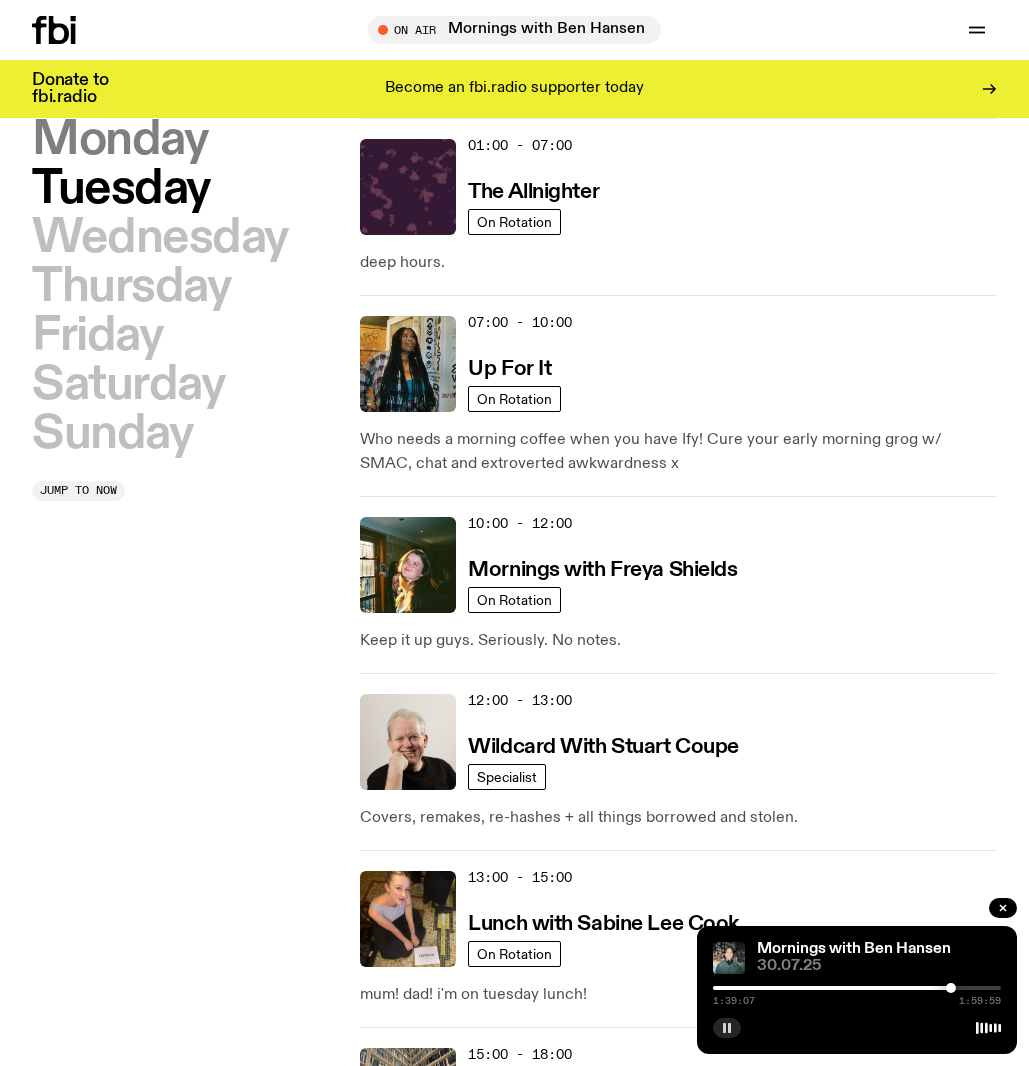 click on "Monday" at bounding box center (119, 140) 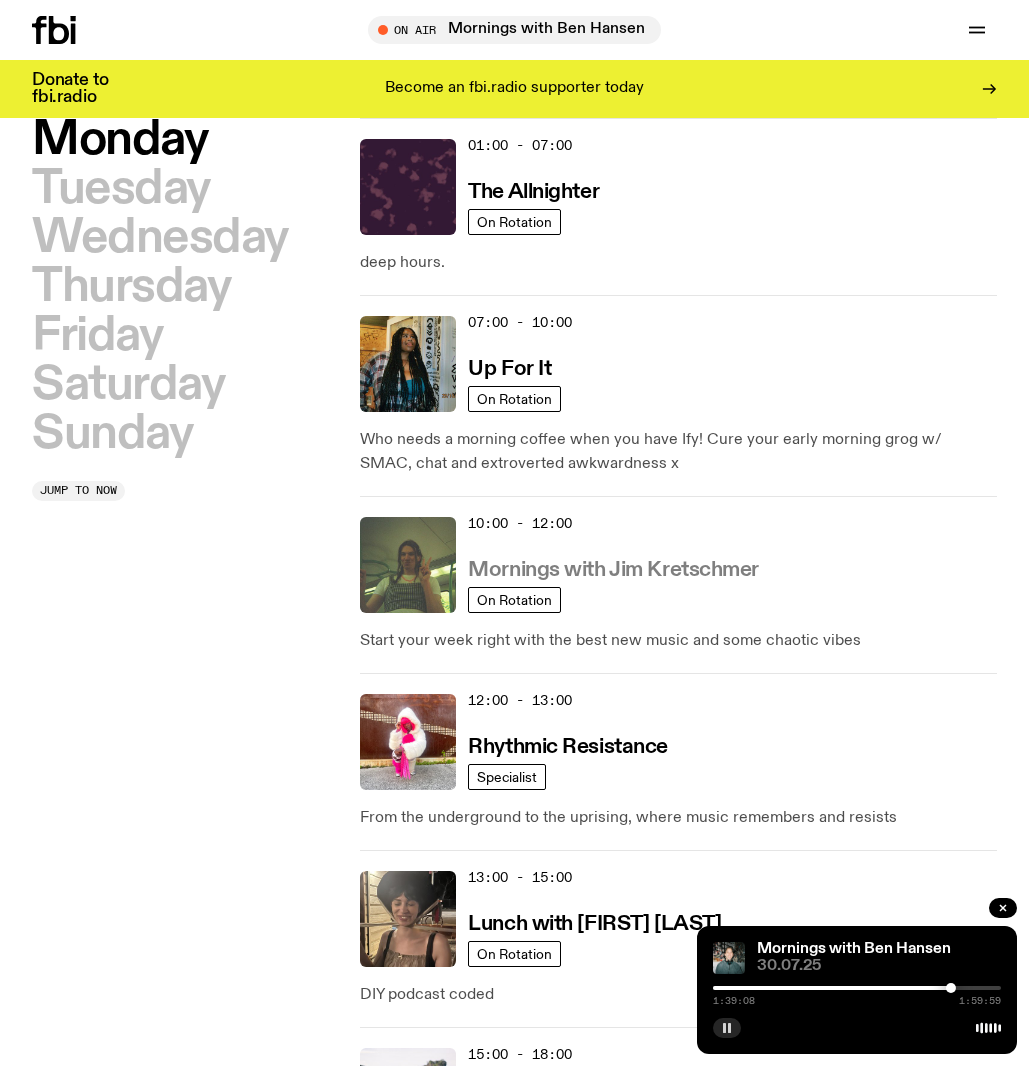 click on "Mornings with Jim Kretschmer" at bounding box center (613, 570) 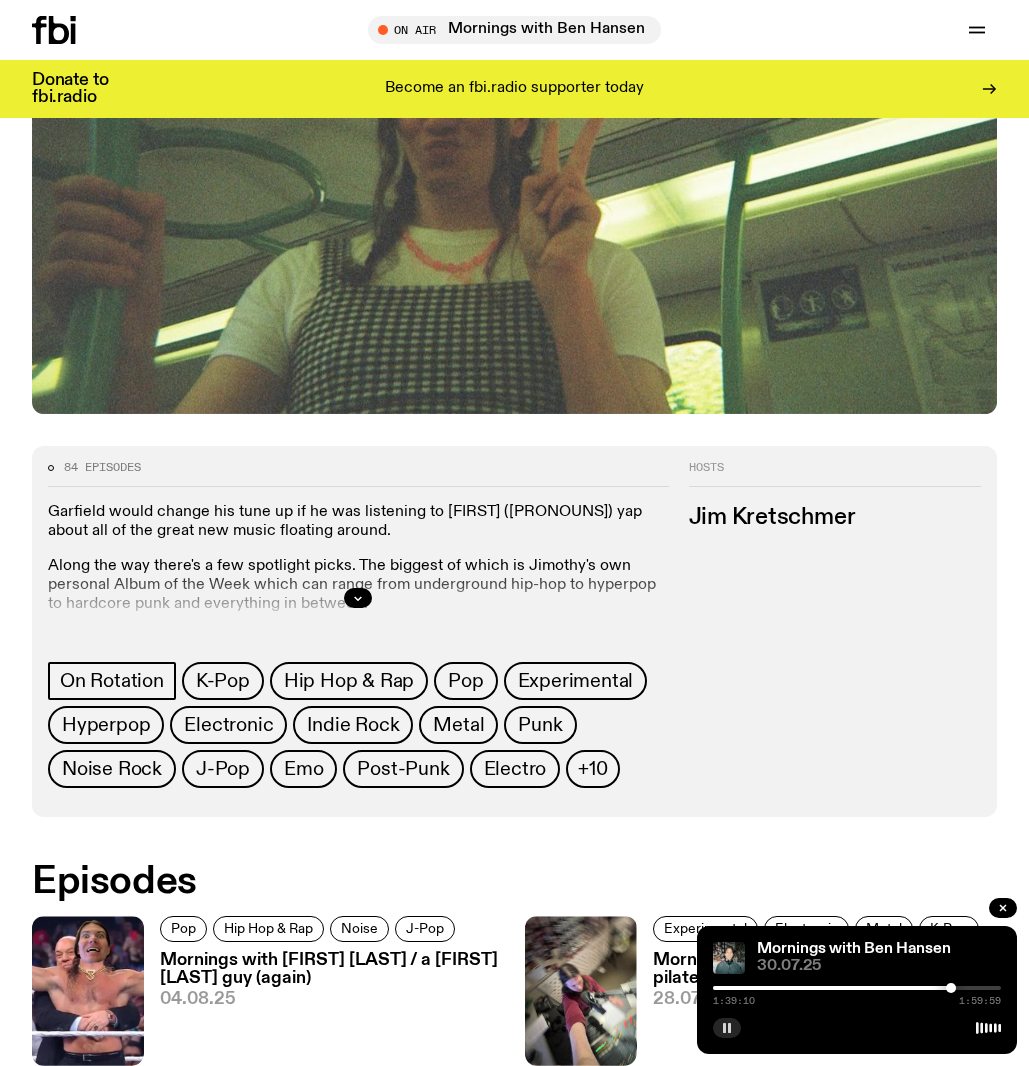 scroll, scrollTop: 707, scrollLeft: 0, axis: vertical 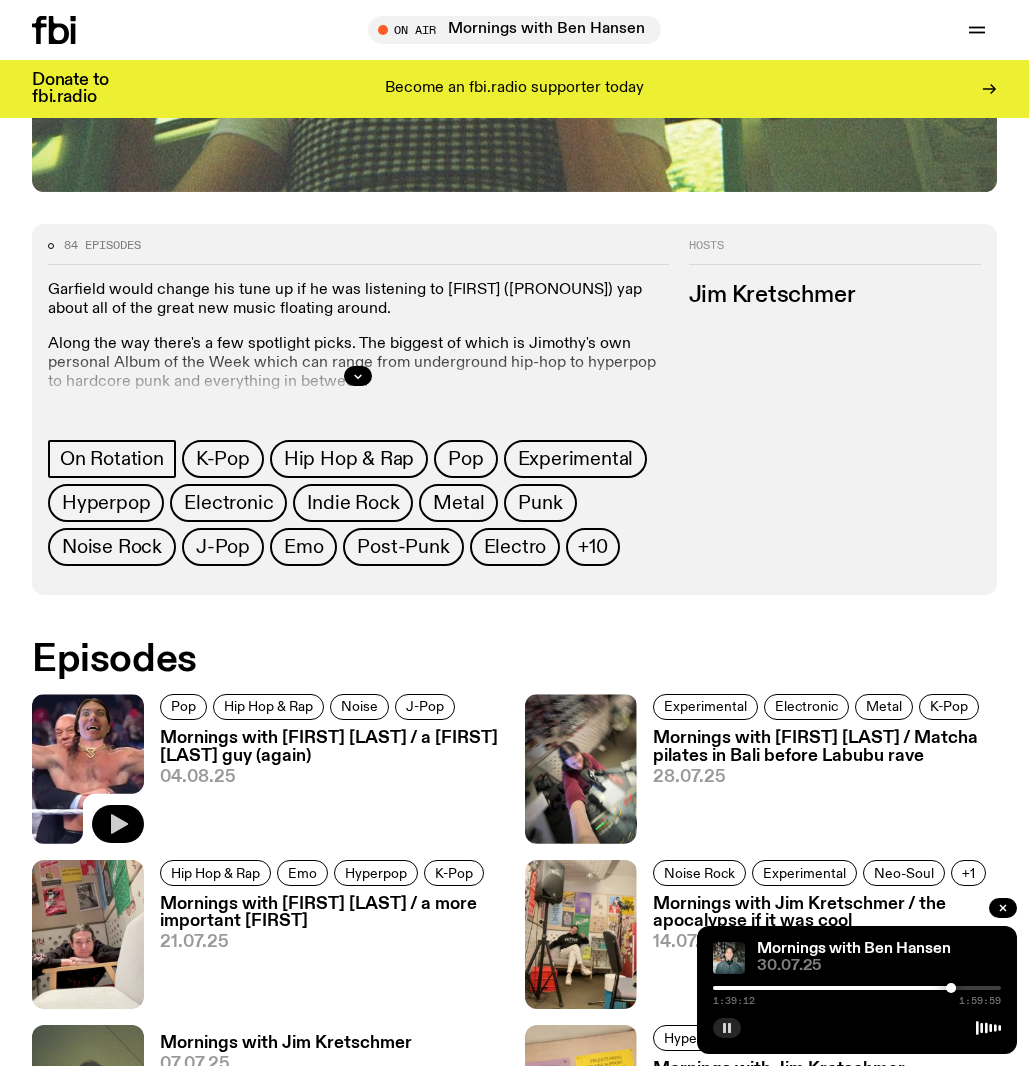 click 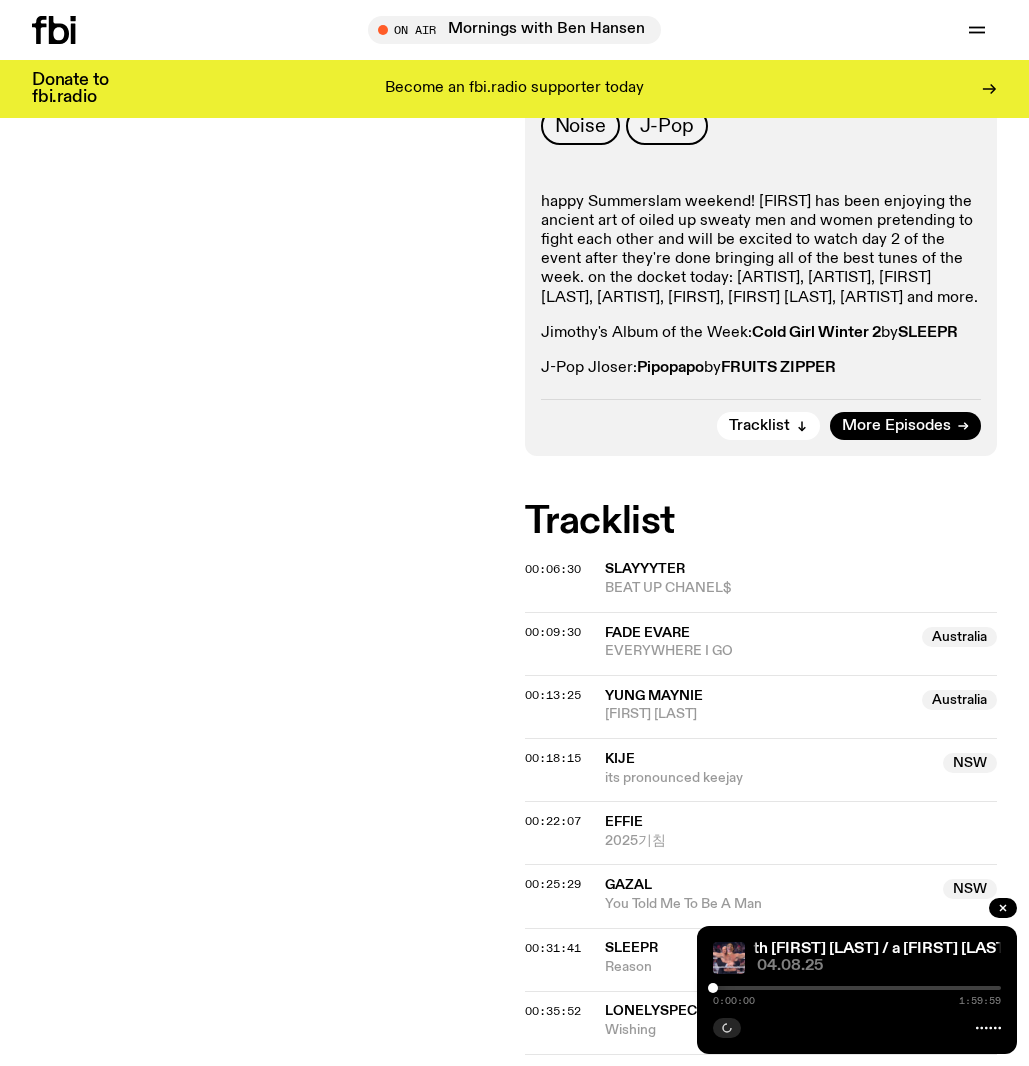 scroll, scrollTop: 525, scrollLeft: 0, axis: vertical 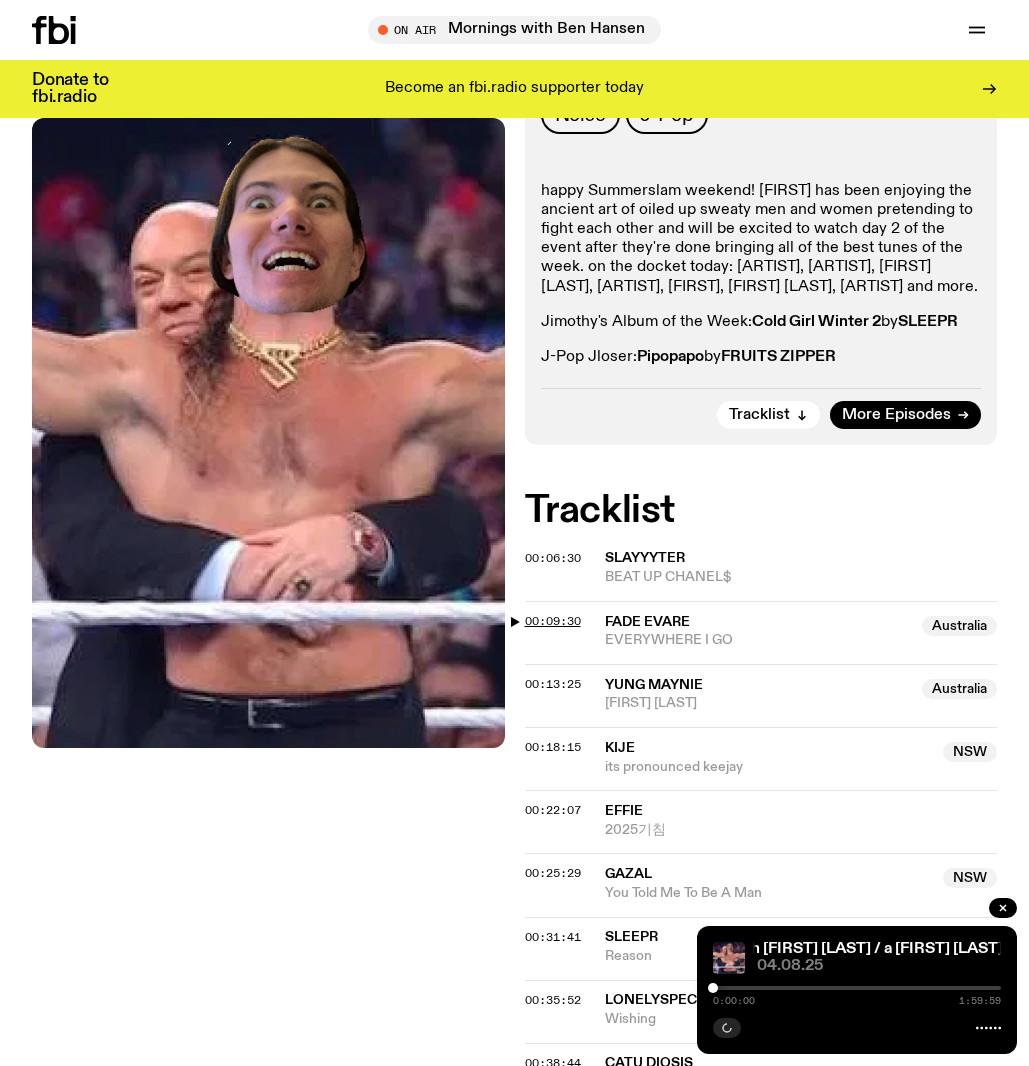 click on "00:09:30" at bounding box center (553, 621) 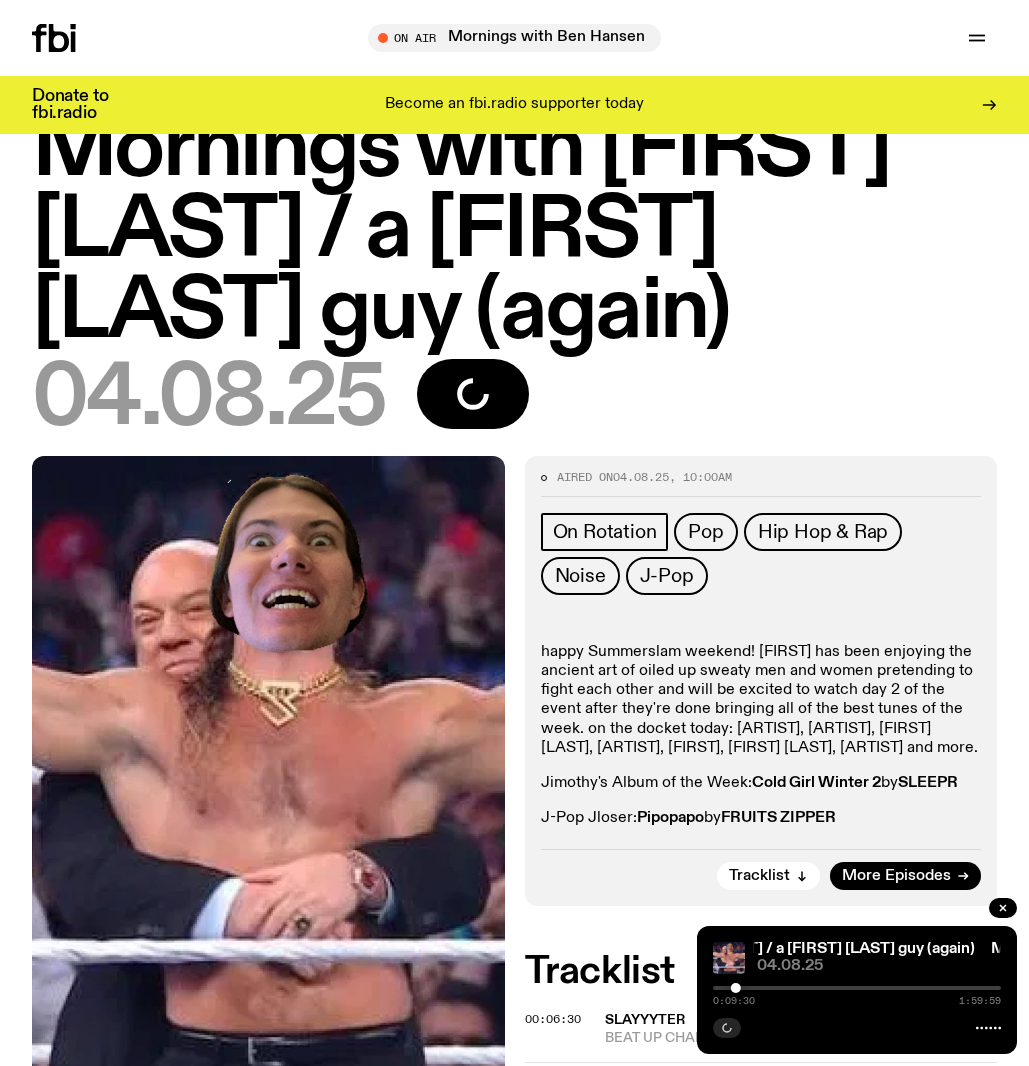 scroll, scrollTop: 0, scrollLeft: 0, axis: both 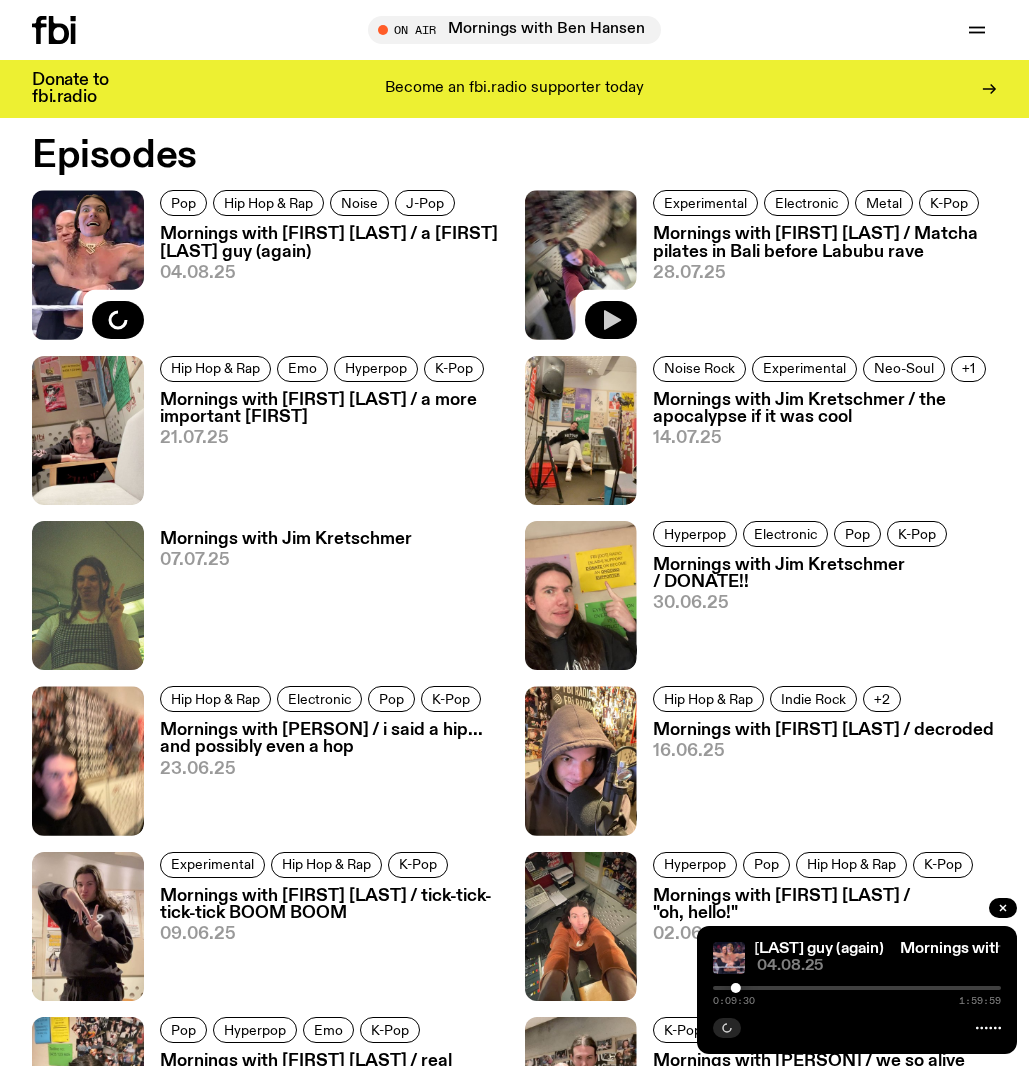 click 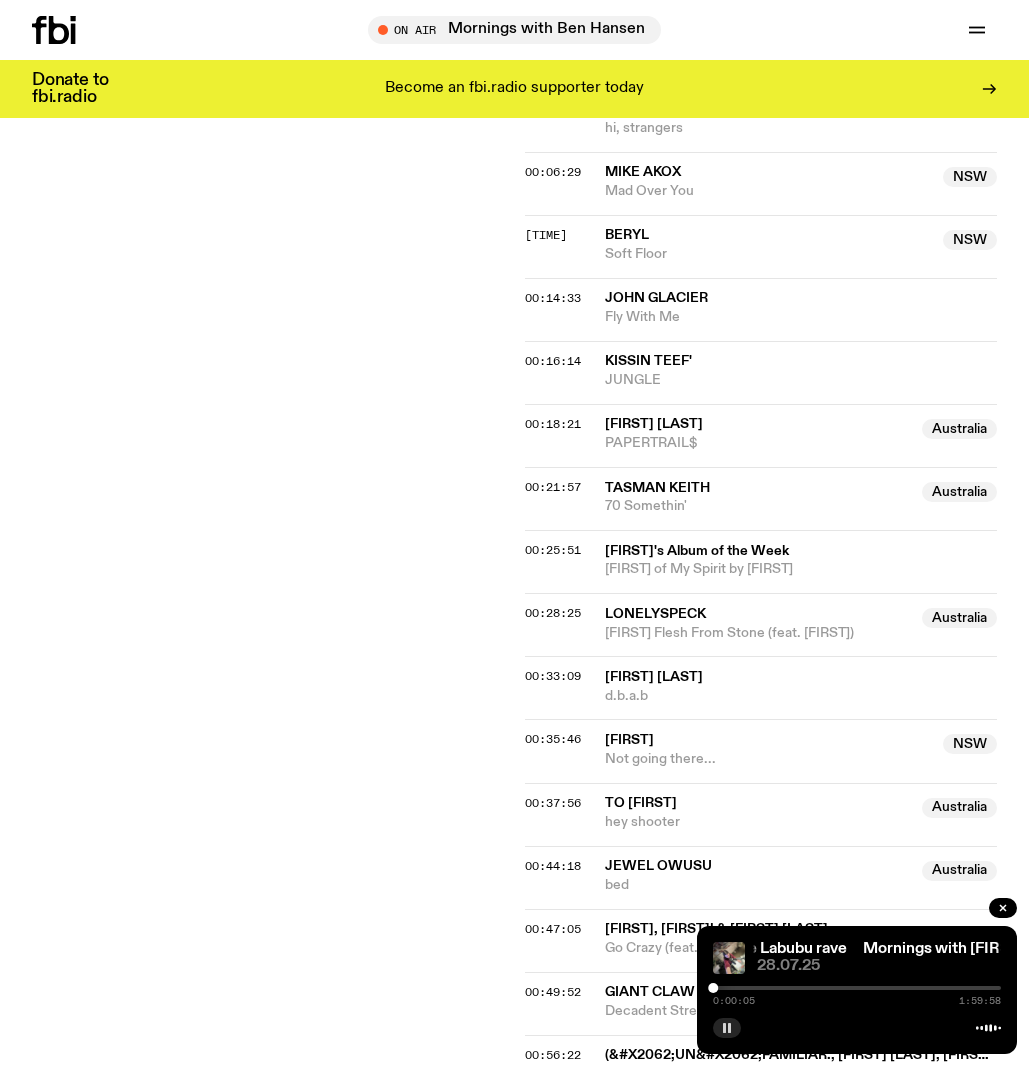 scroll, scrollTop: 1048, scrollLeft: 0, axis: vertical 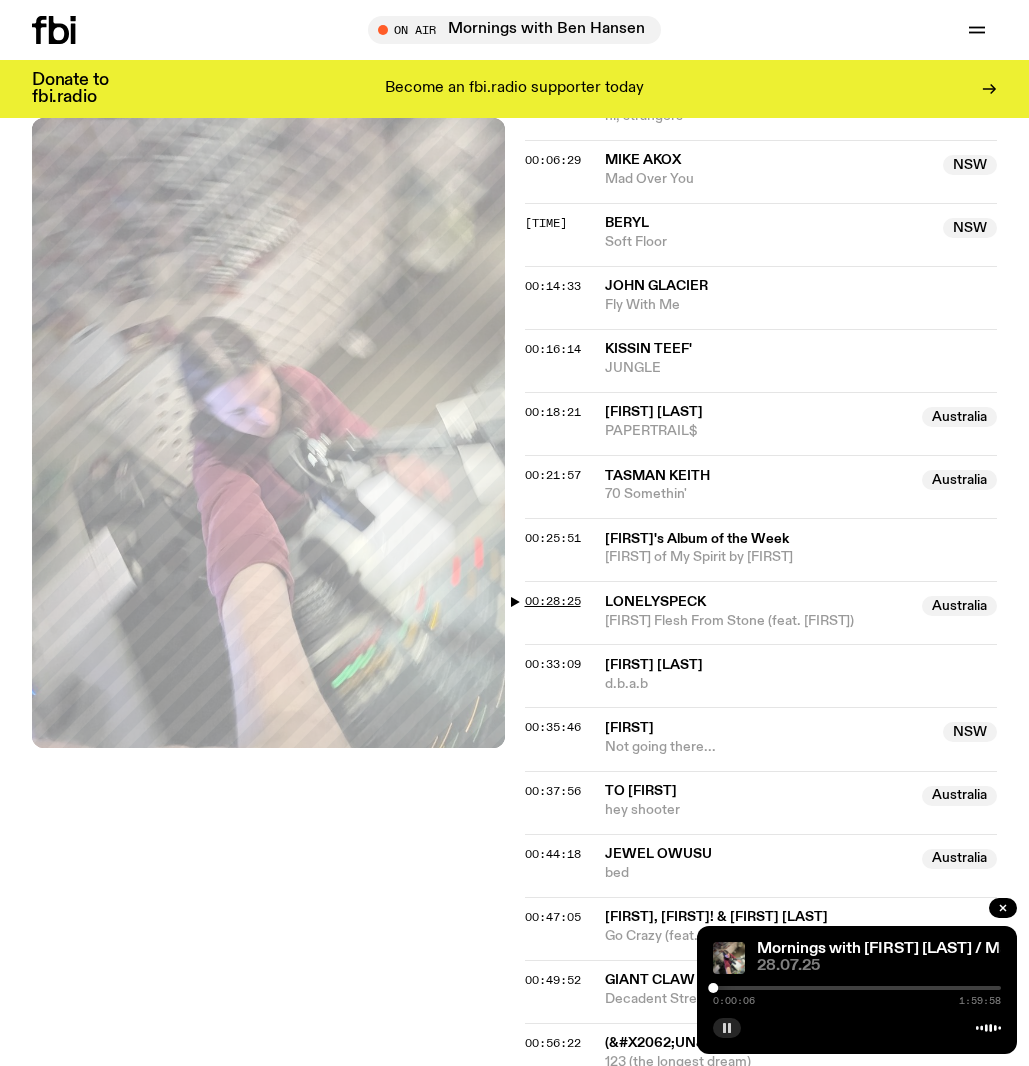 click on "00:28:25" at bounding box center [553, 601] 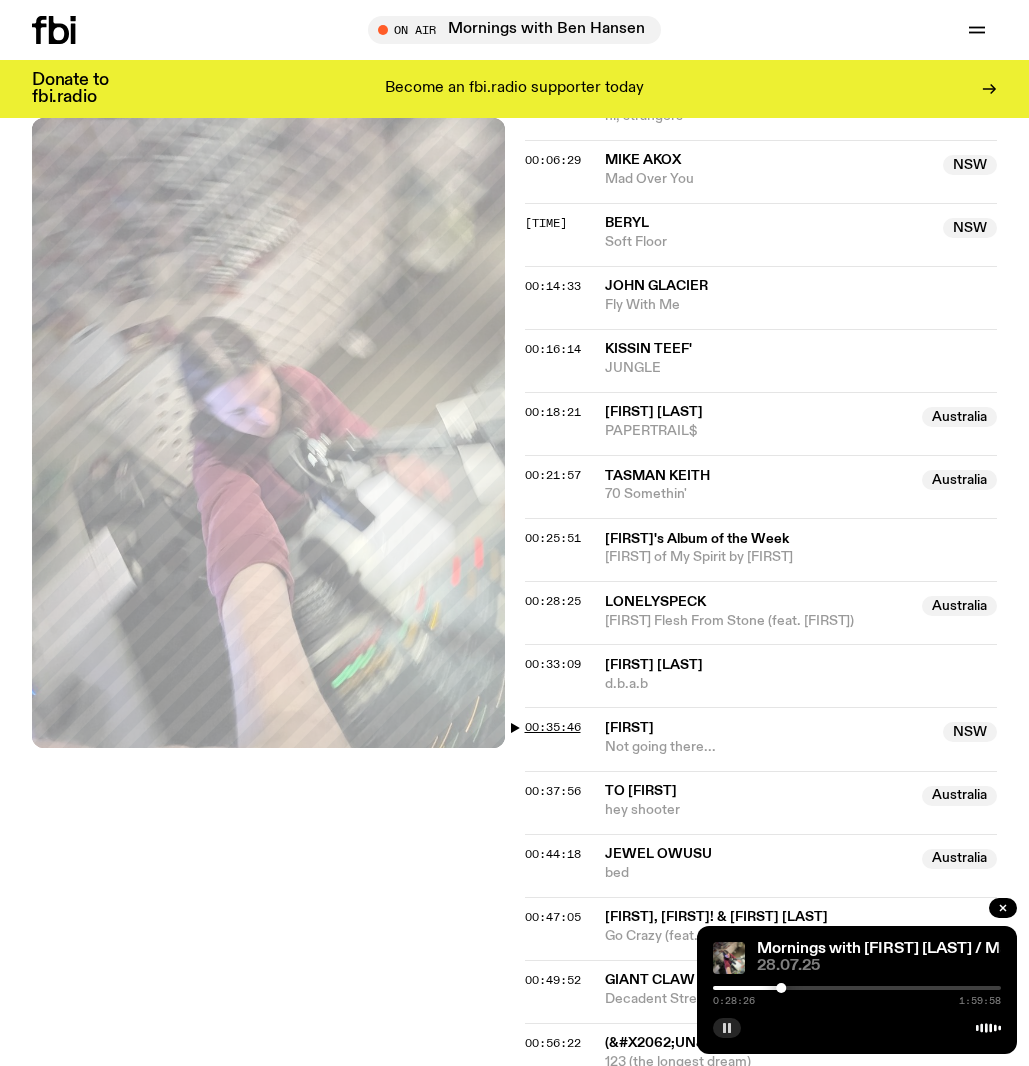 click on "00:35:46" at bounding box center (553, 727) 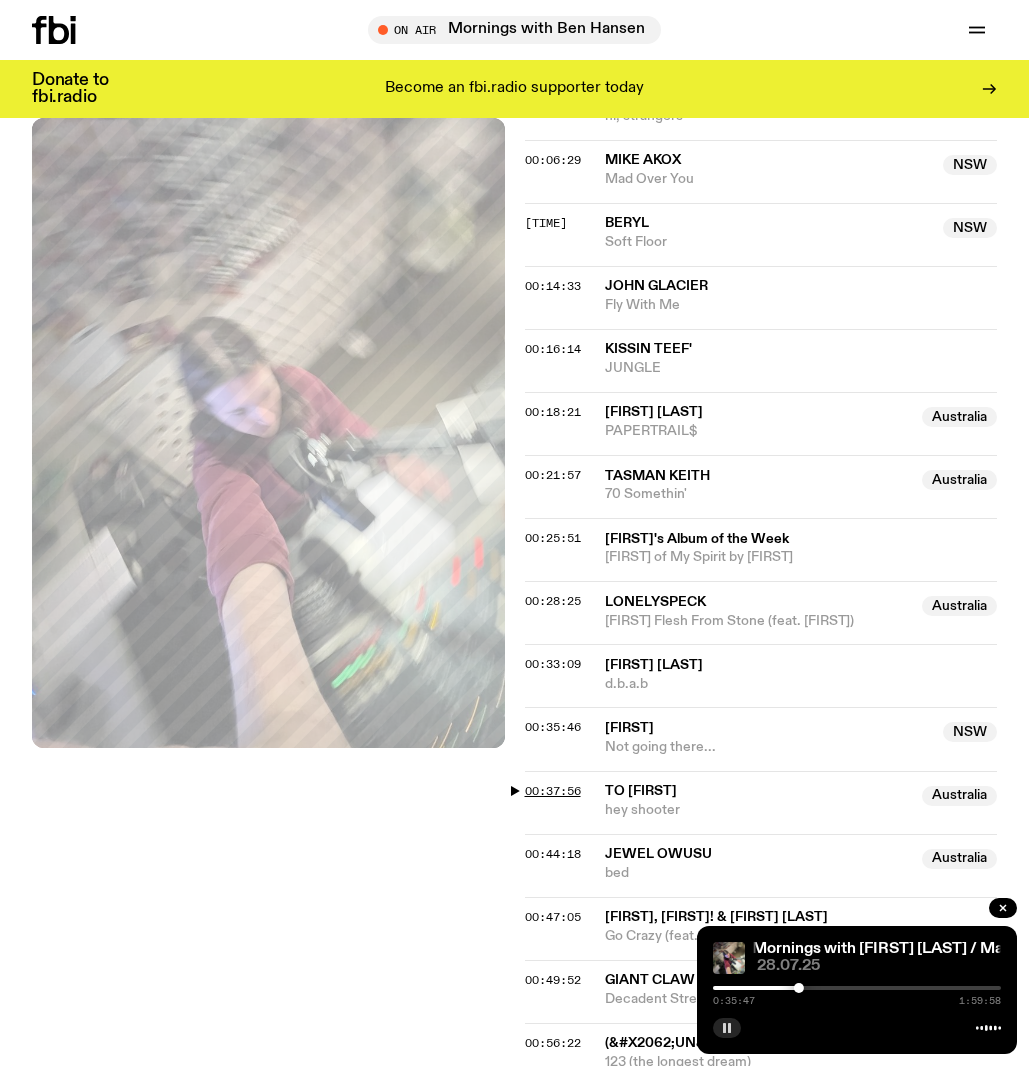 click on "00:37:56" at bounding box center [553, 791] 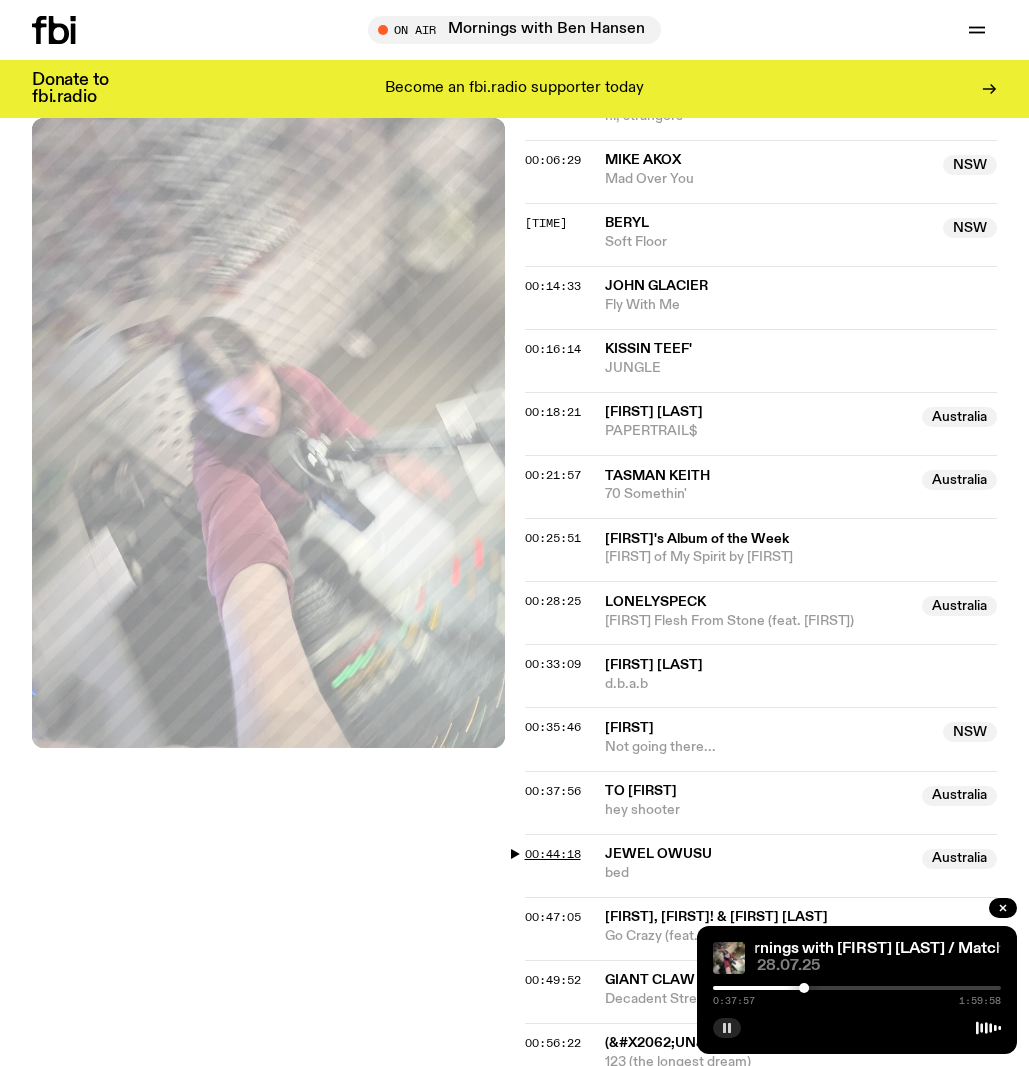 click on "00:44:18" at bounding box center (553, 854) 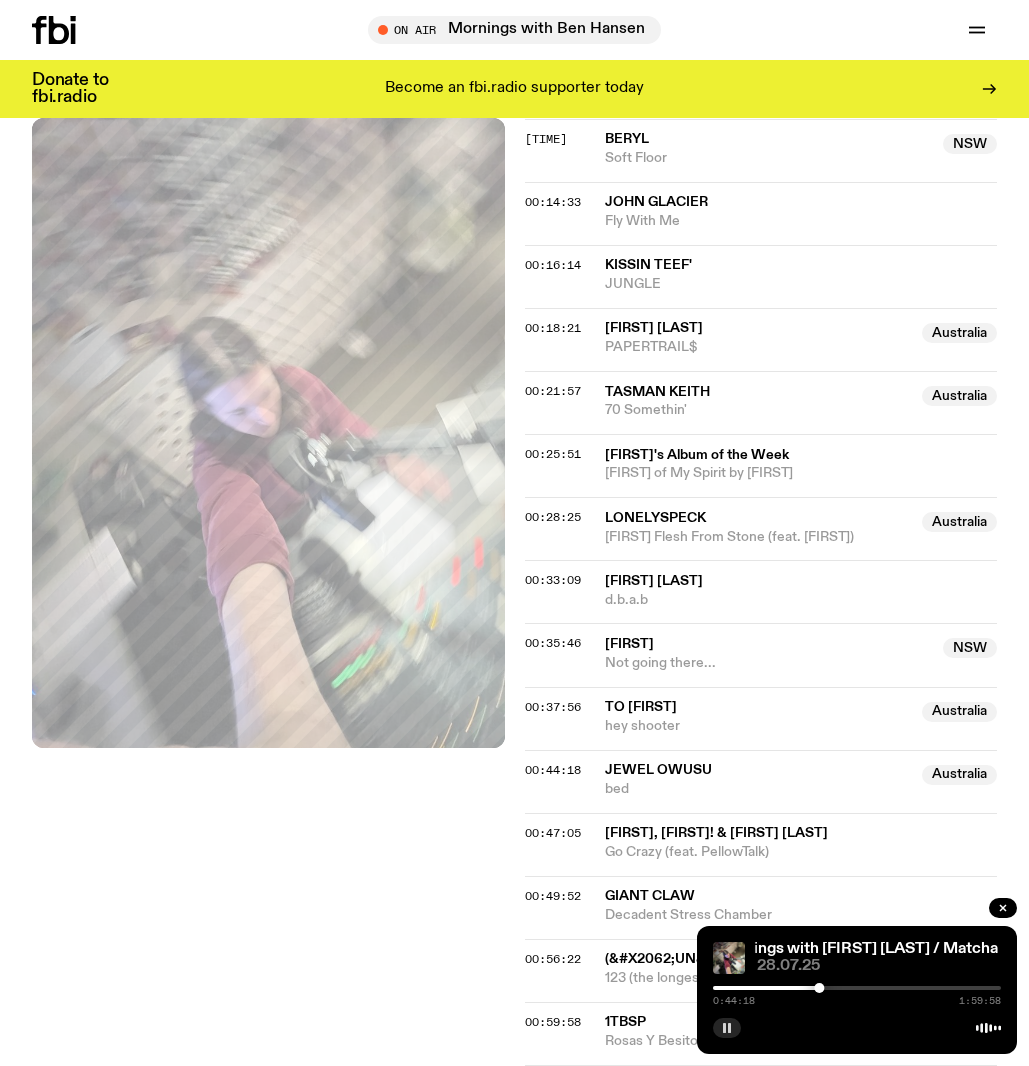 scroll, scrollTop: 1173, scrollLeft: 0, axis: vertical 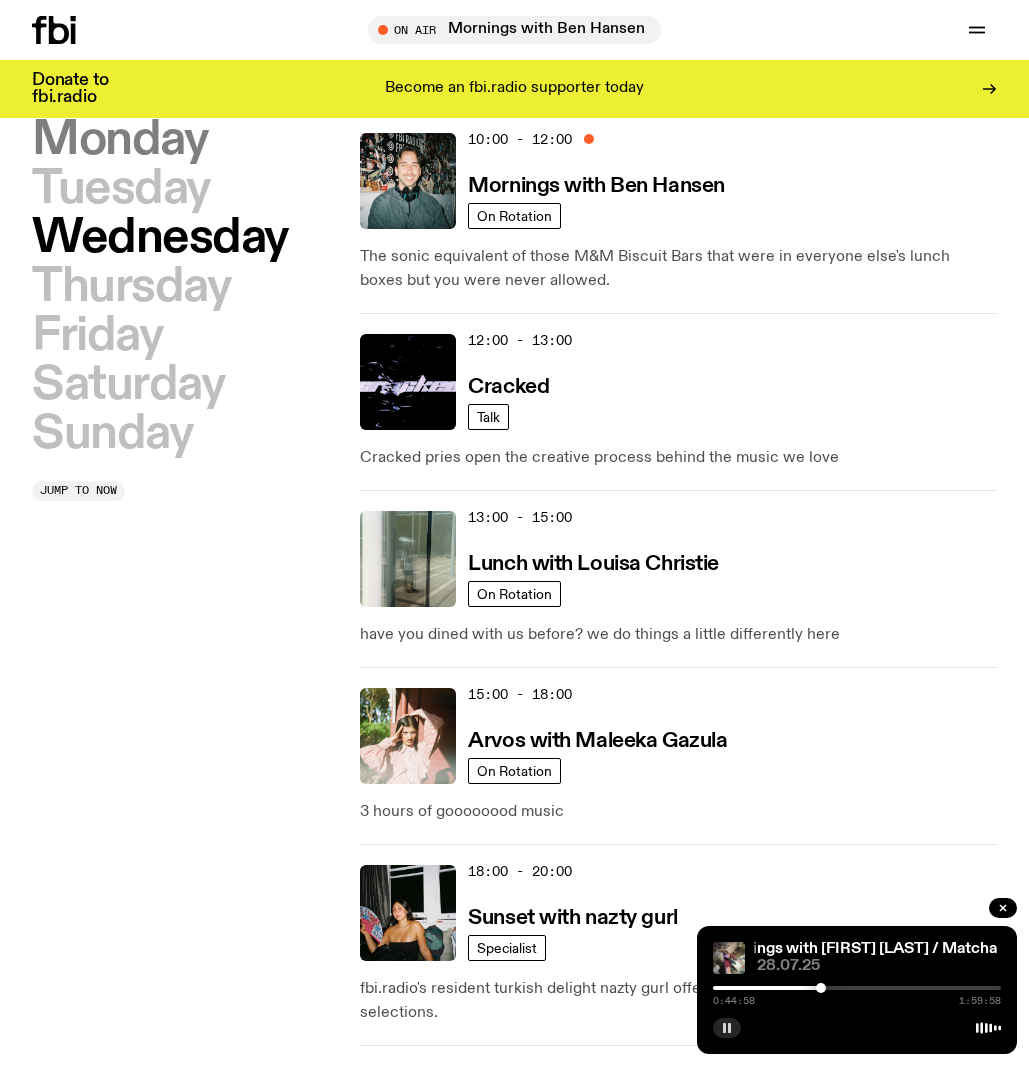 click on "Monday" at bounding box center [119, 140] 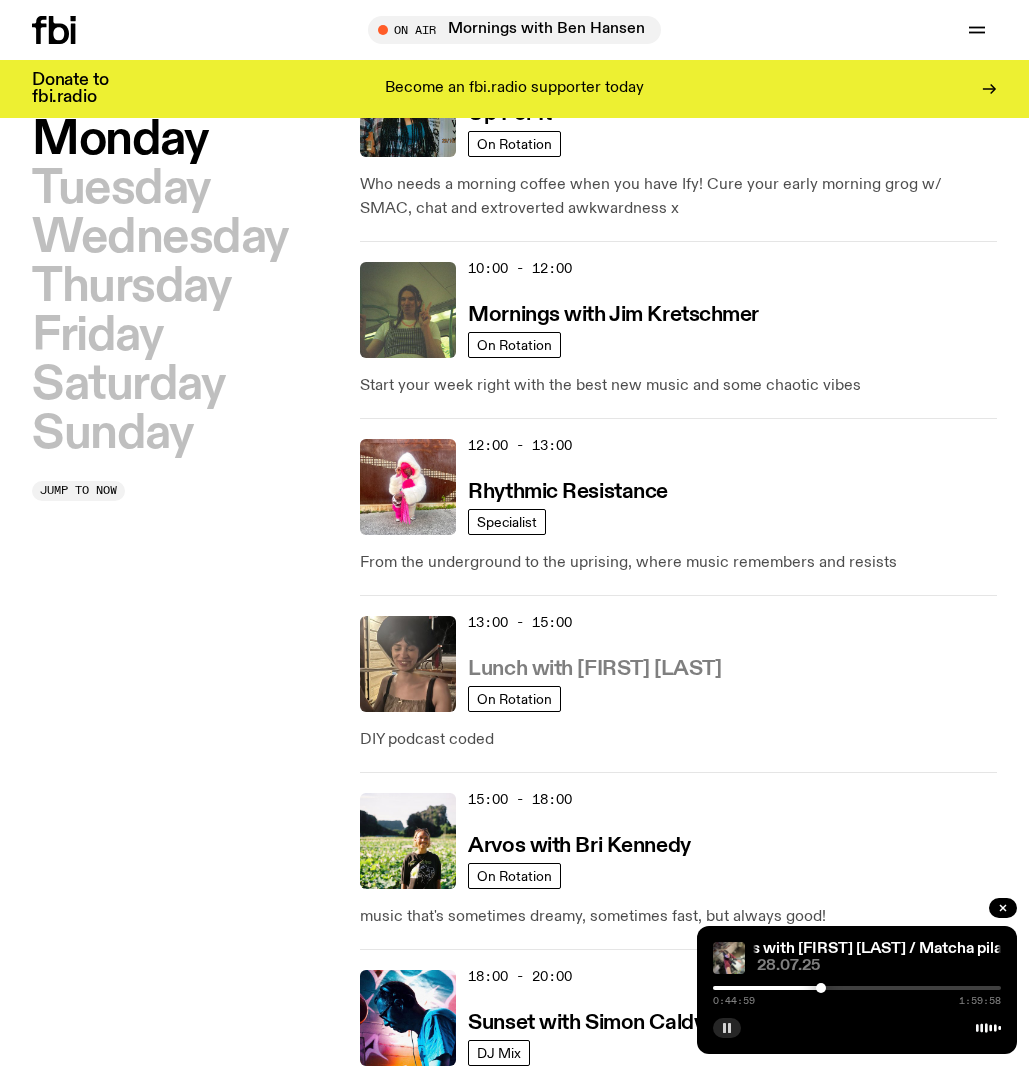 scroll, scrollTop: 332, scrollLeft: 0, axis: vertical 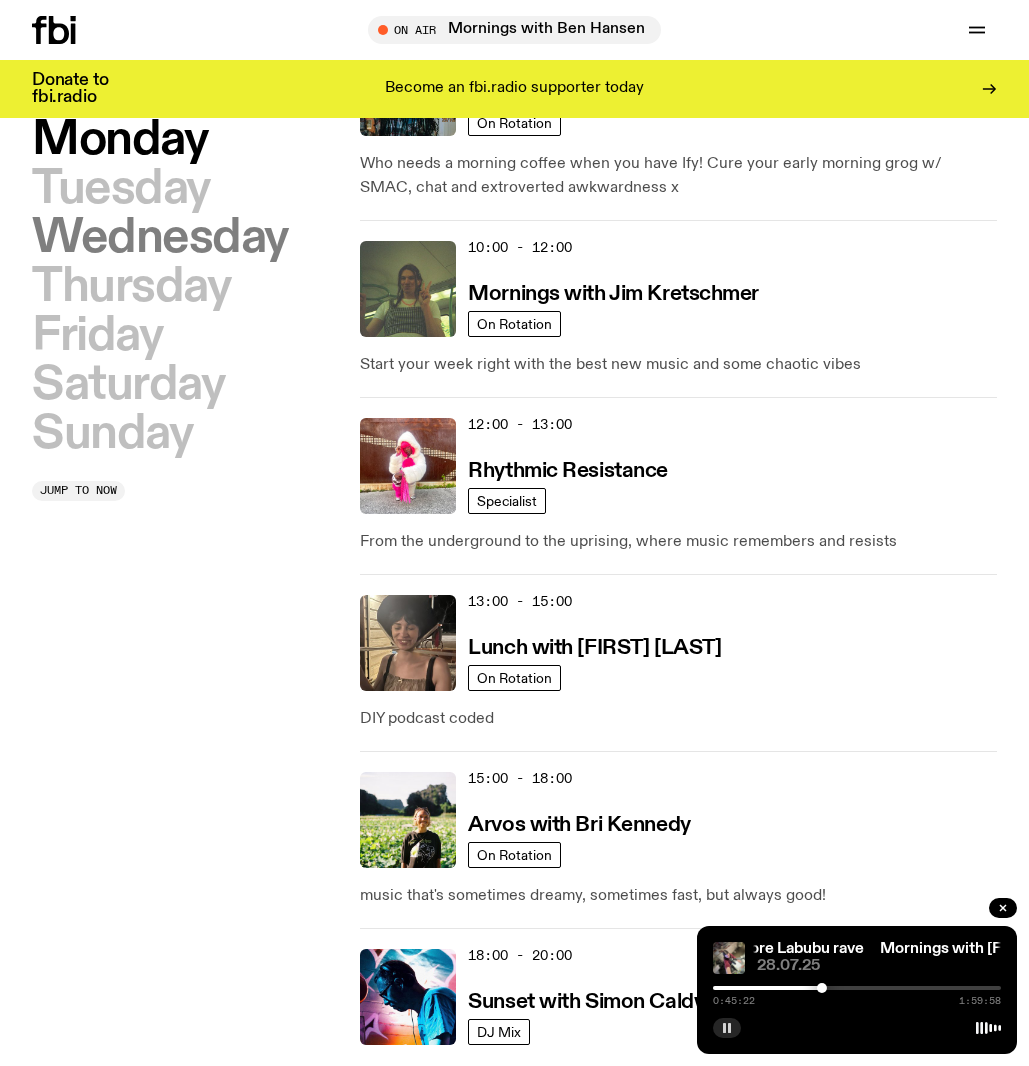 click on "Wednesday" at bounding box center [160, 238] 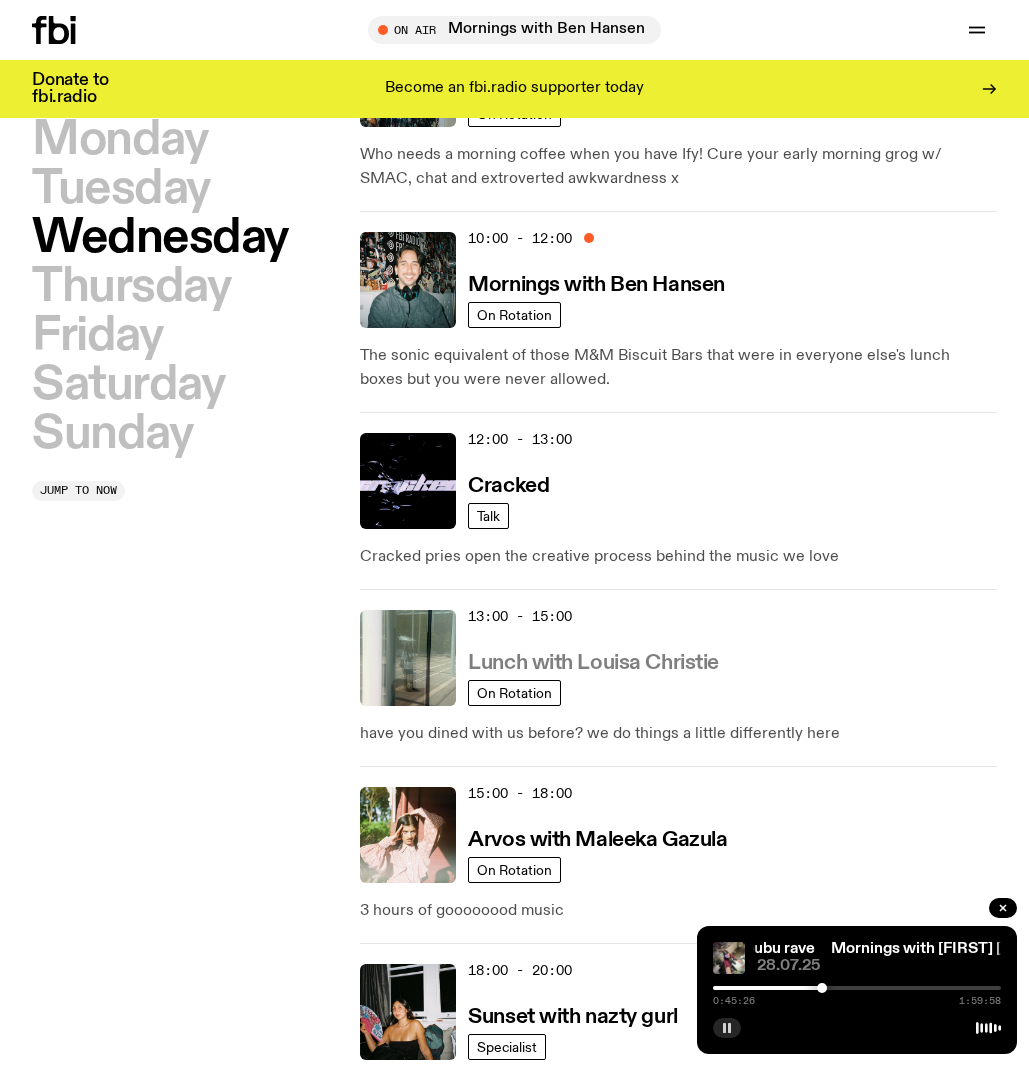 scroll, scrollTop: 347, scrollLeft: 0, axis: vertical 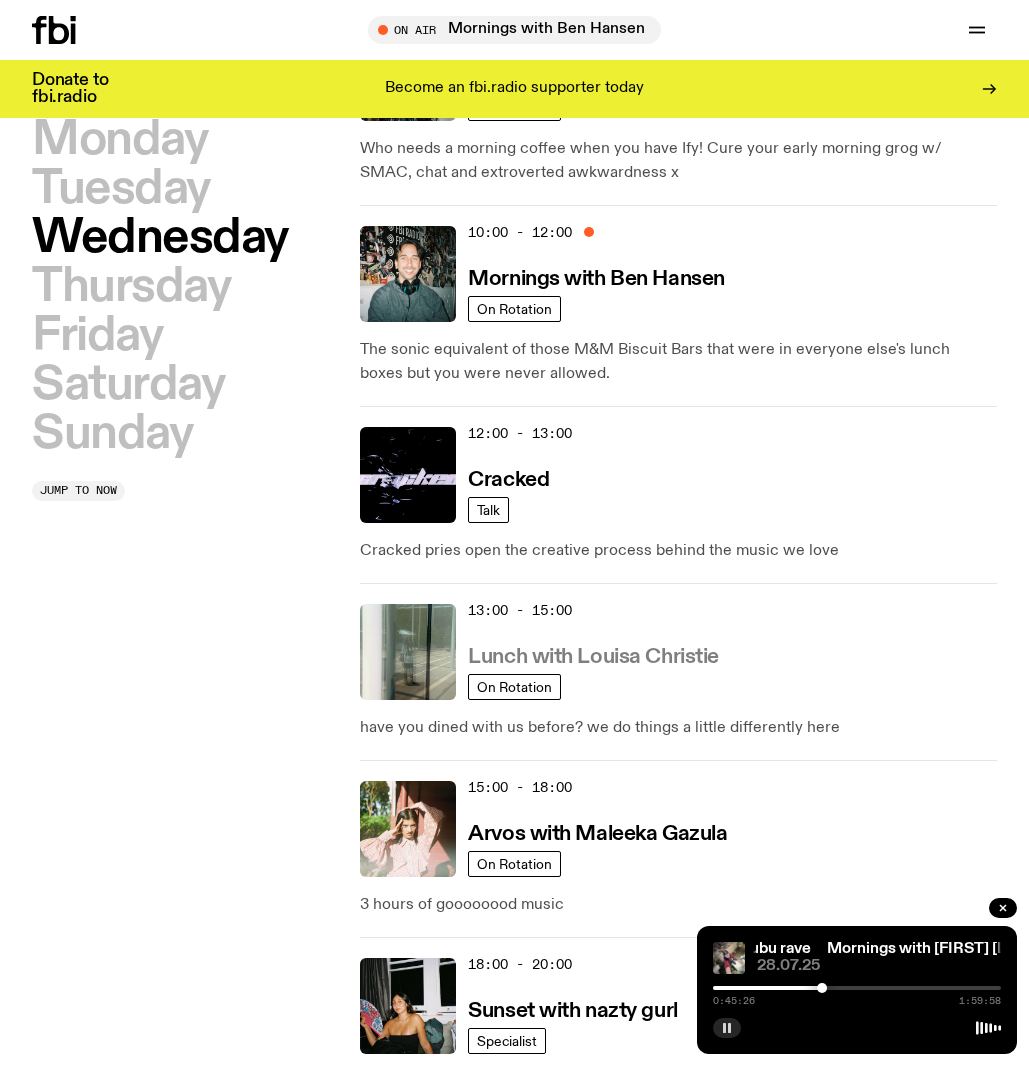 click on "Lunch with Louisa Christie" at bounding box center [593, 657] 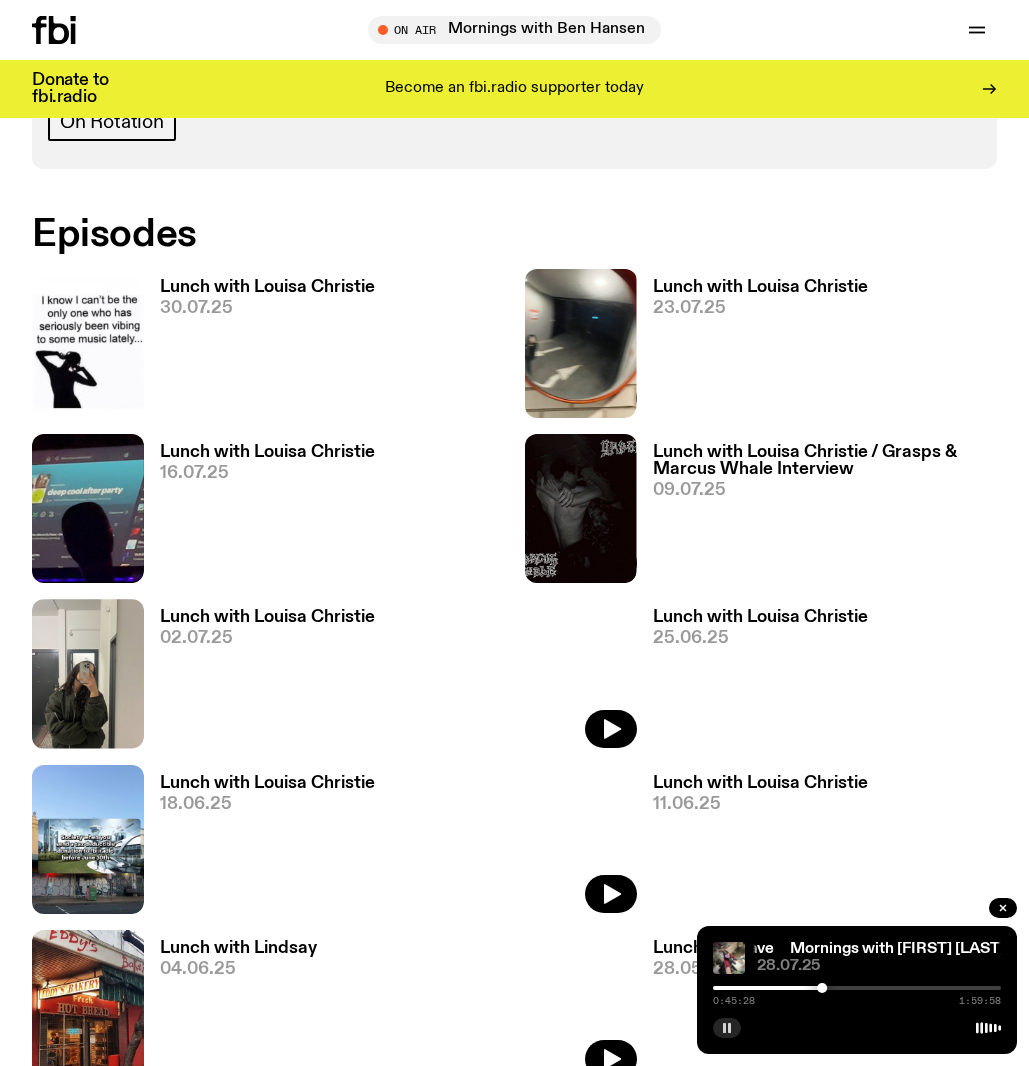 scroll, scrollTop: 649, scrollLeft: 0, axis: vertical 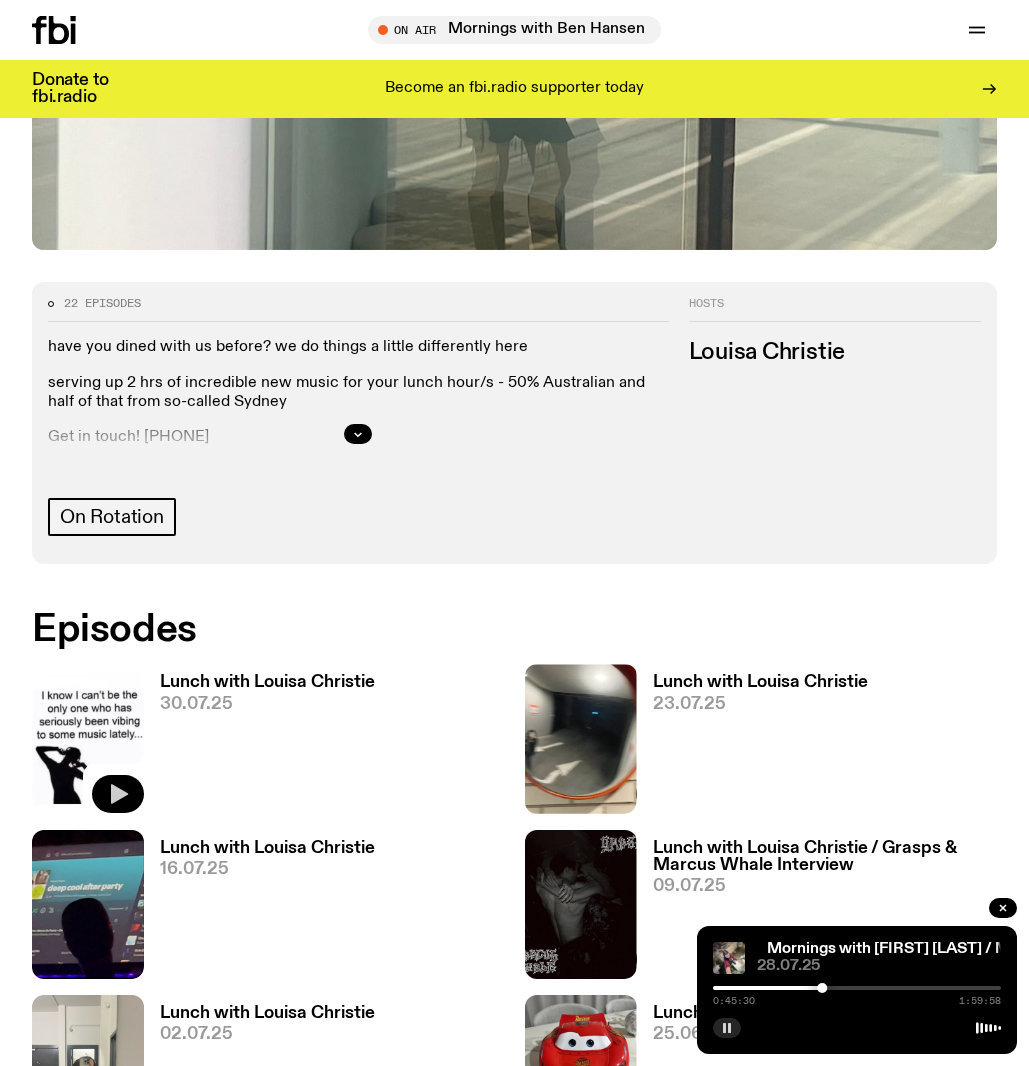 click 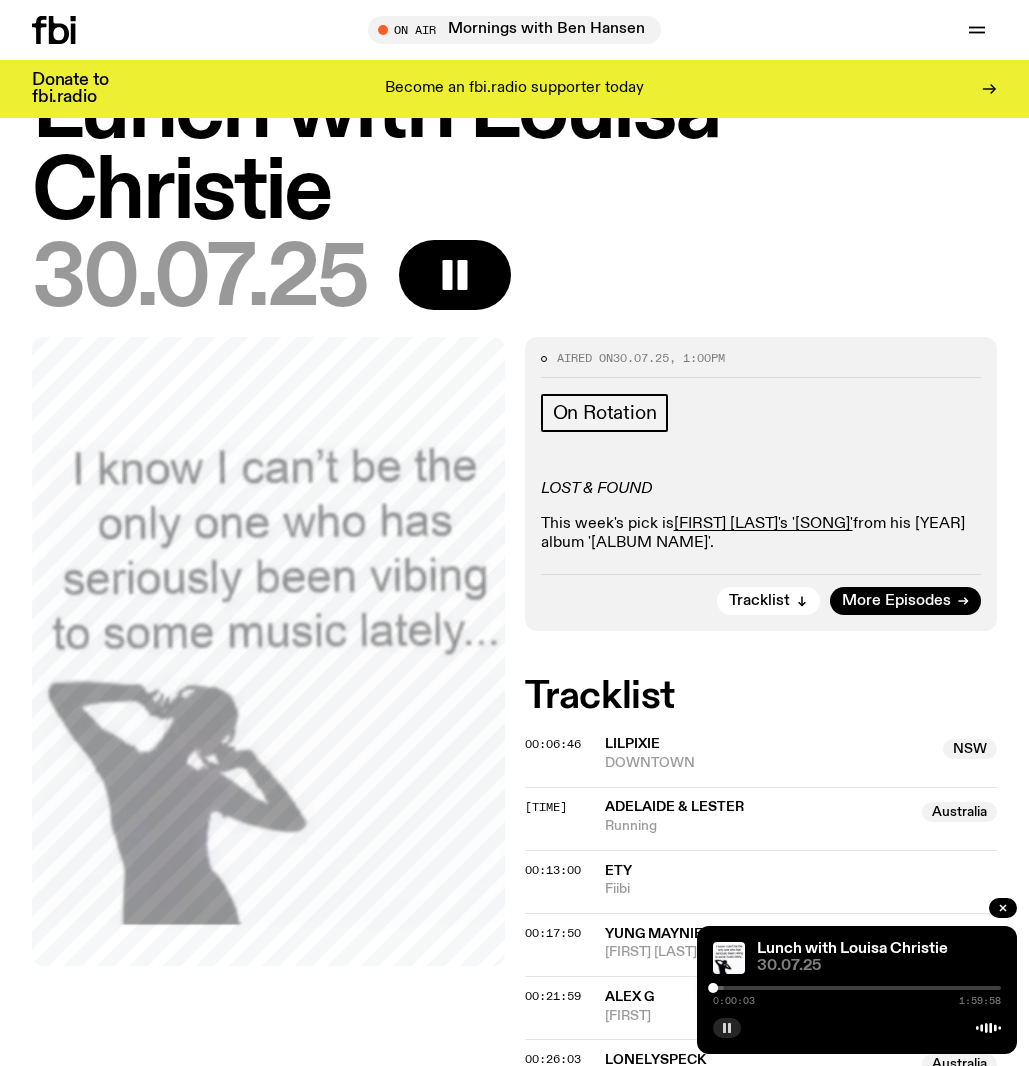 scroll, scrollTop: 268, scrollLeft: 0, axis: vertical 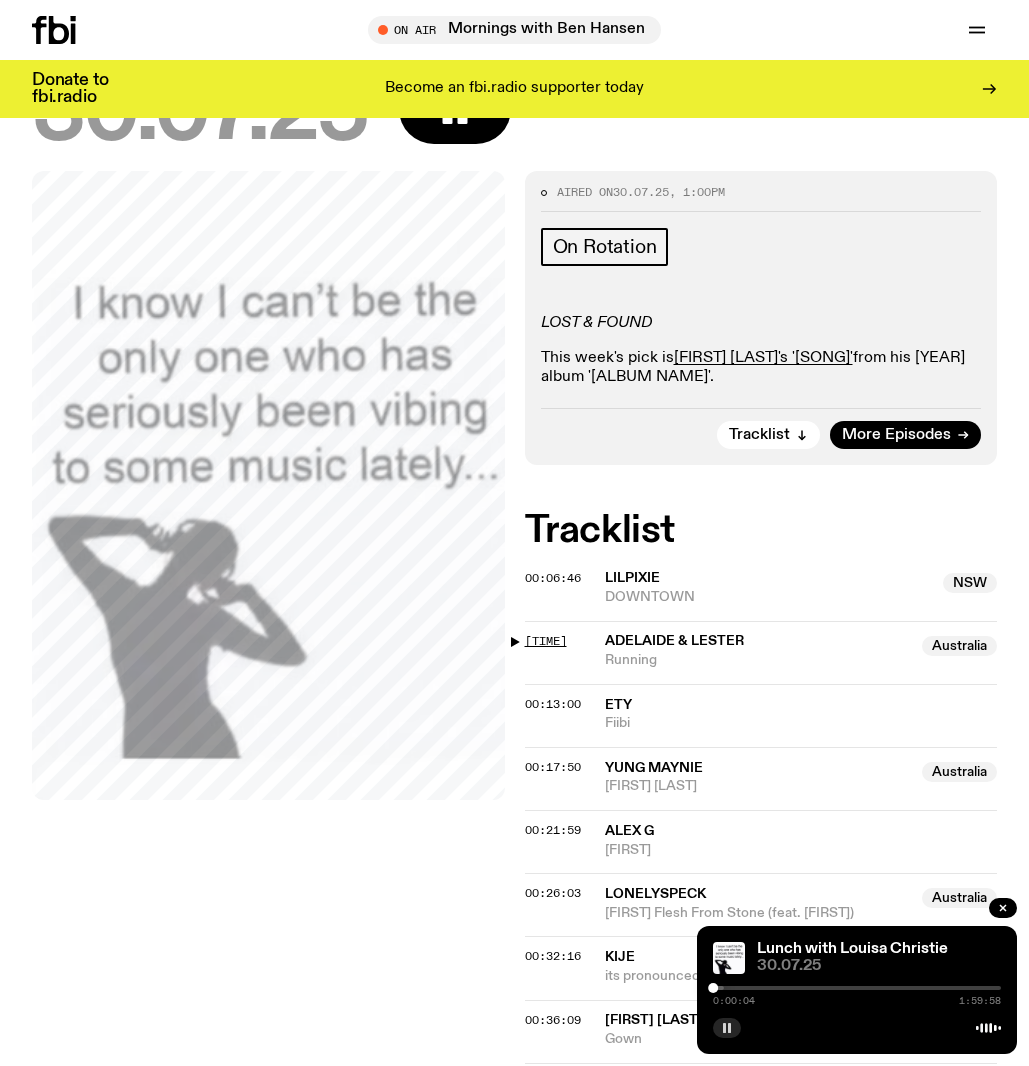 click on "[TIME]" at bounding box center [546, 641] 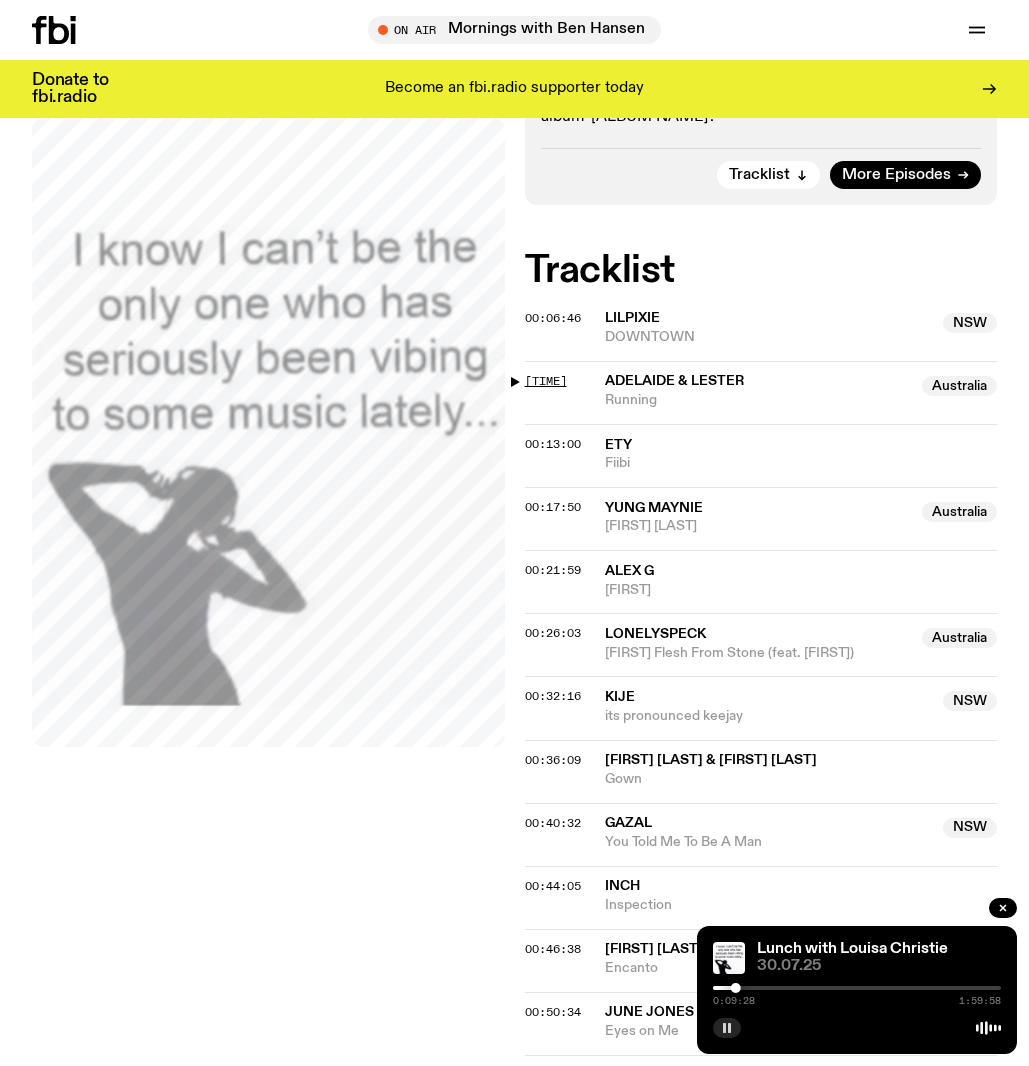scroll, scrollTop: 534, scrollLeft: 0, axis: vertical 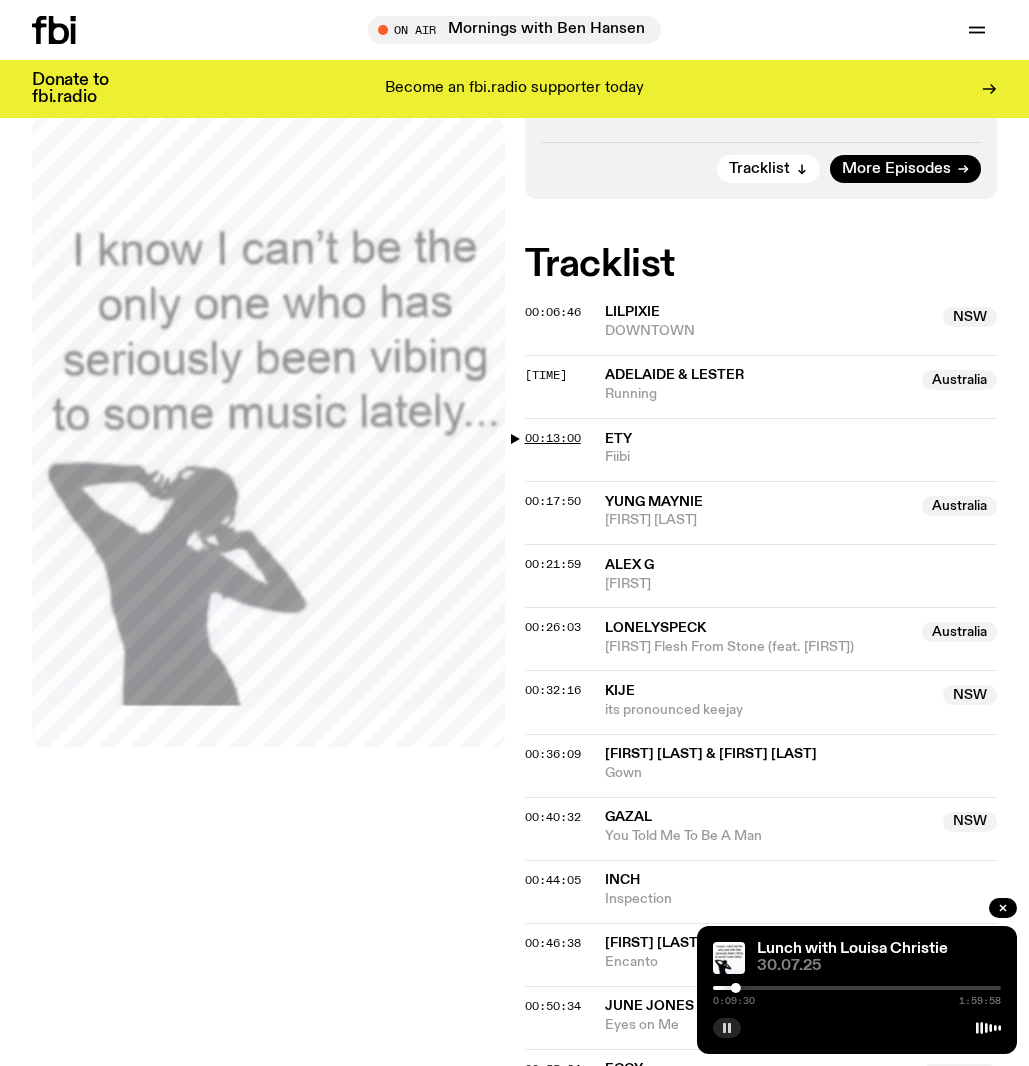 click on "00:13:00" at bounding box center [553, 438] 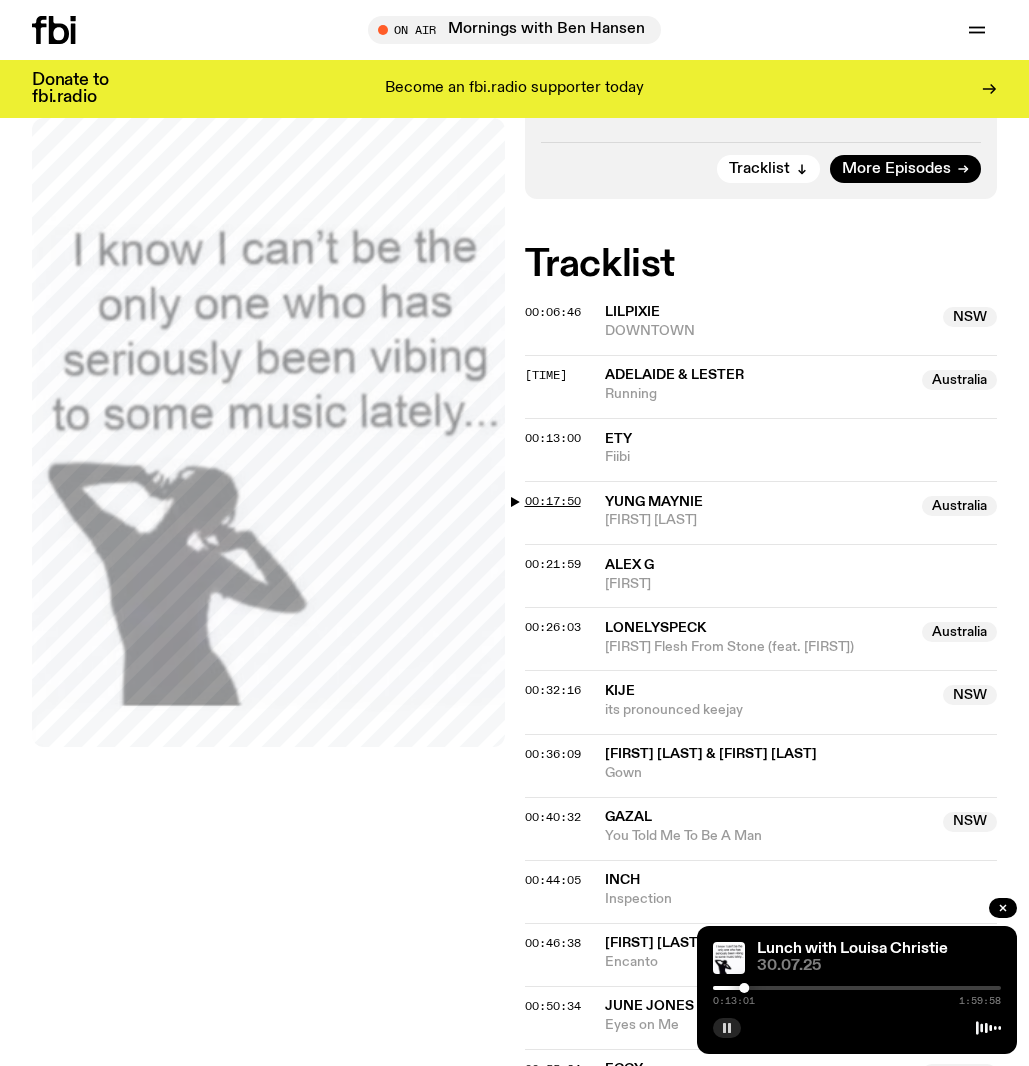 click on "00:17:50" at bounding box center (553, 501) 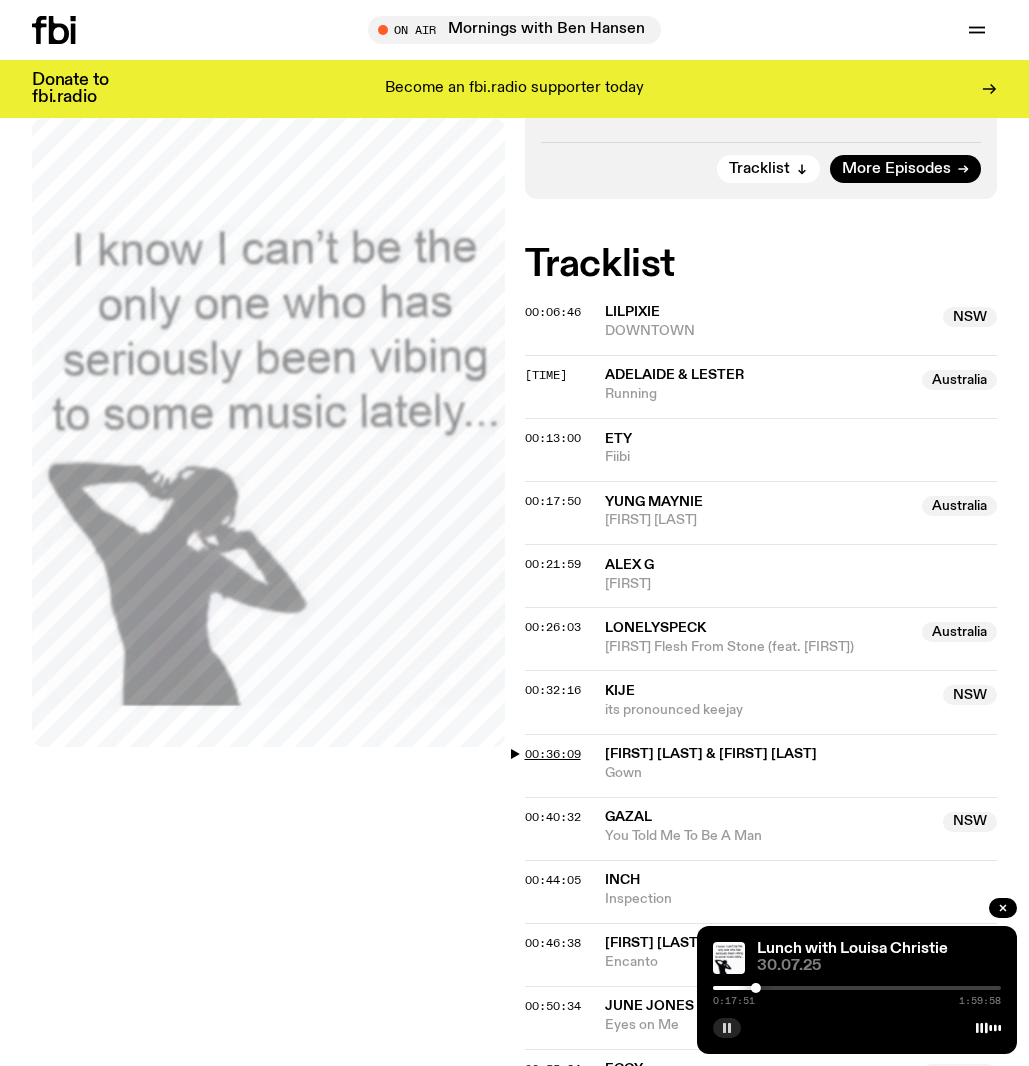 click on "00:36:09" at bounding box center (553, 754) 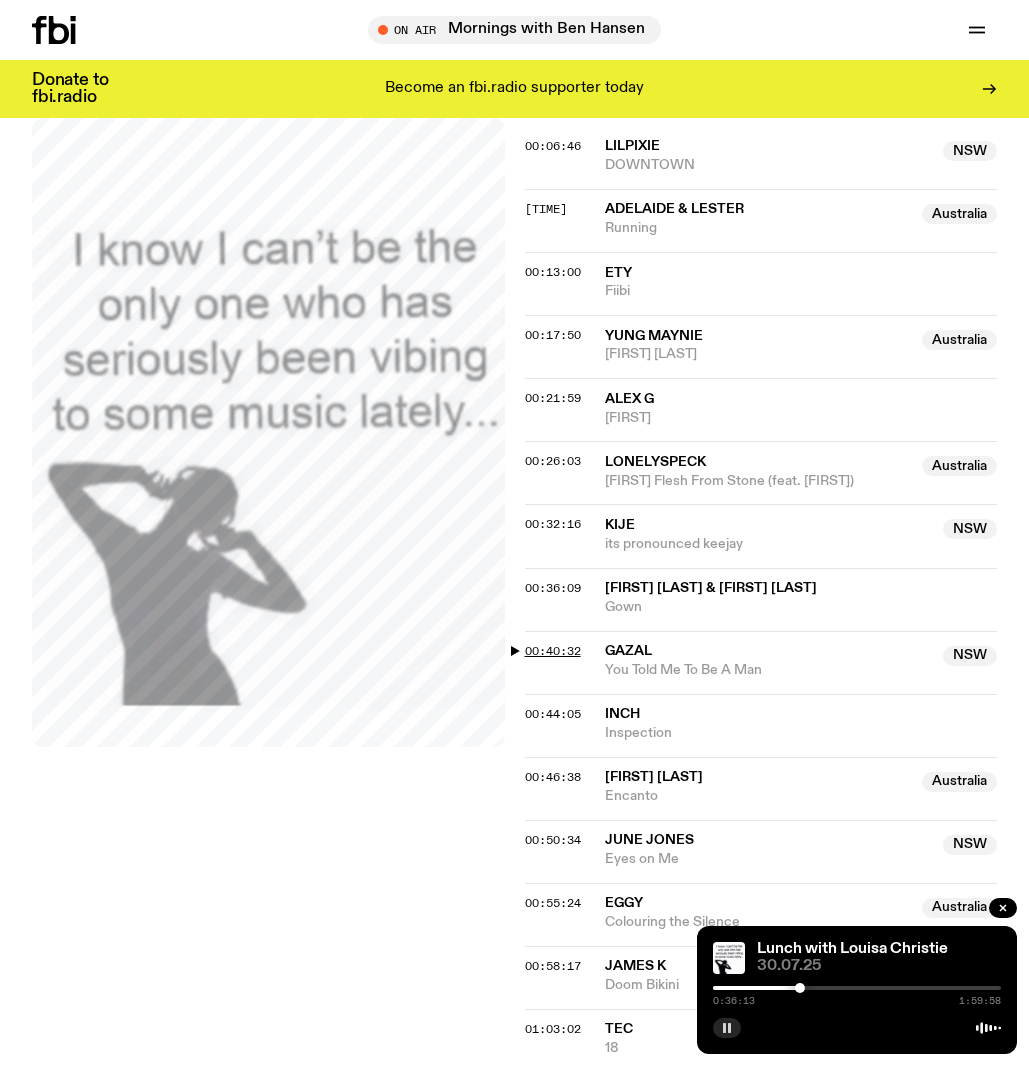 scroll, scrollTop: 833, scrollLeft: 0, axis: vertical 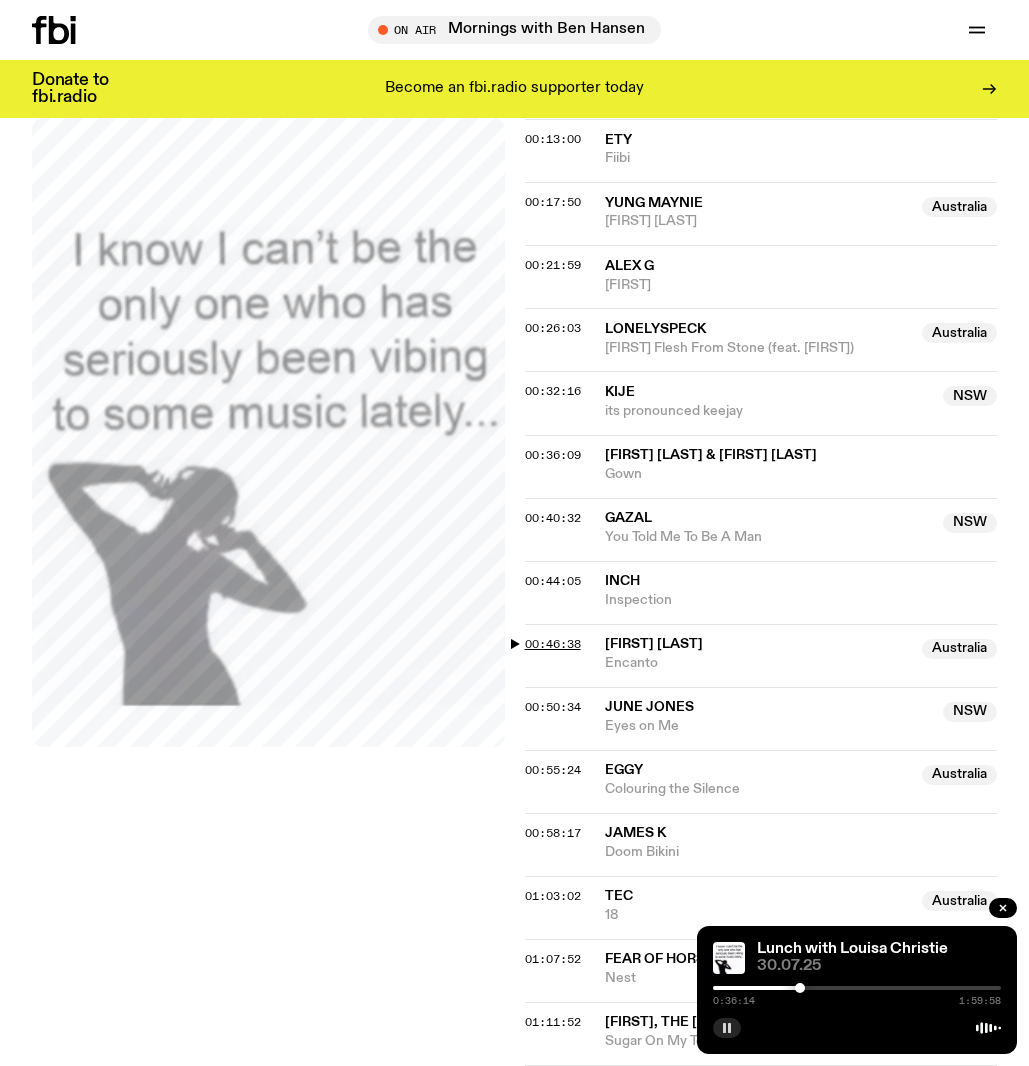 click on "00:46:38" at bounding box center (553, 644) 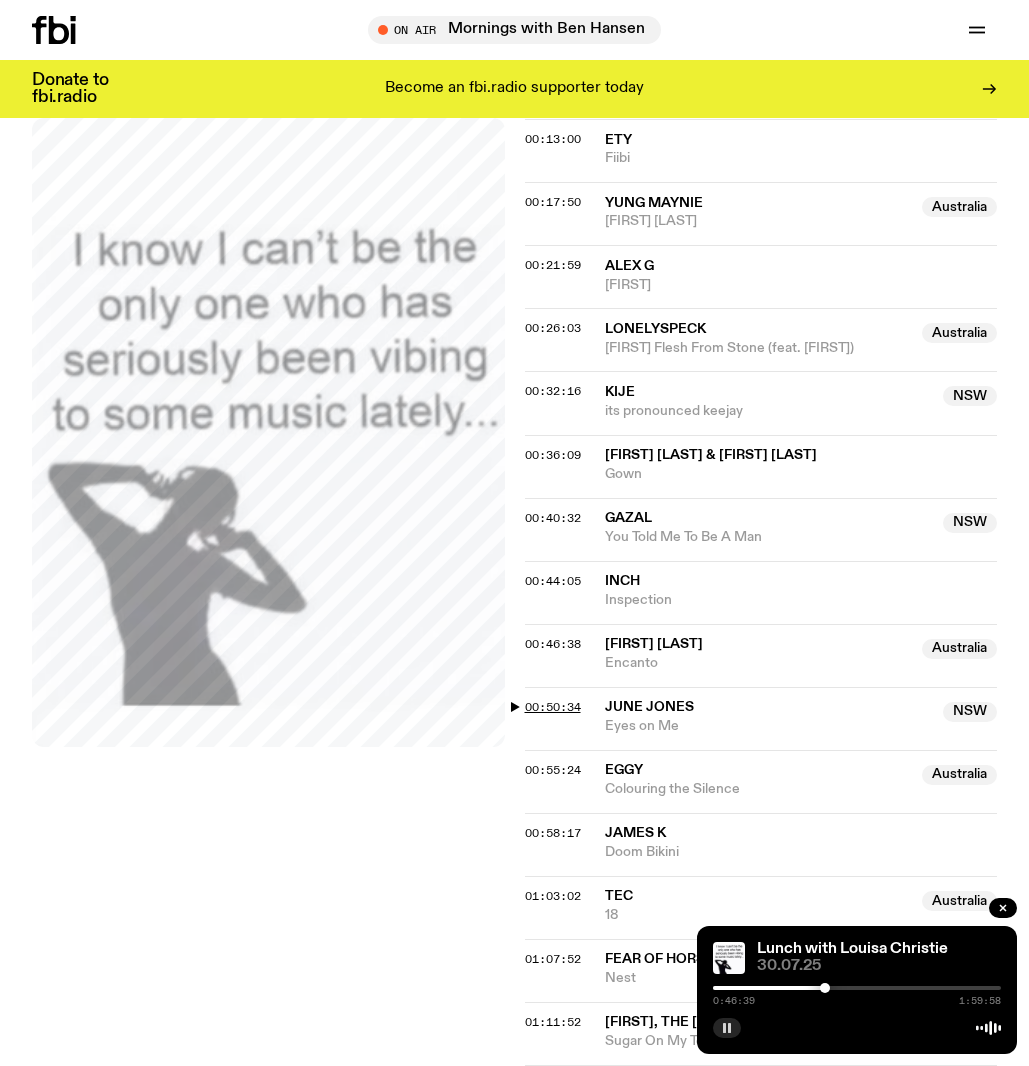 click on "00:50:34" at bounding box center (553, 707) 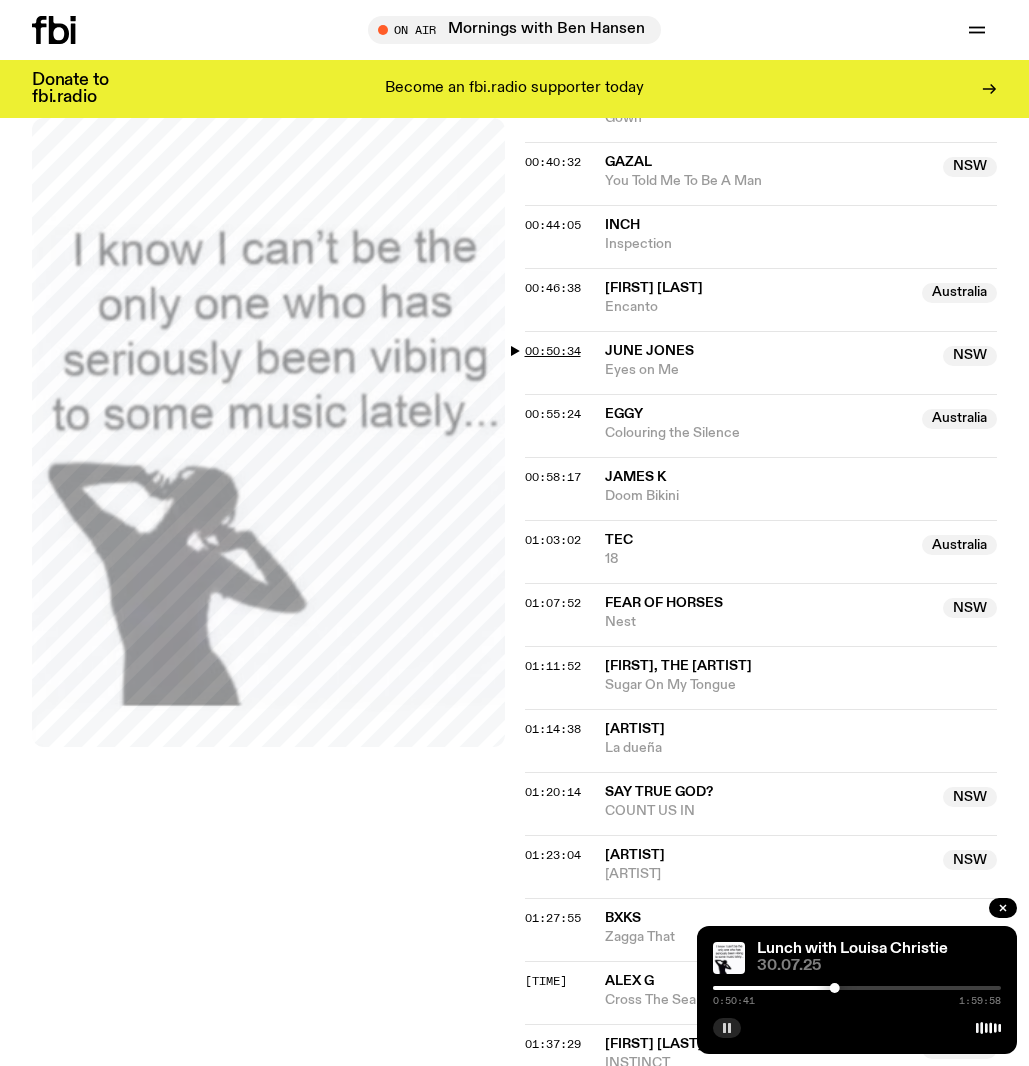 scroll, scrollTop: 1264, scrollLeft: 0, axis: vertical 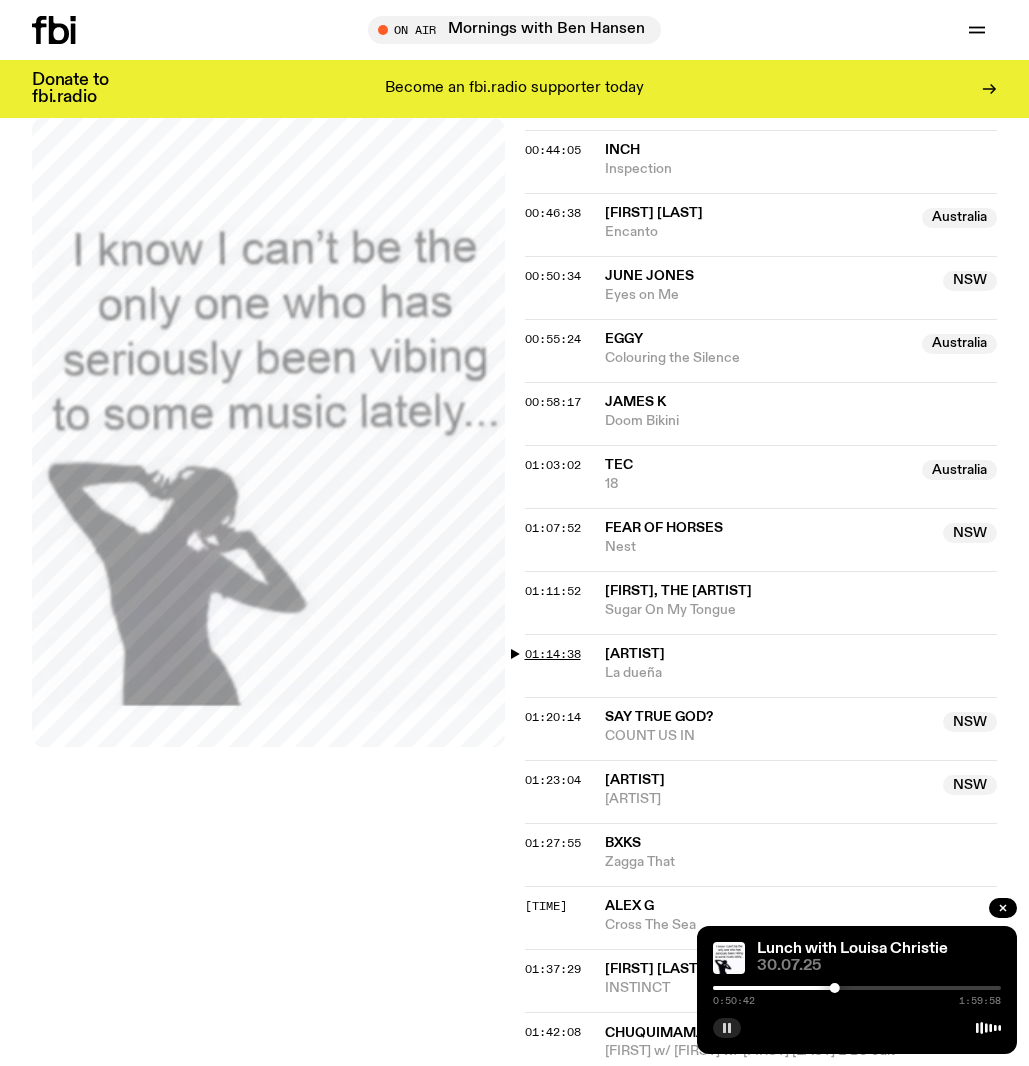 click on "01:14:38" at bounding box center [553, 654] 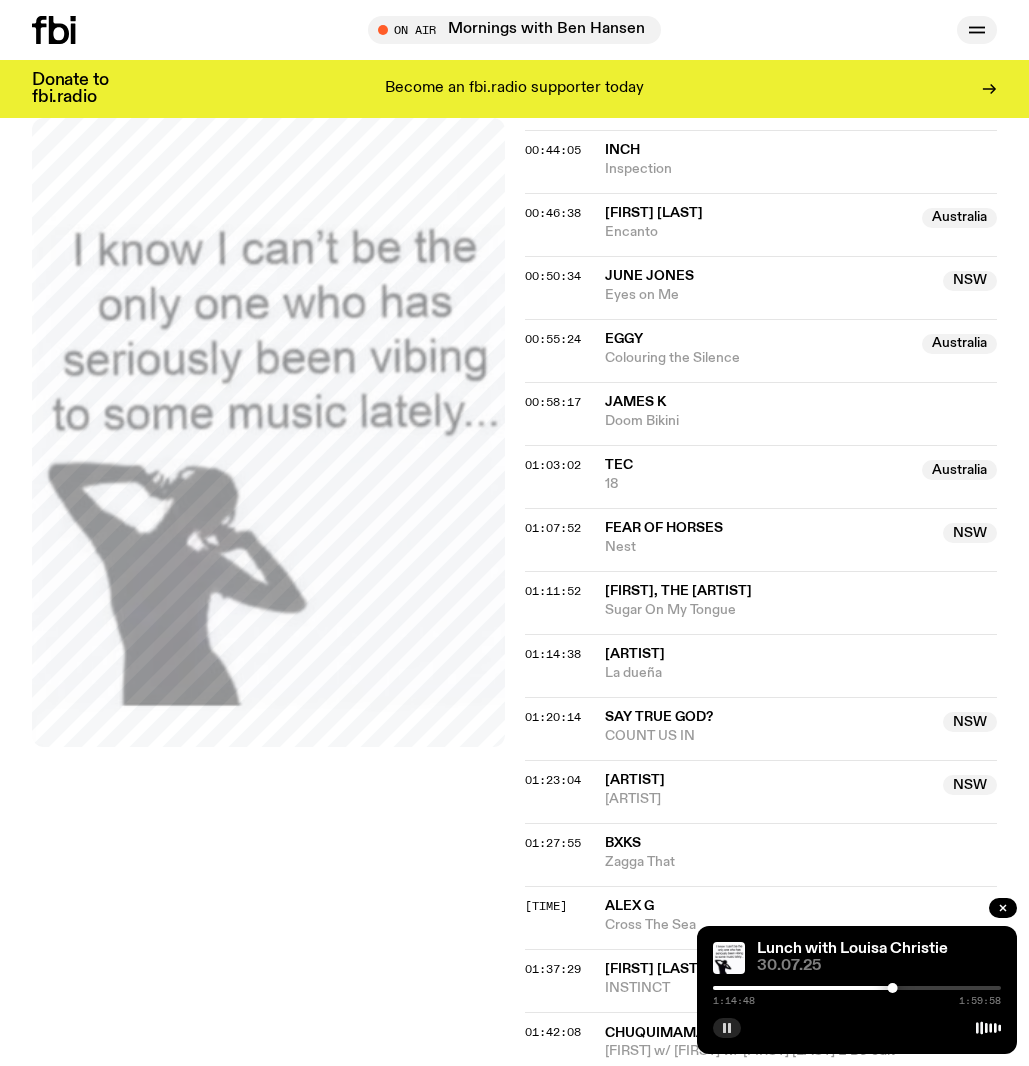 click 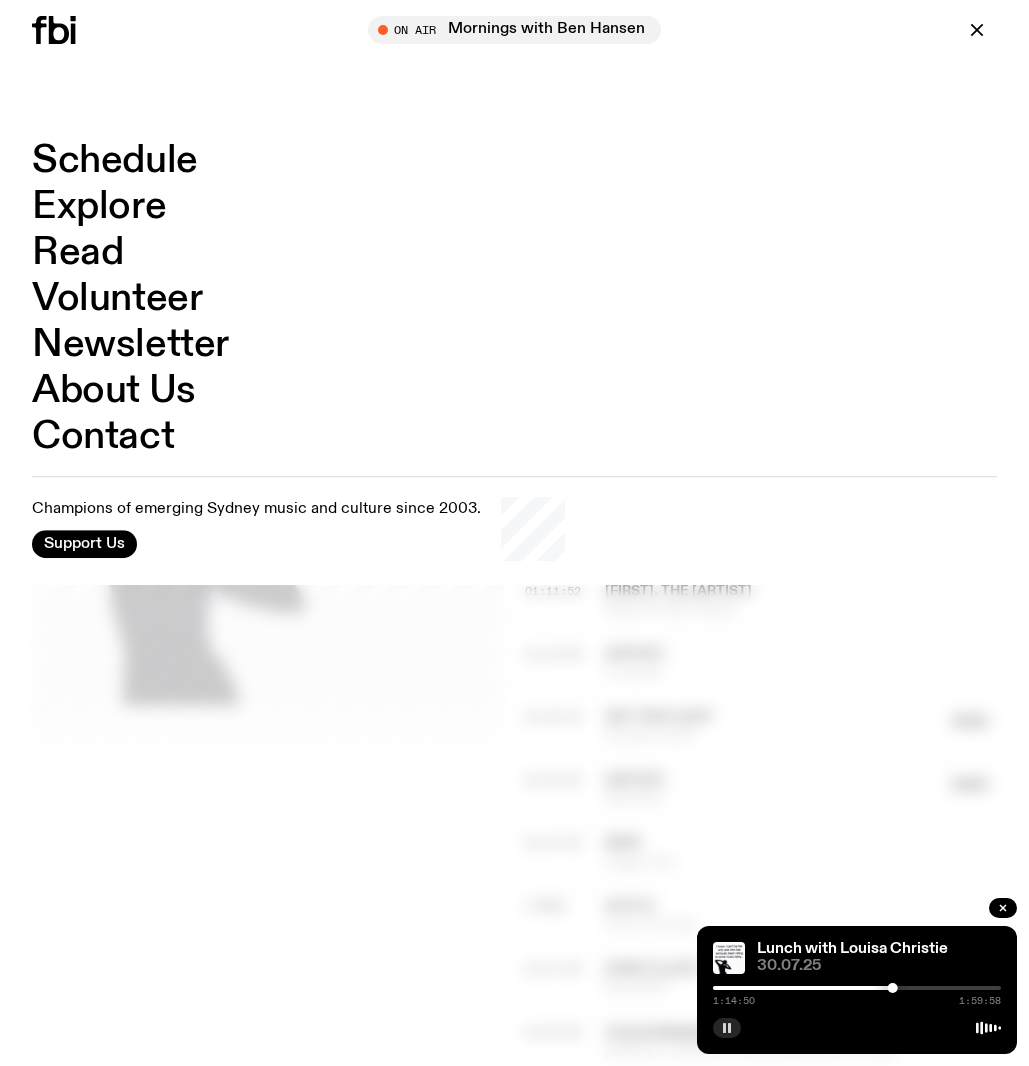 click on "Schedule" at bounding box center [115, 161] 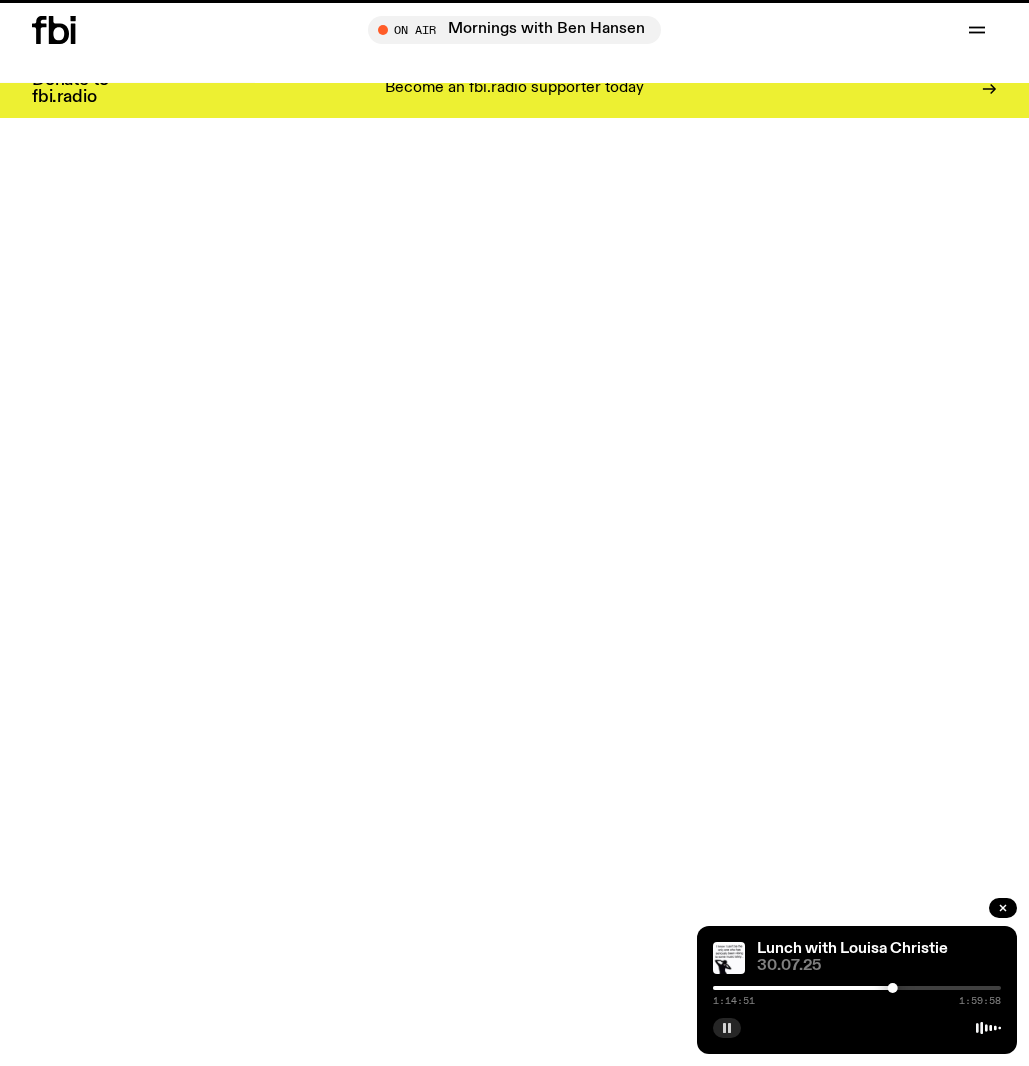 scroll, scrollTop: 0, scrollLeft: 0, axis: both 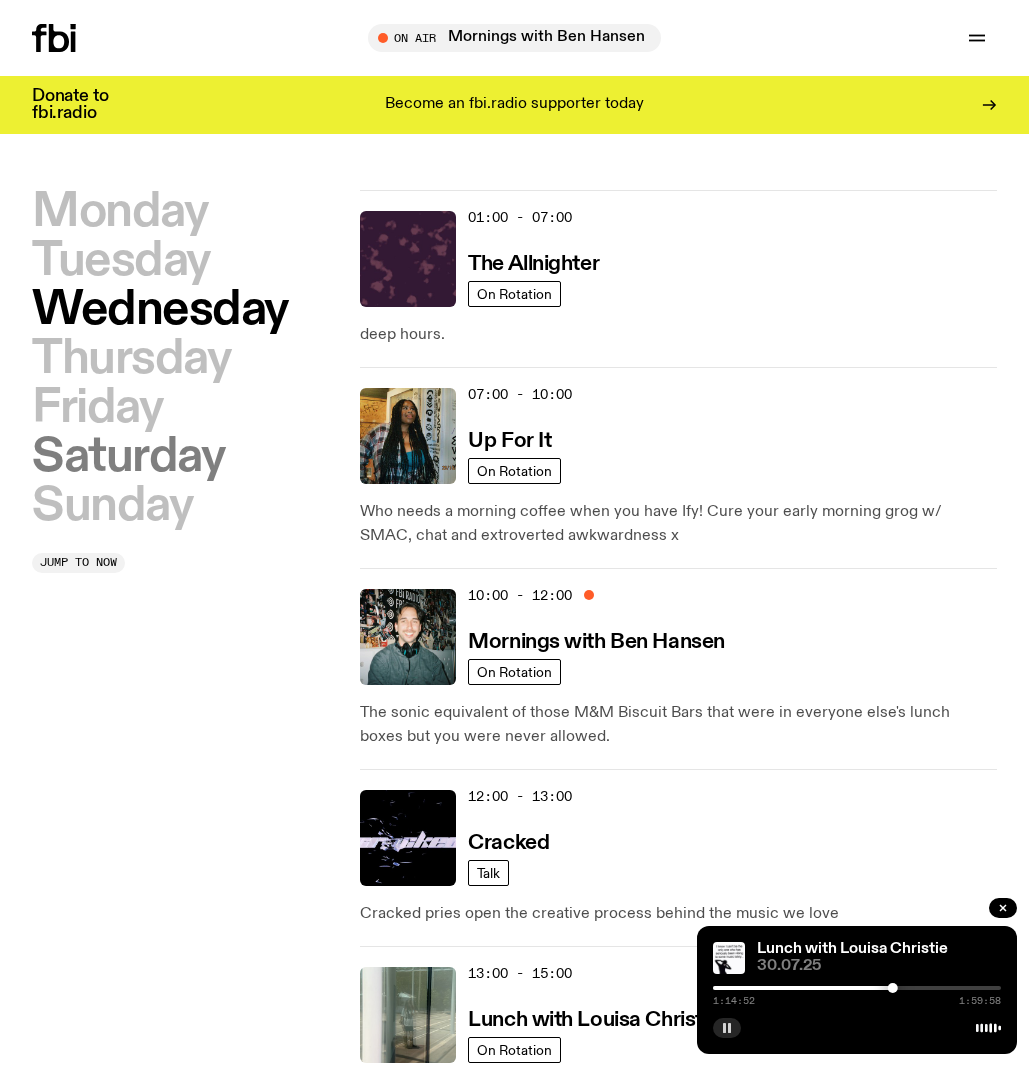 click on "Saturday" at bounding box center (128, 457) 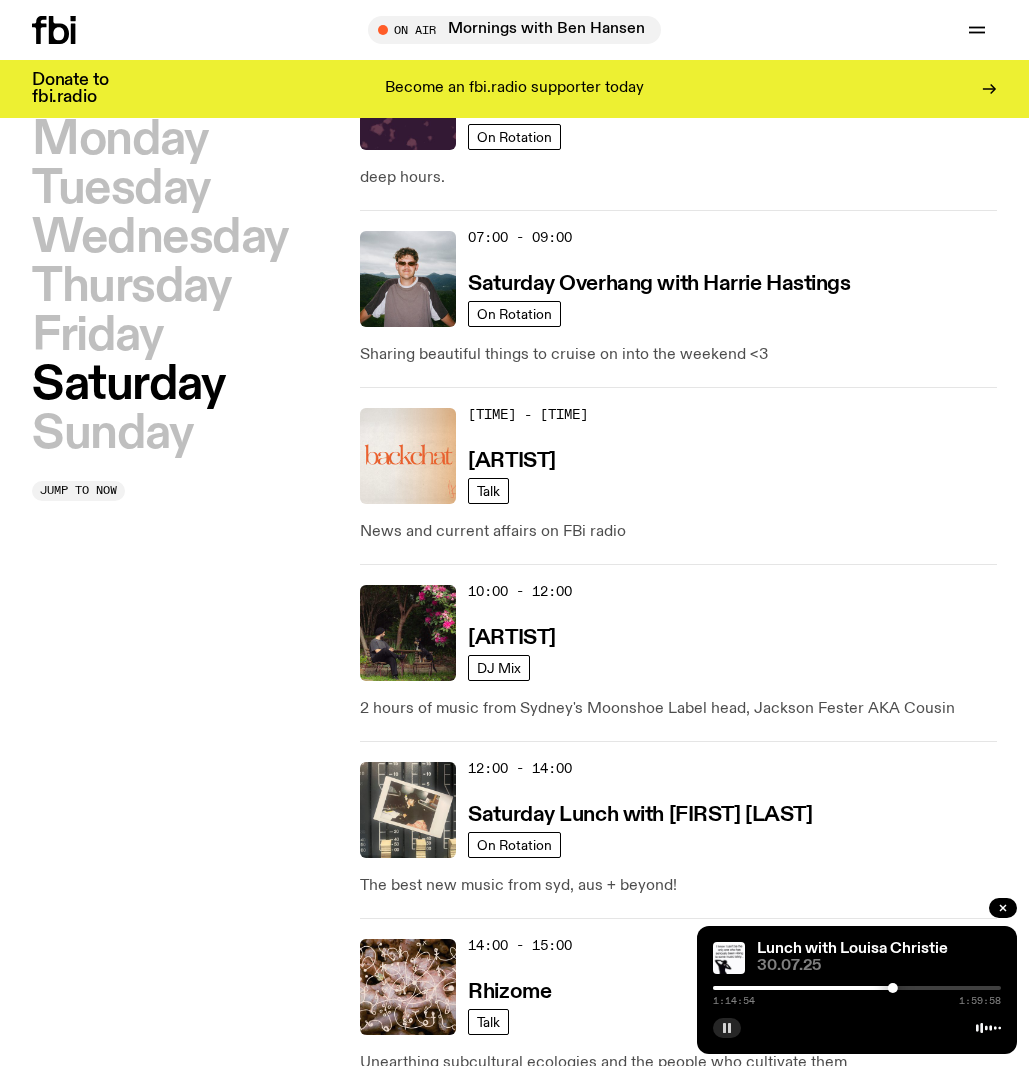 scroll, scrollTop: 335, scrollLeft: 0, axis: vertical 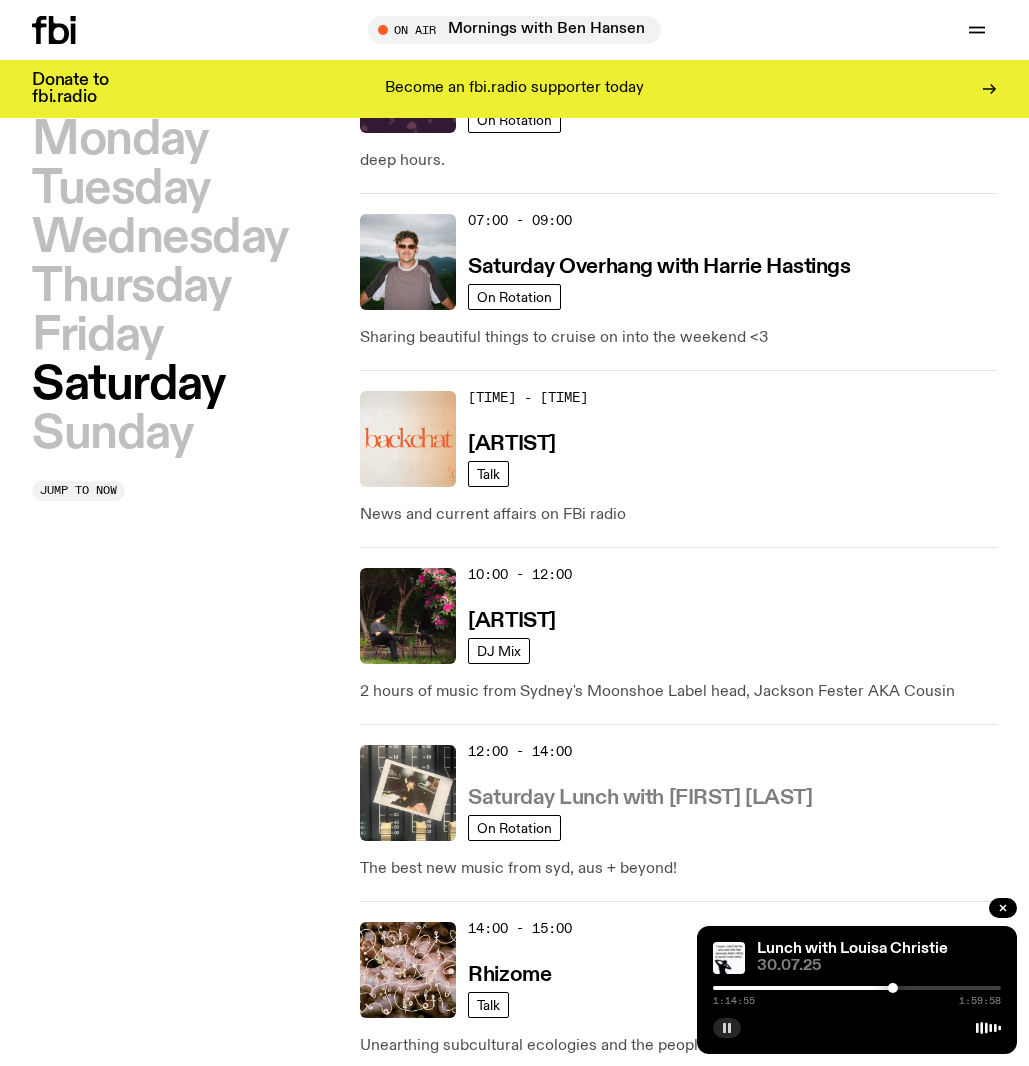 click on "Saturday Lunch with [FIRST] [LAST]" at bounding box center [640, 798] 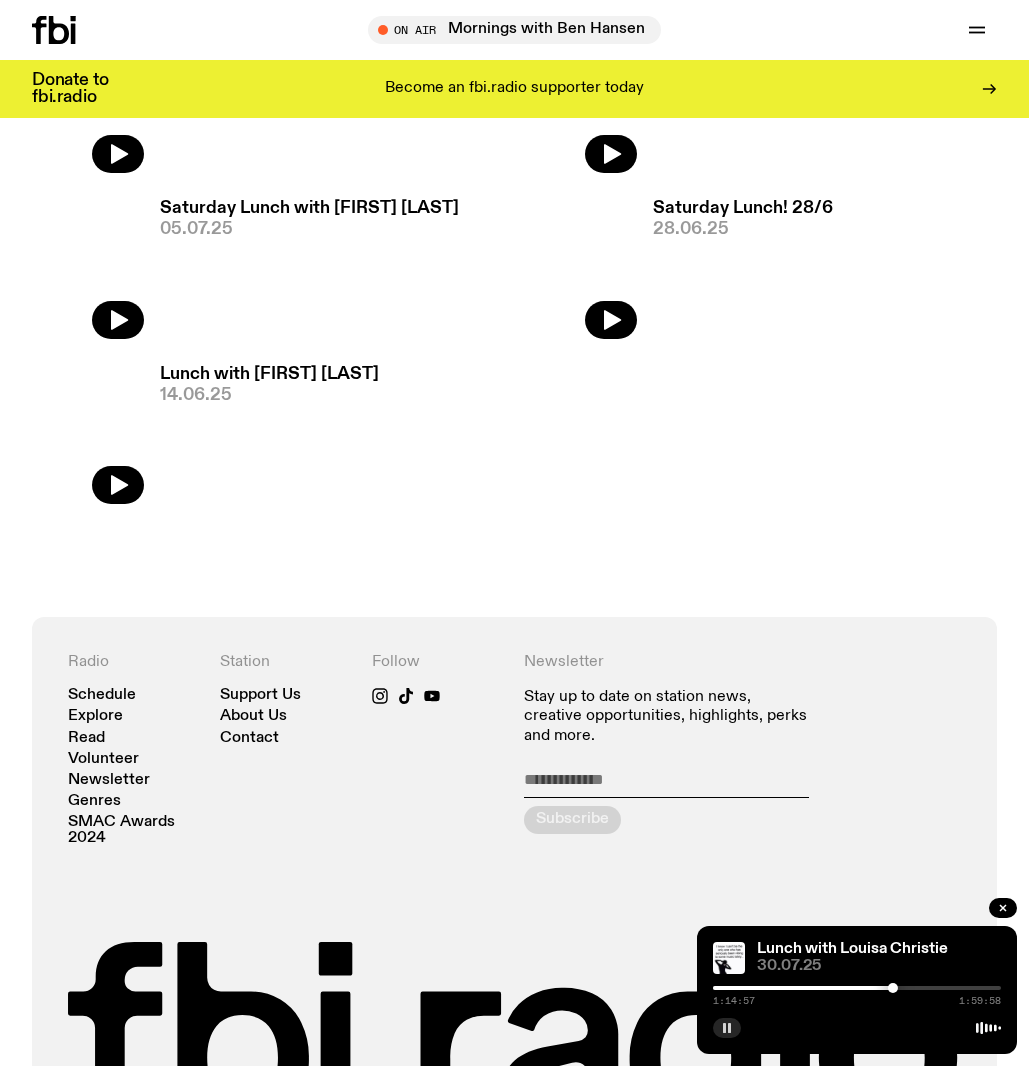 scroll, scrollTop: 947, scrollLeft: 0, axis: vertical 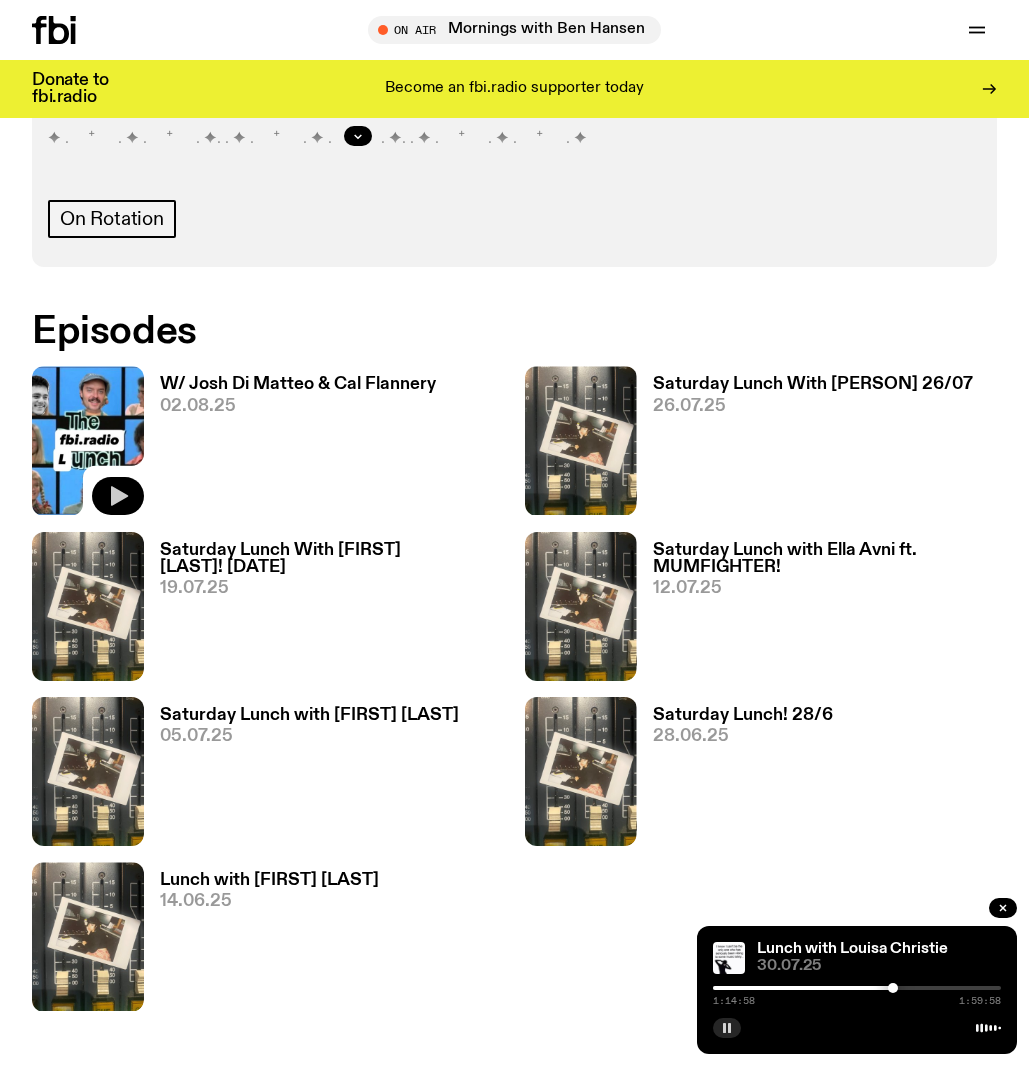 click 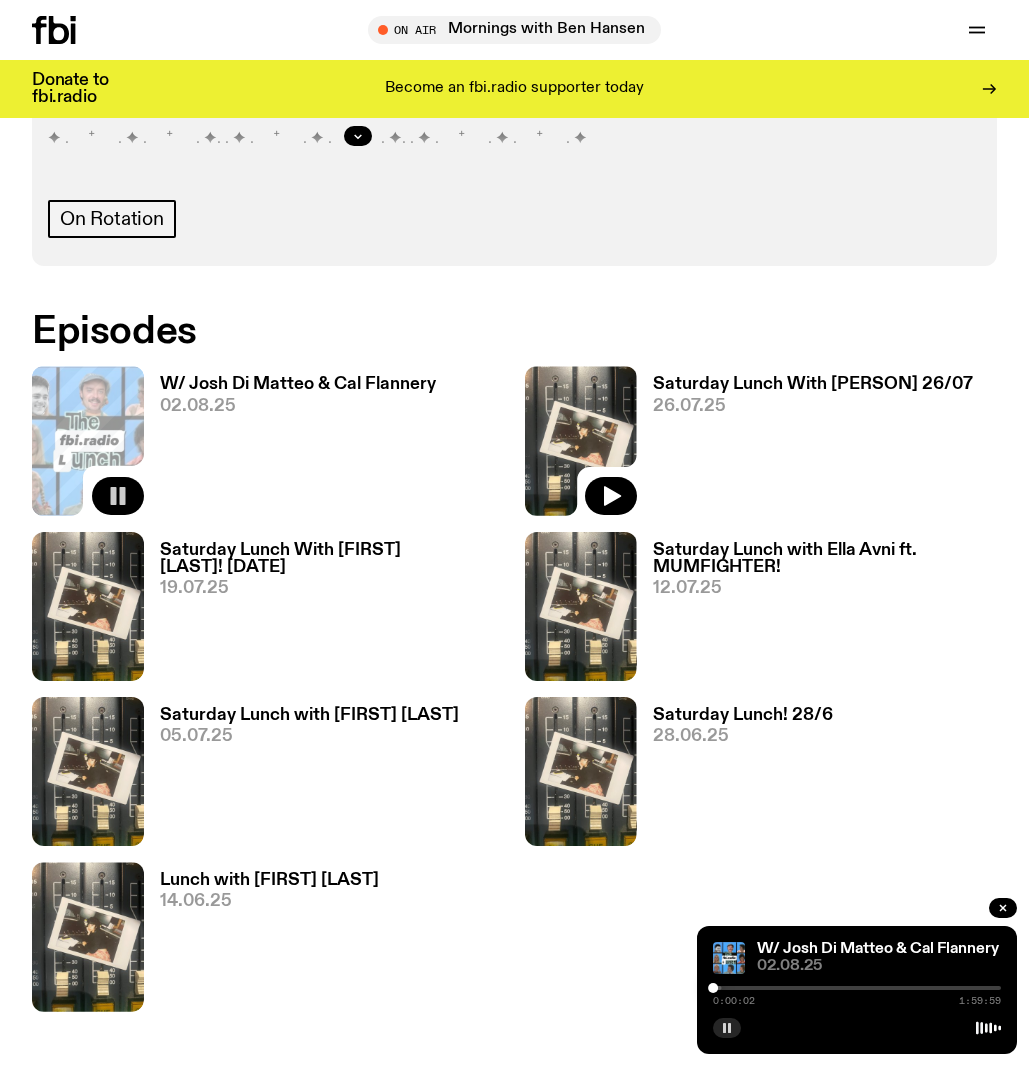 click 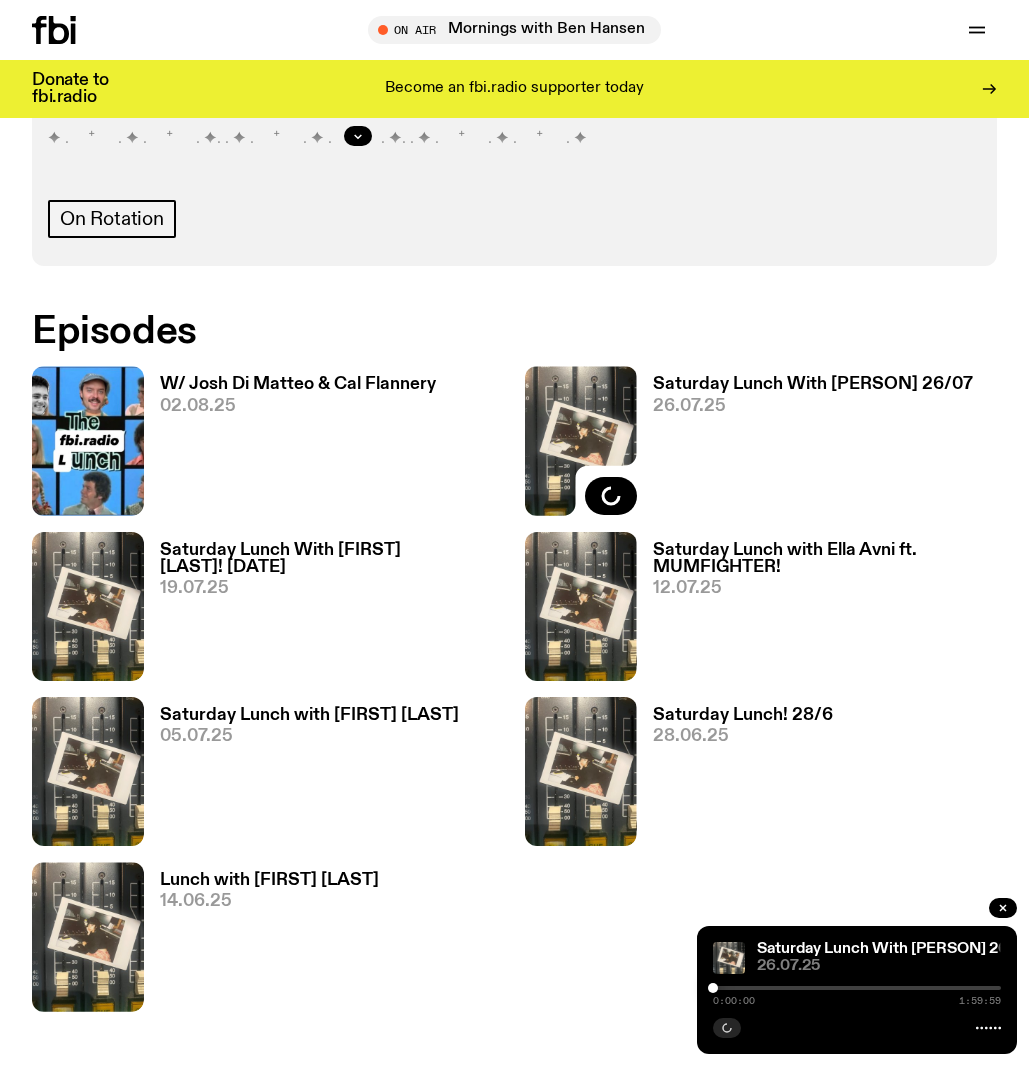 click on "Saturday Lunch With [PERSON] 26/07" at bounding box center (813, 384) 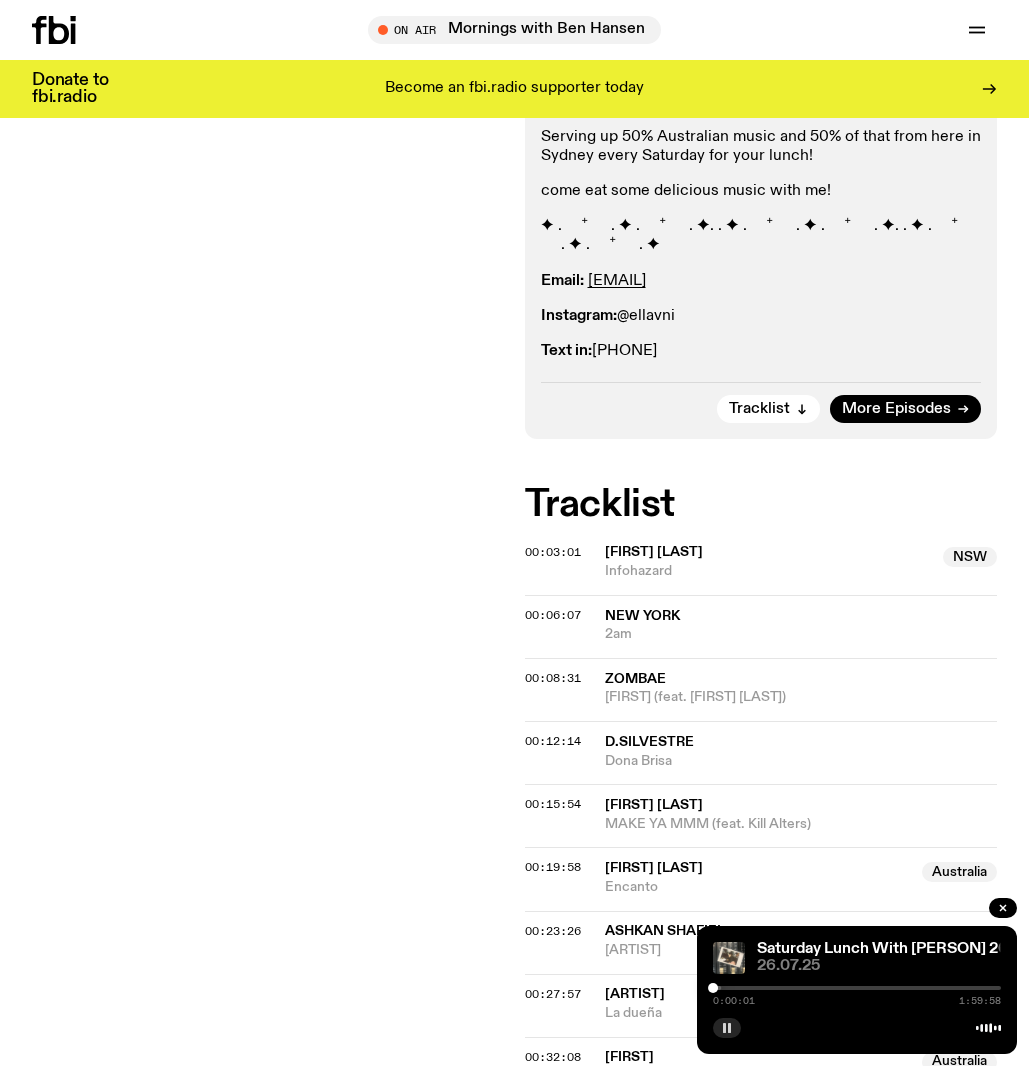 scroll, scrollTop: 524, scrollLeft: 0, axis: vertical 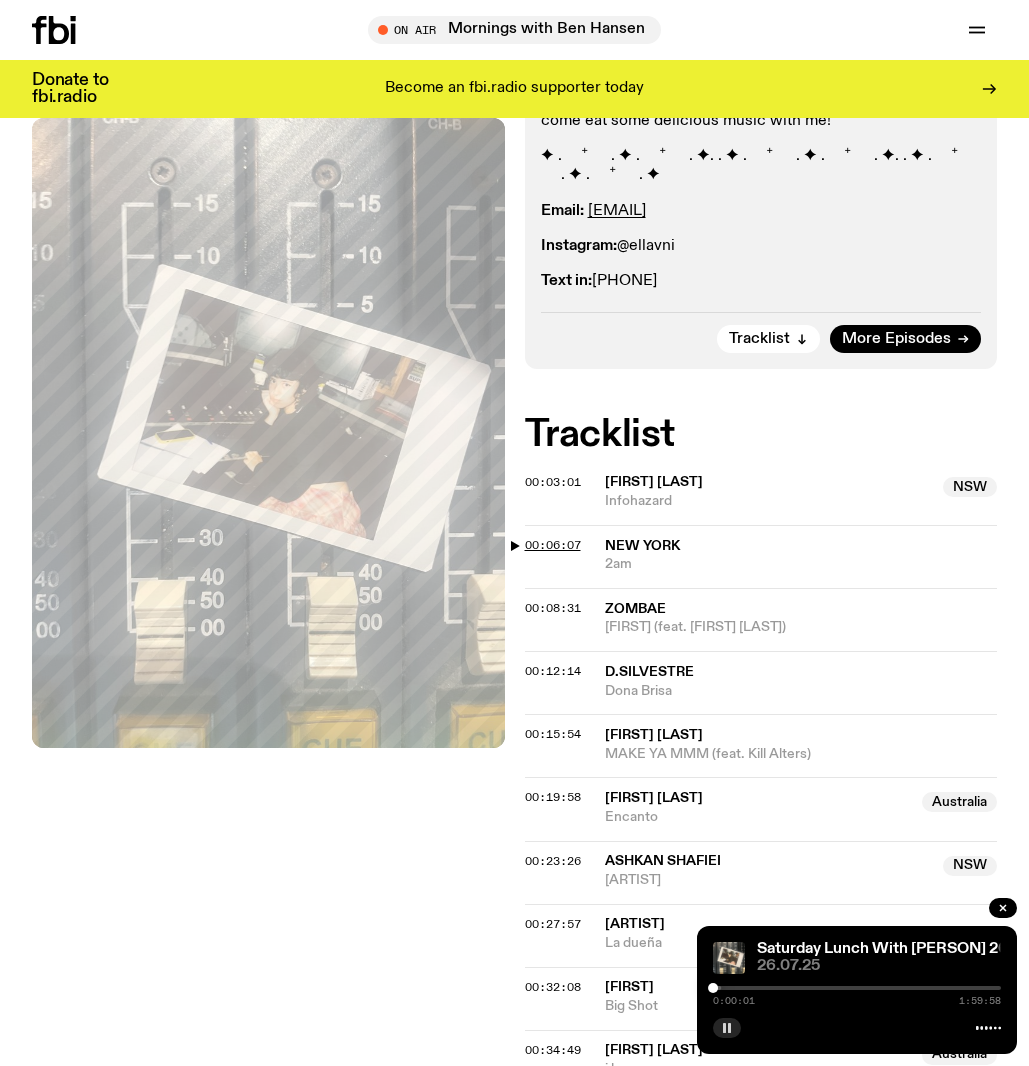 click on "00:06:07" at bounding box center (553, 545) 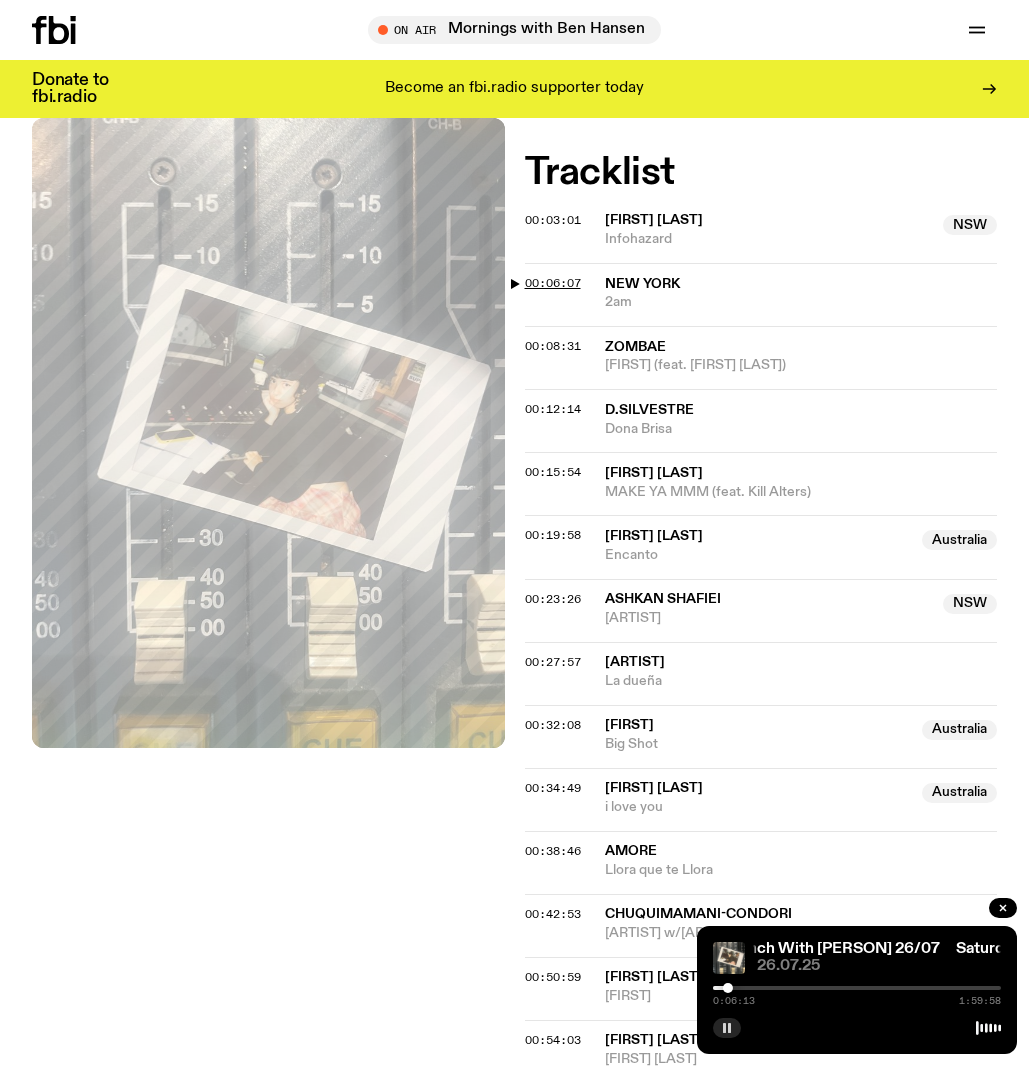 scroll, scrollTop: 793, scrollLeft: 0, axis: vertical 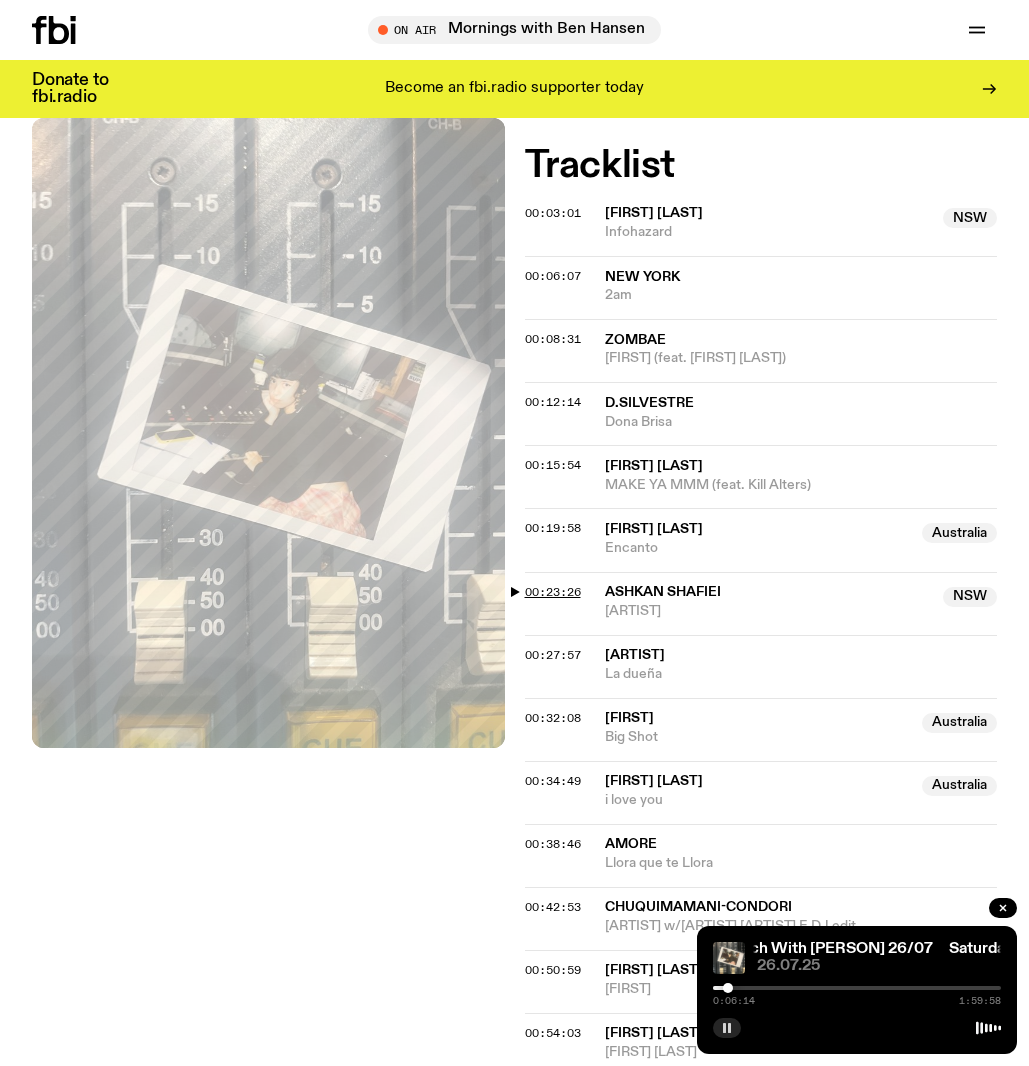 click on "00:23:26" at bounding box center [553, 592] 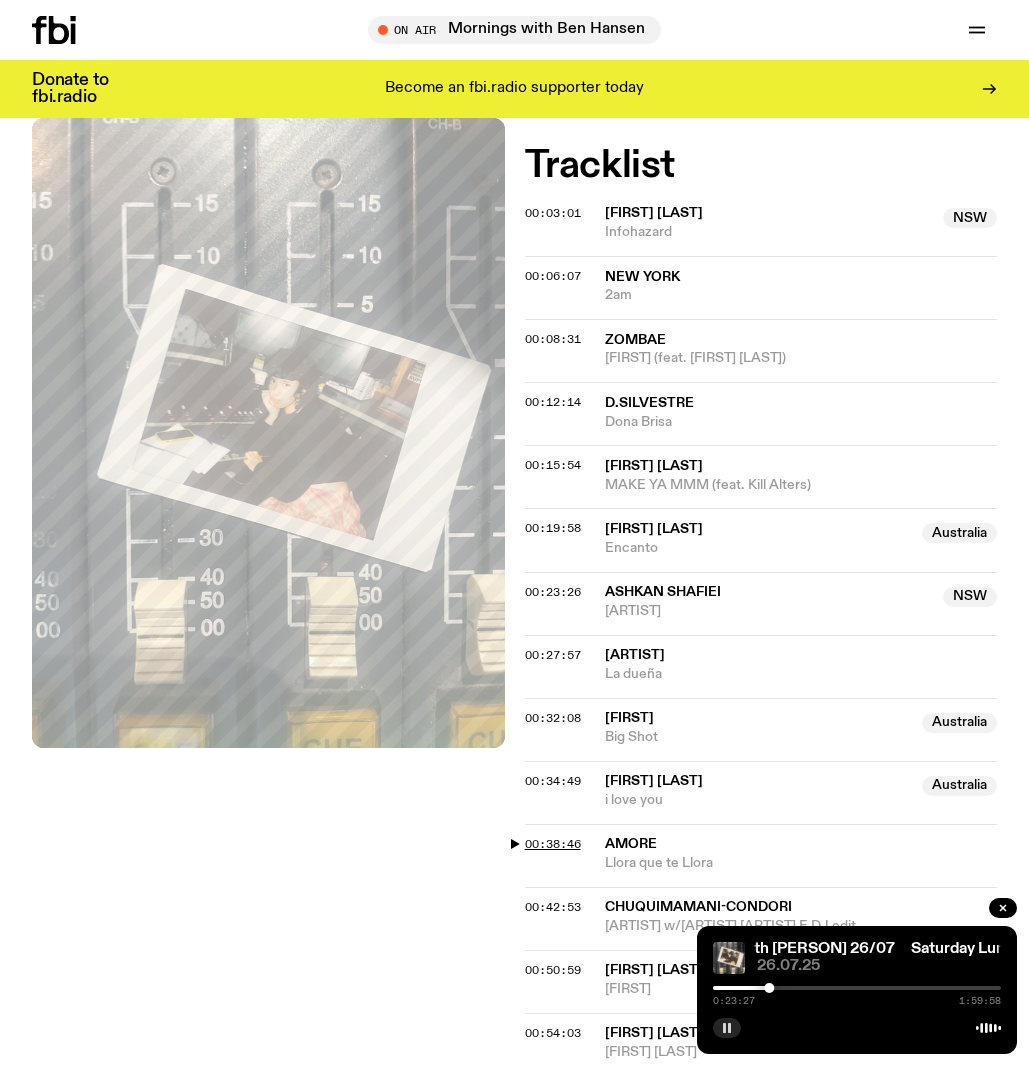 click on "00:38:46" at bounding box center [553, 844] 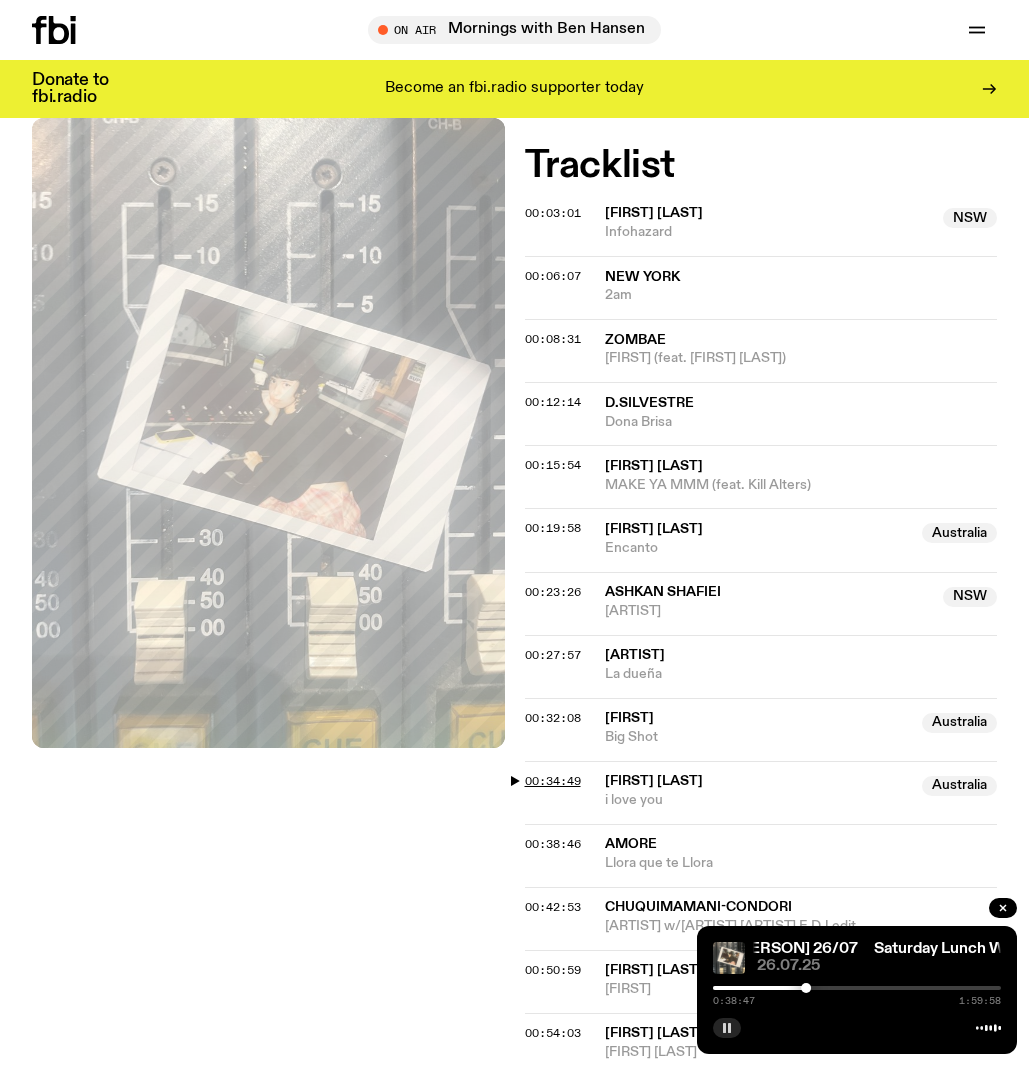 click on "00:34:49" at bounding box center [553, 781] 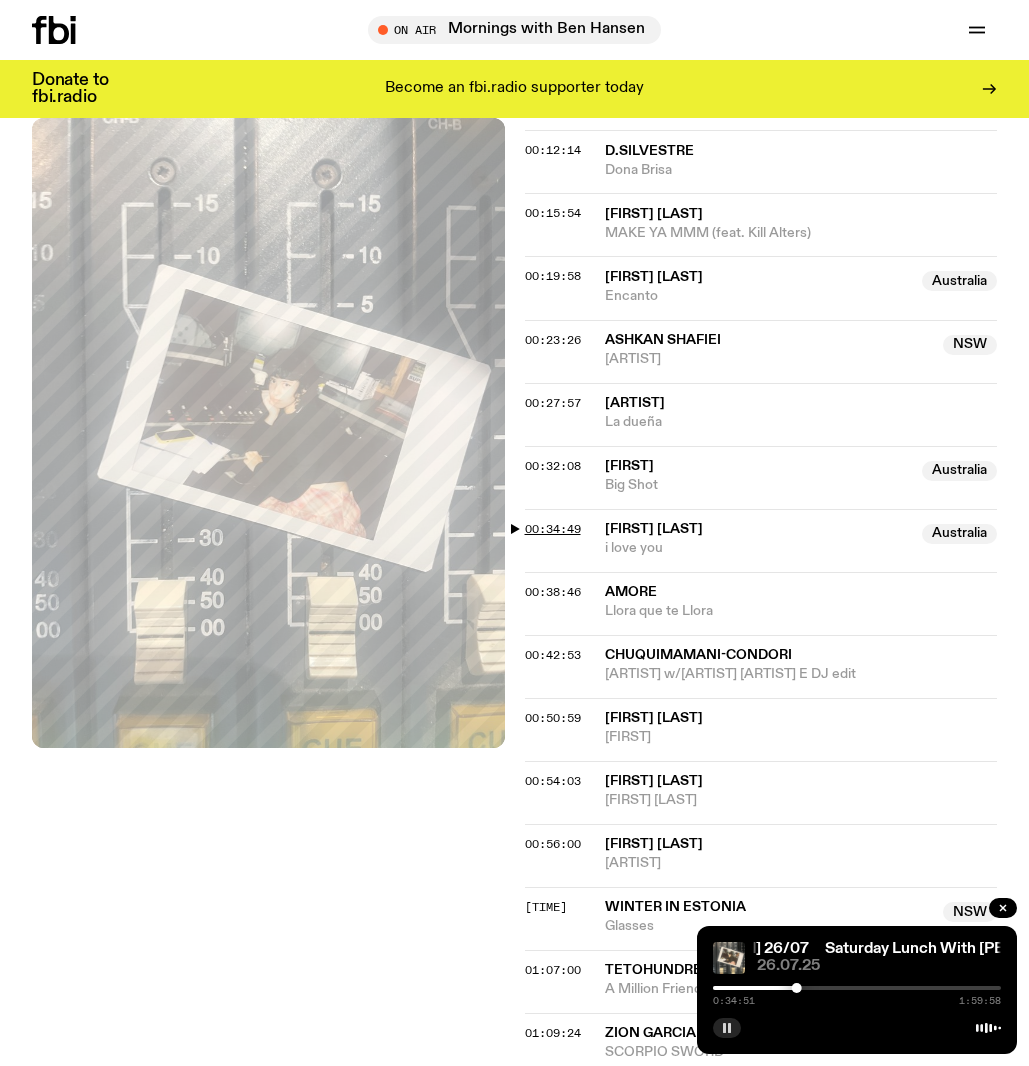 scroll, scrollTop: 1058, scrollLeft: 0, axis: vertical 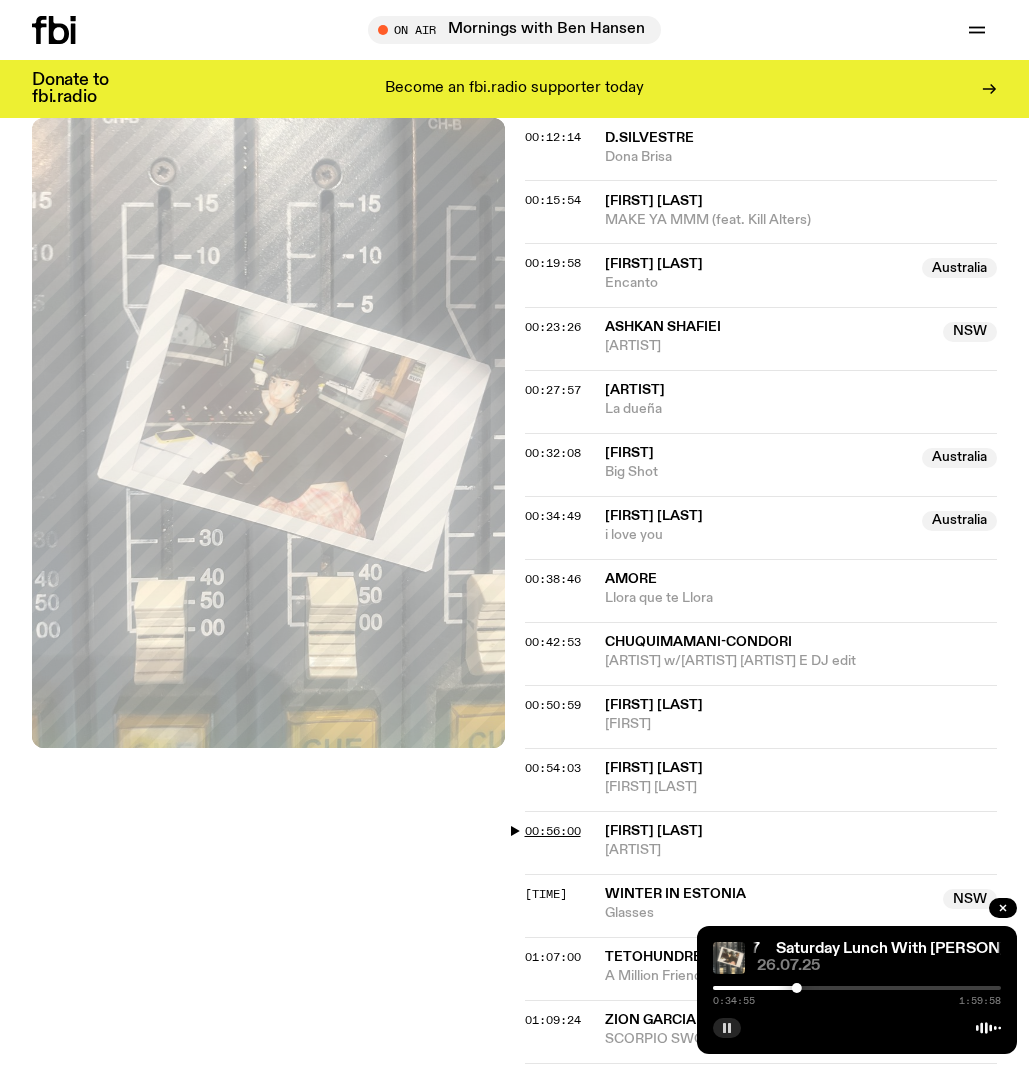 click on "00:56:00" at bounding box center [553, 831] 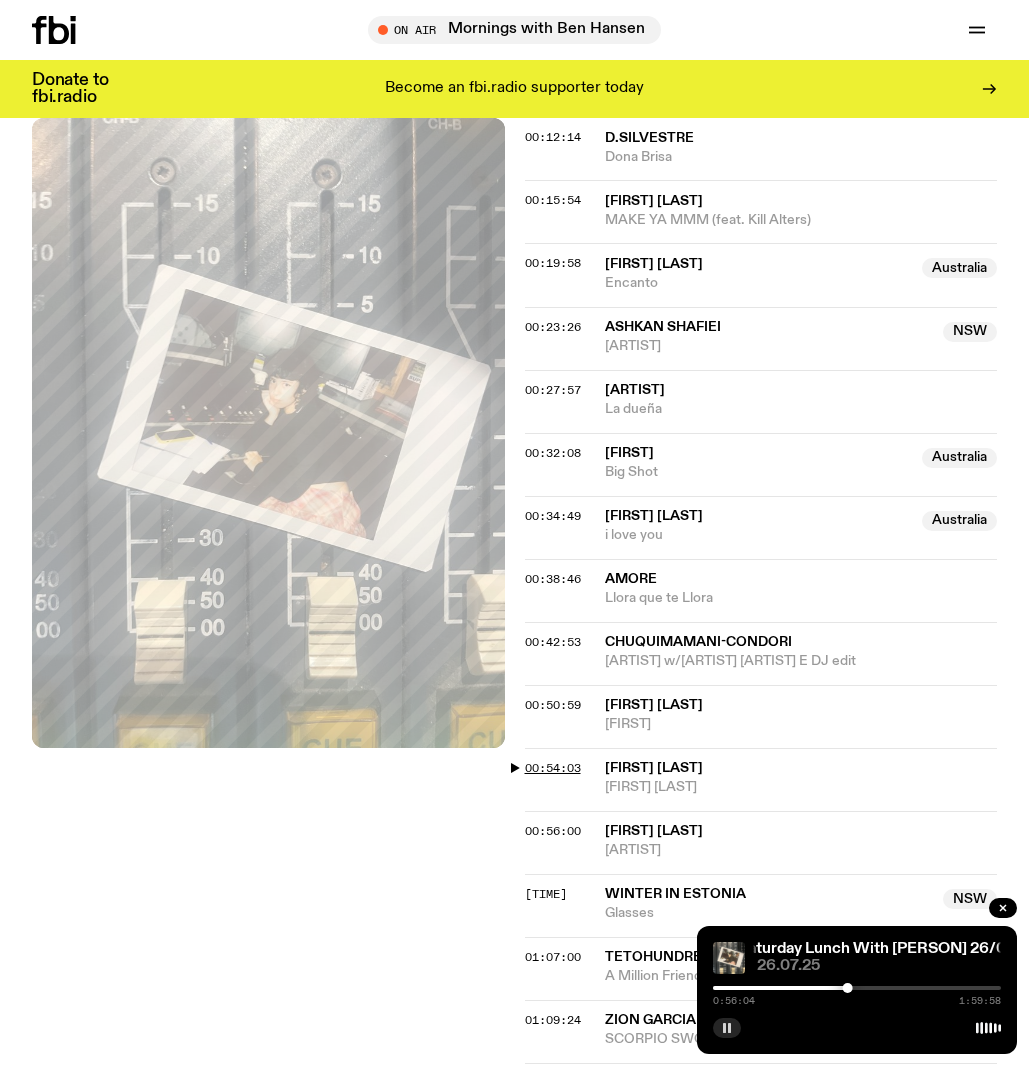 click on "00:54:03" at bounding box center (553, 768) 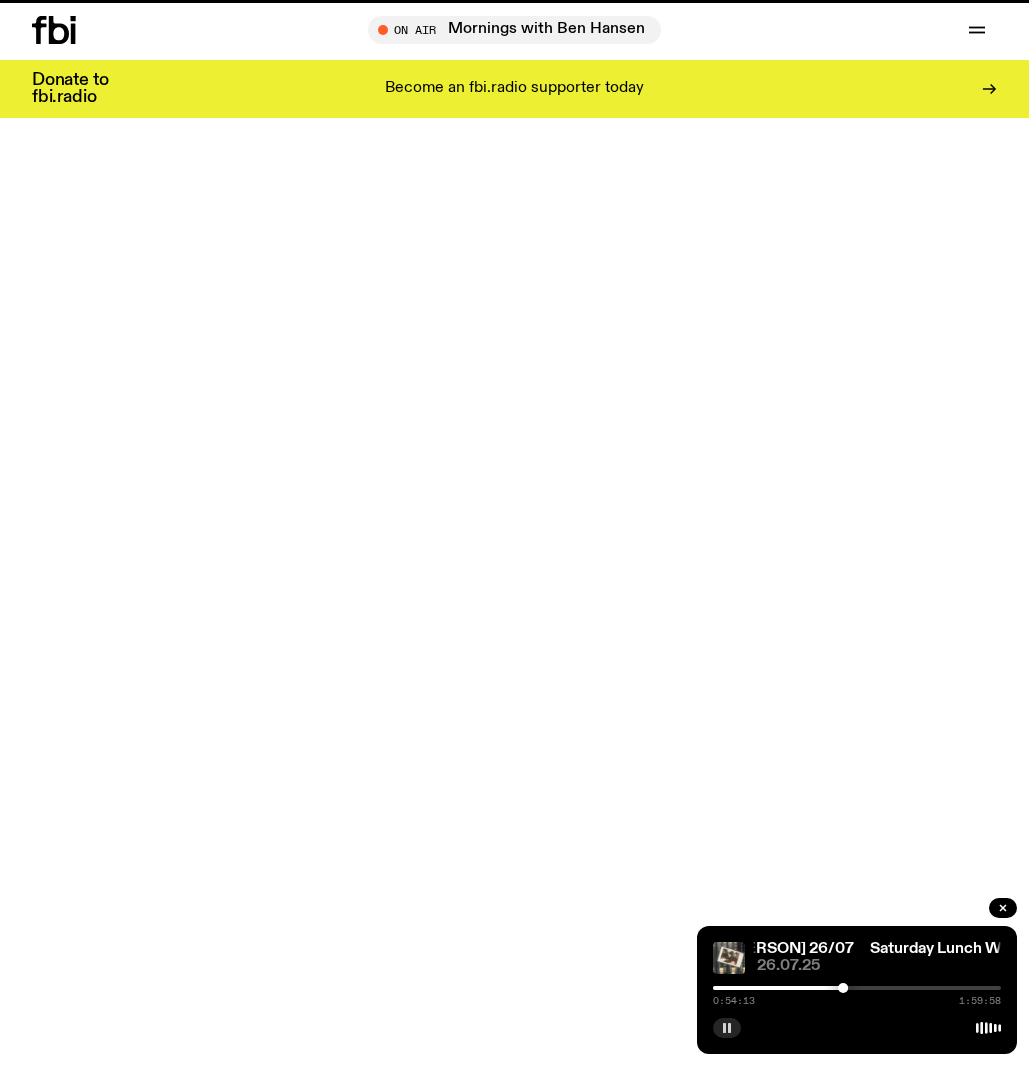 scroll, scrollTop: 335, scrollLeft: 0, axis: vertical 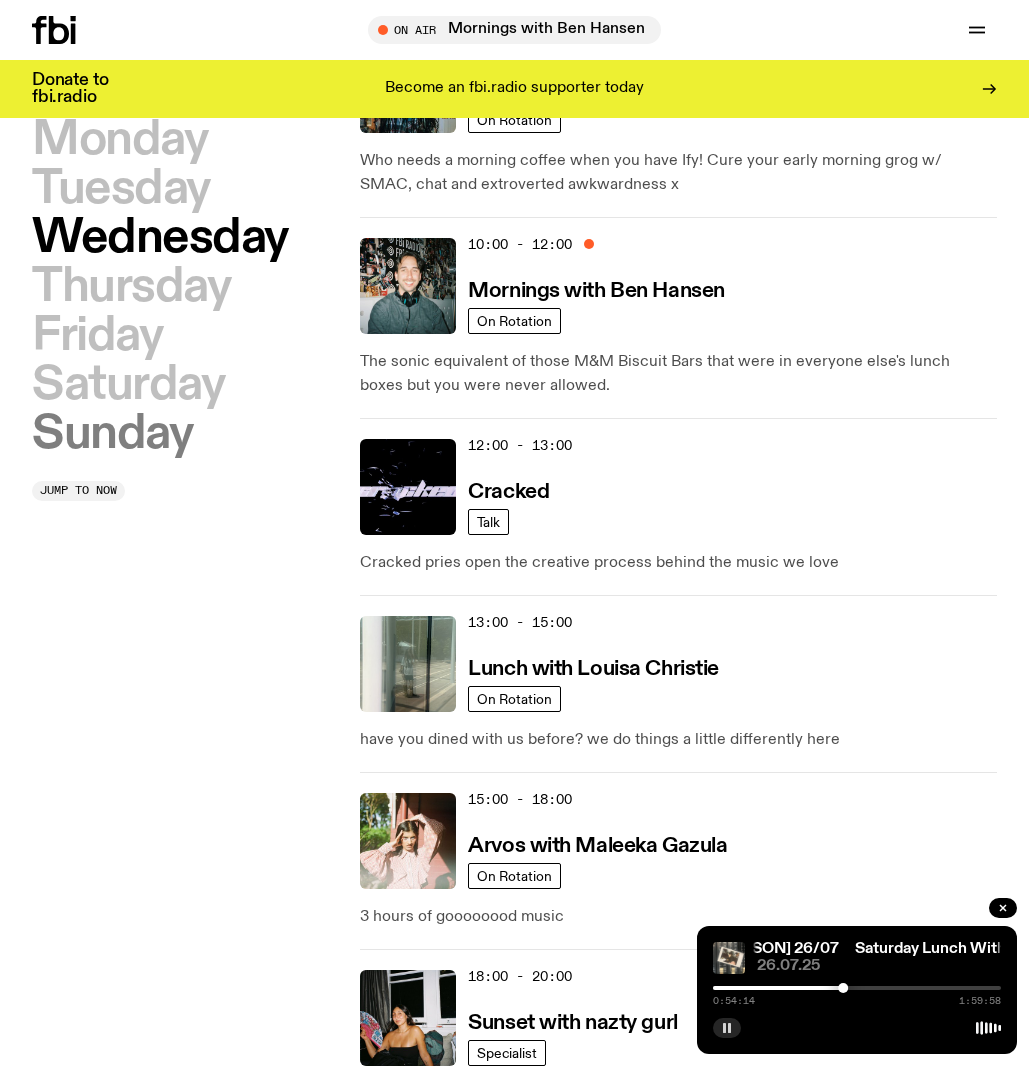 click on "Sunday" at bounding box center [112, 434] 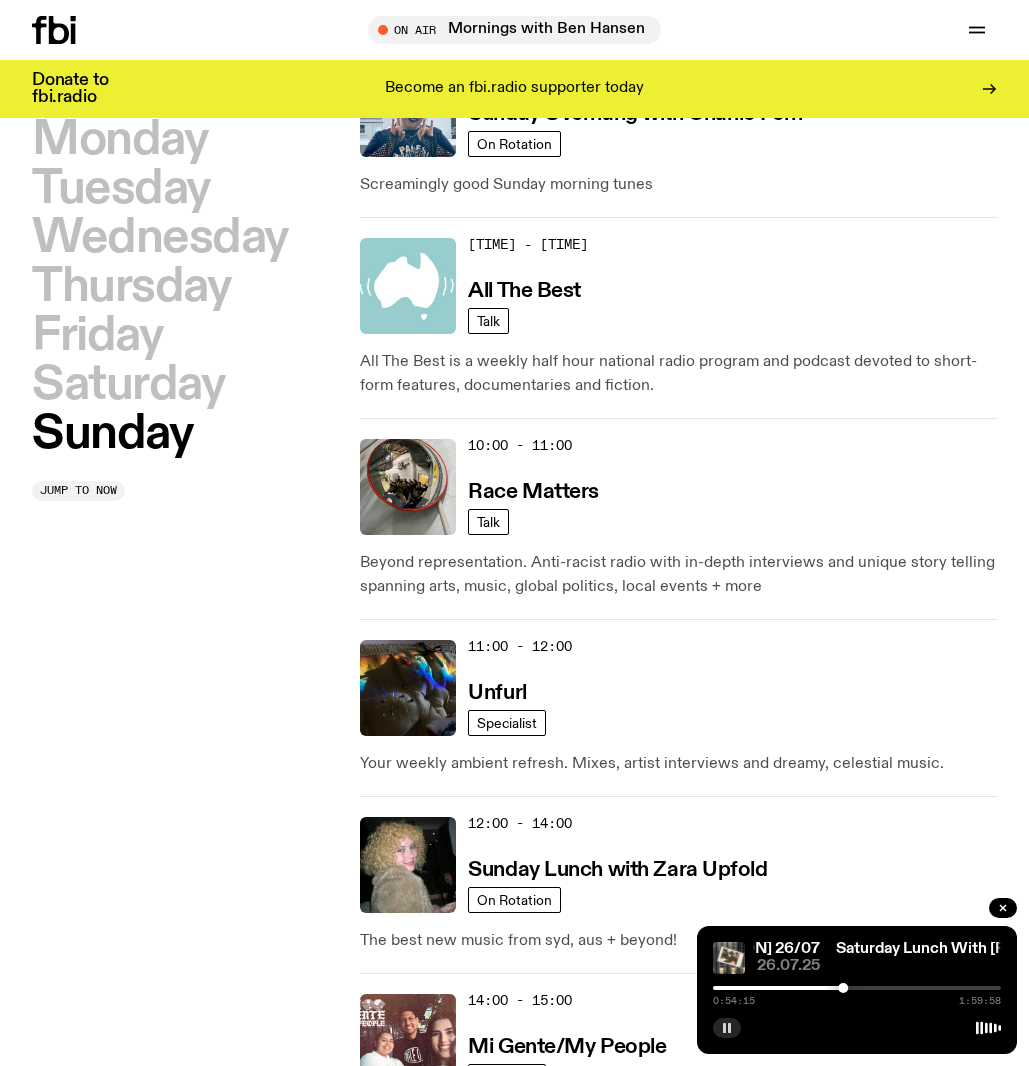 scroll, scrollTop: 521, scrollLeft: 0, axis: vertical 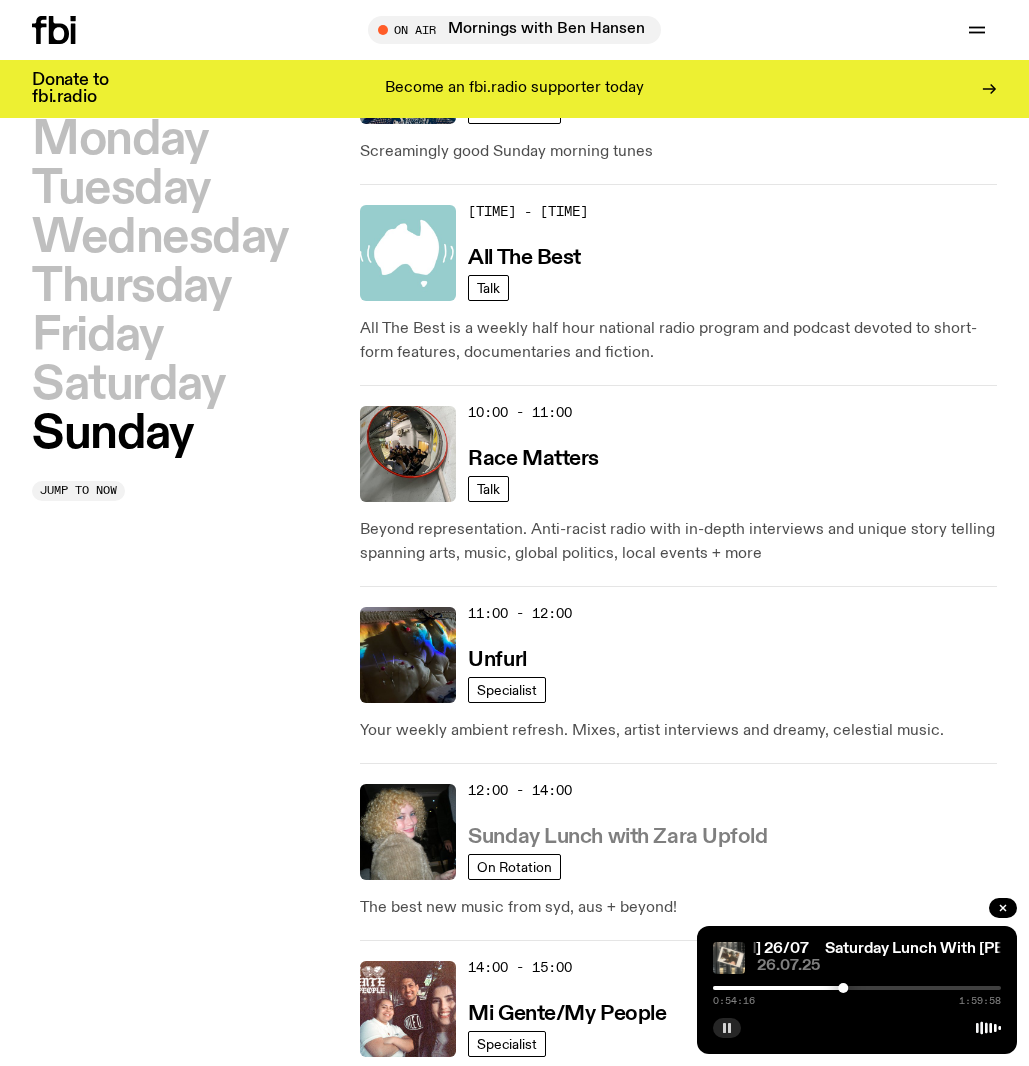 click on "Sunday Lunch with Zara Upfold" at bounding box center (617, 837) 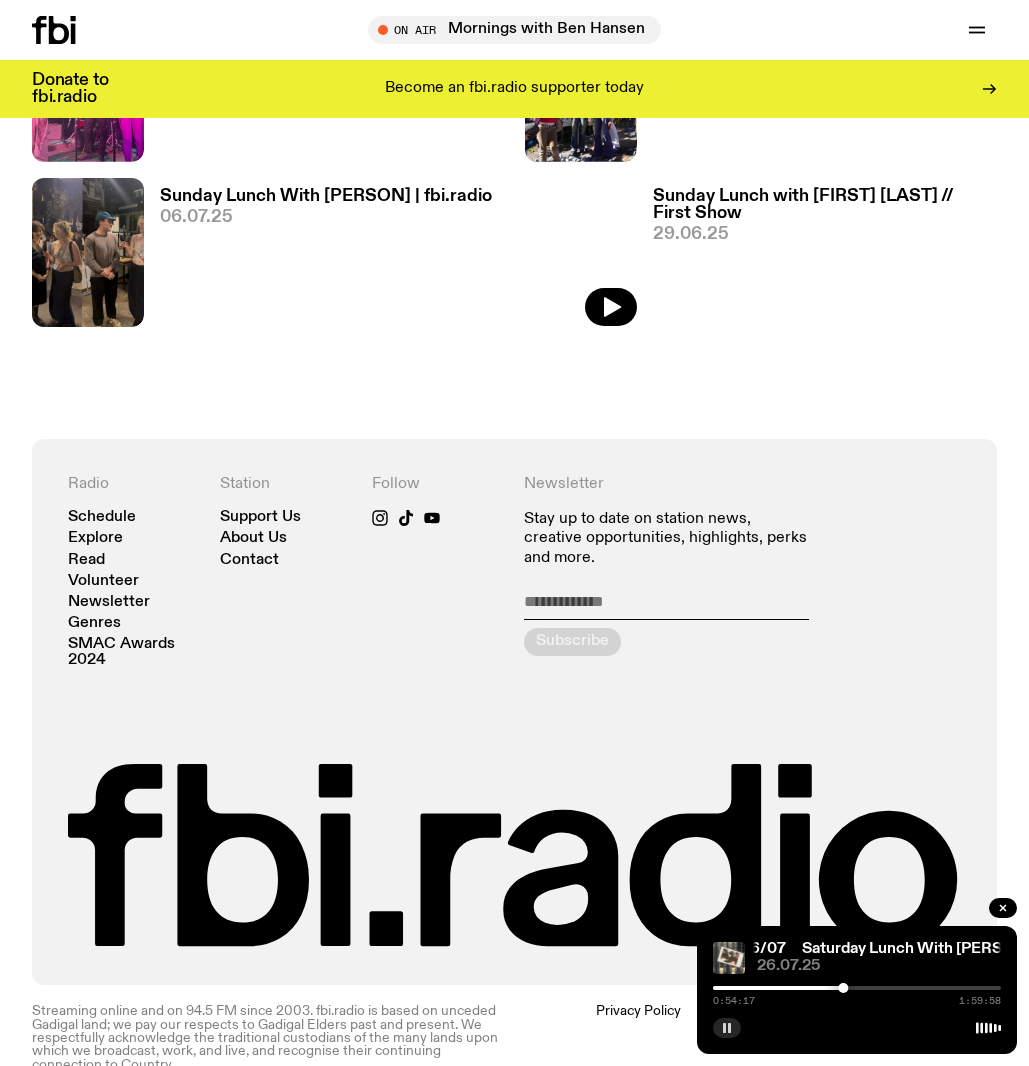 scroll, scrollTop: 911, scrollLeft: 0, axis: vertical 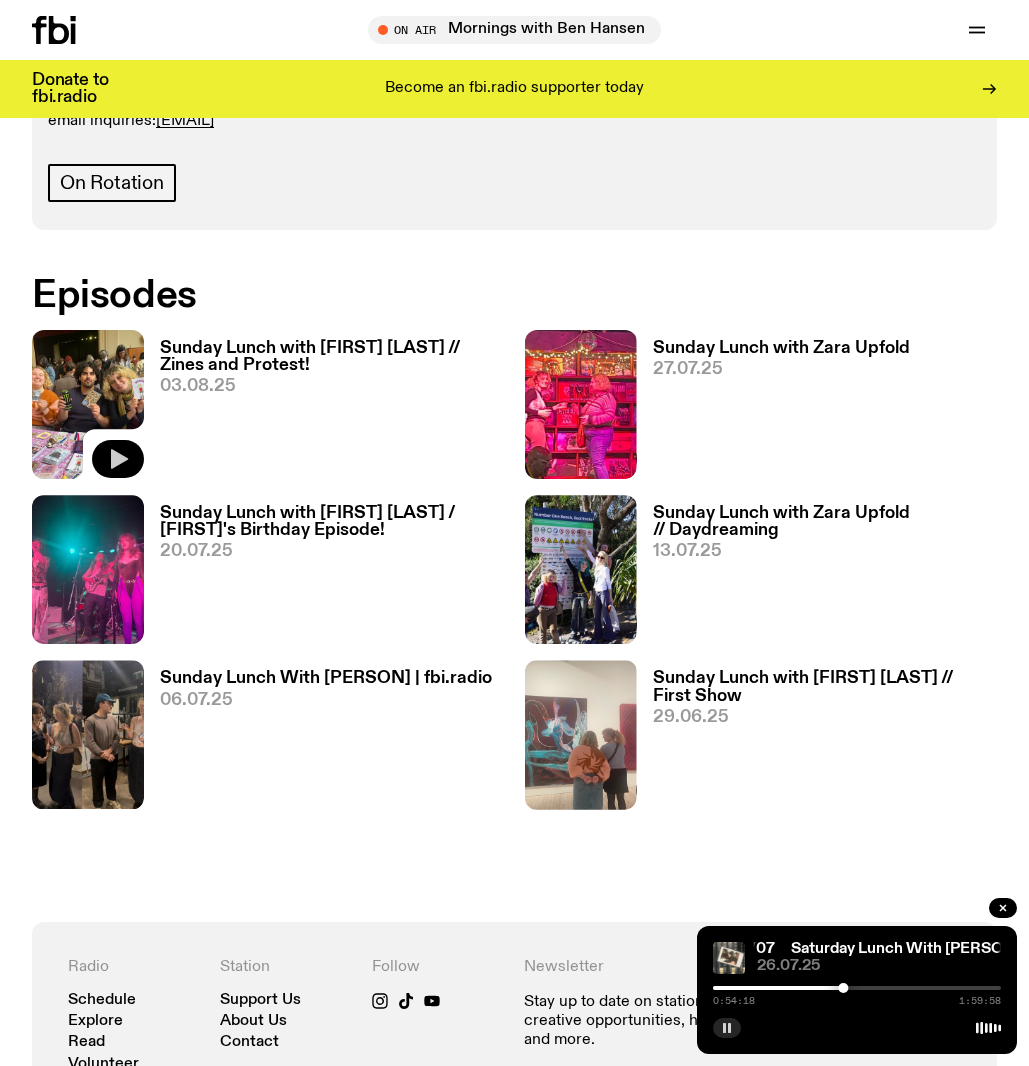 click 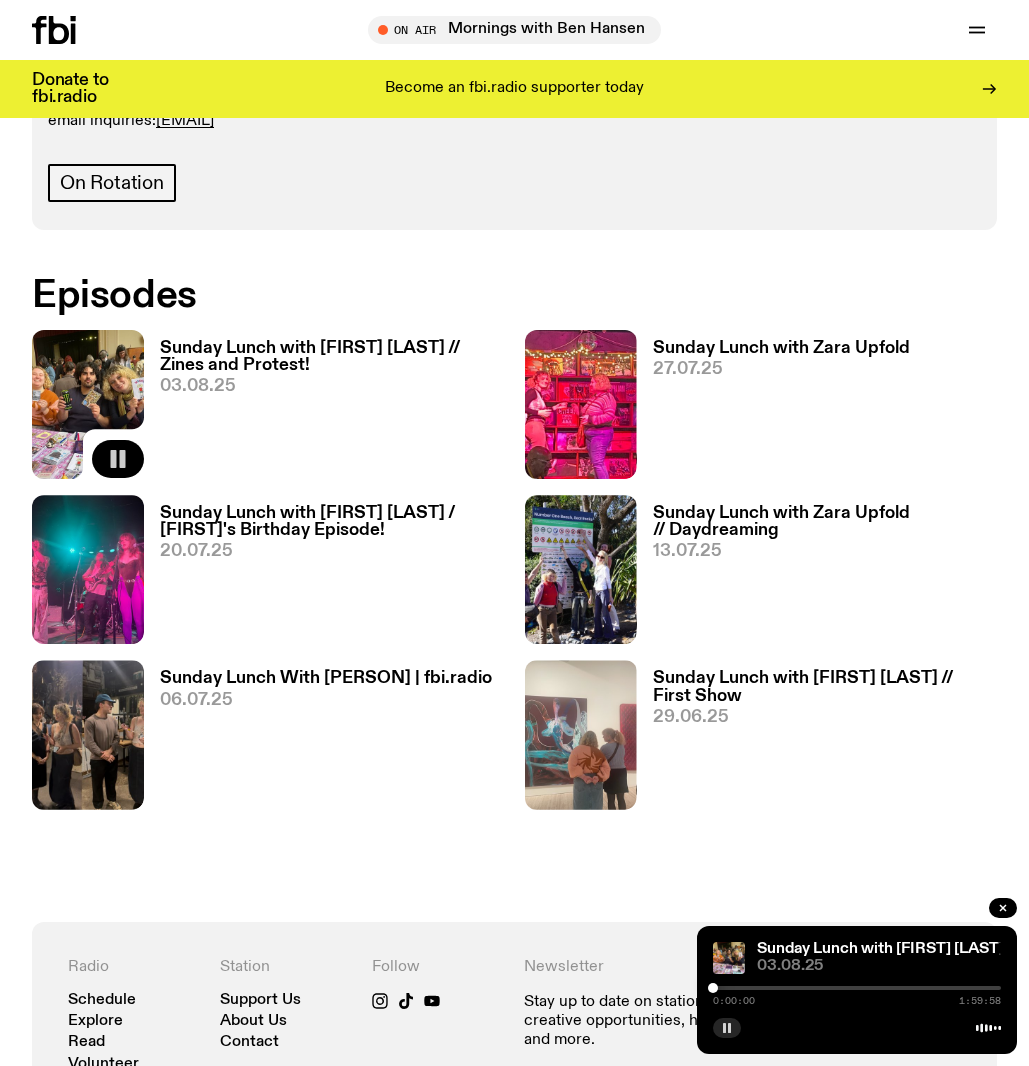 click on "Sunday Lunch with [FIRST] [LAST] // Zines and Protest!" at bounding box center (332, 357) 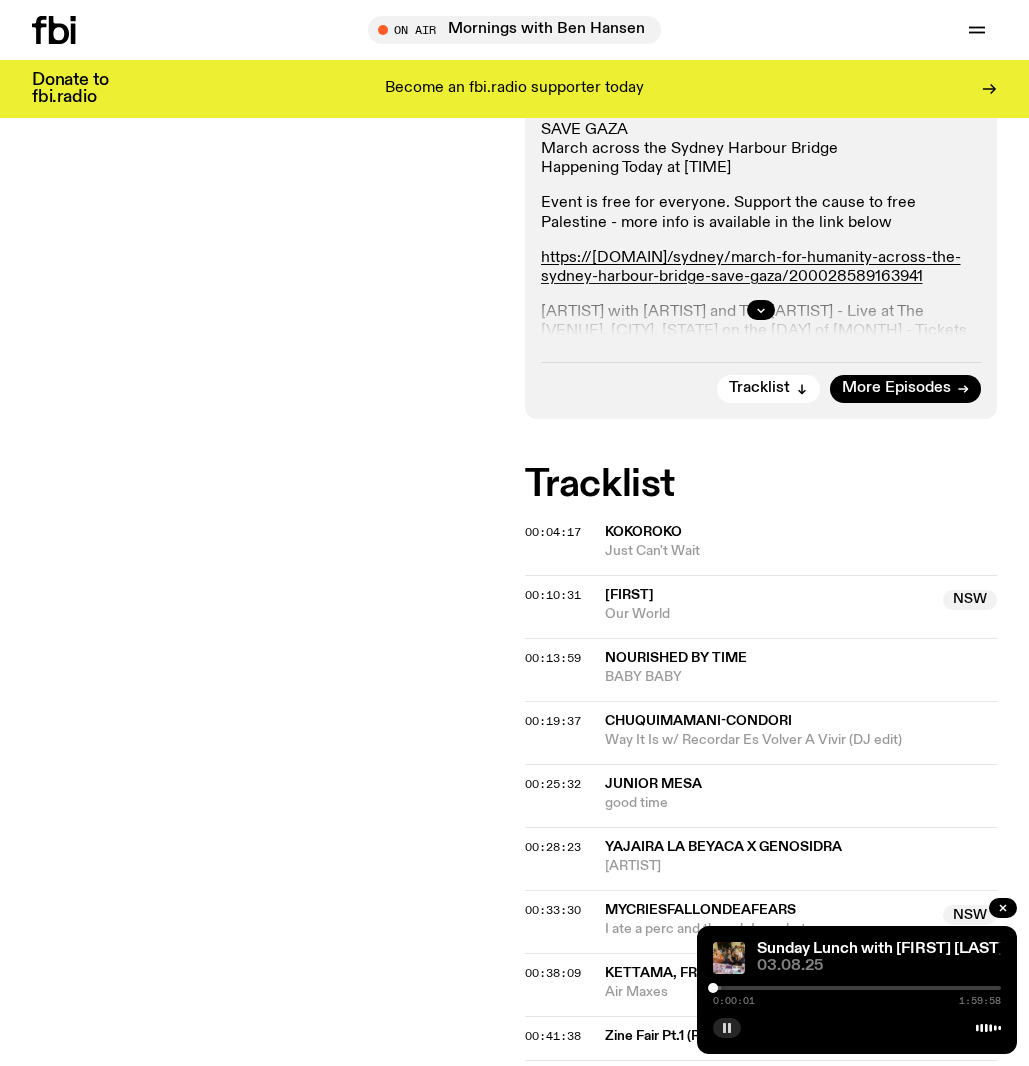 scroll, scrollTop: 627, scrollLeft: 0, axis: vertical 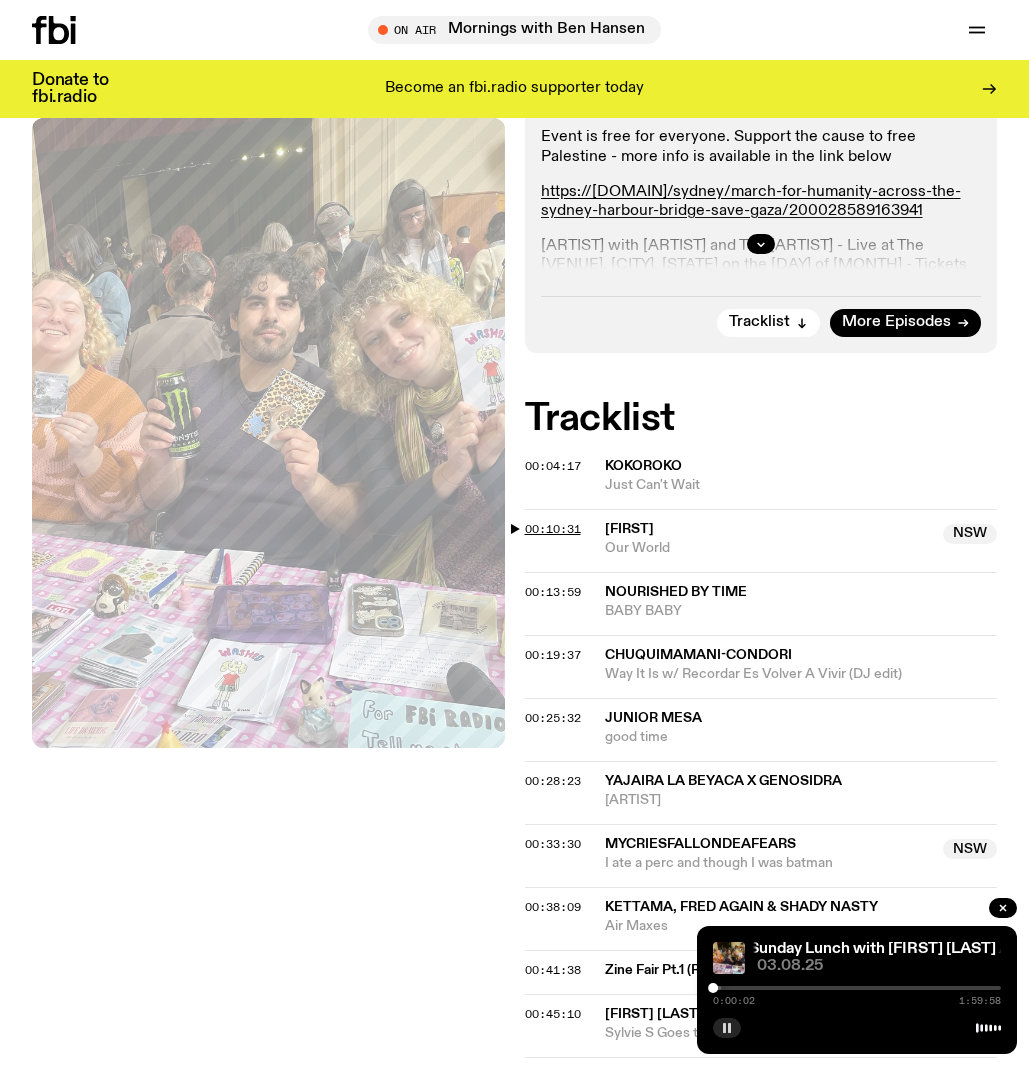 click on "00:10:31" at bounding box center (553, 529) 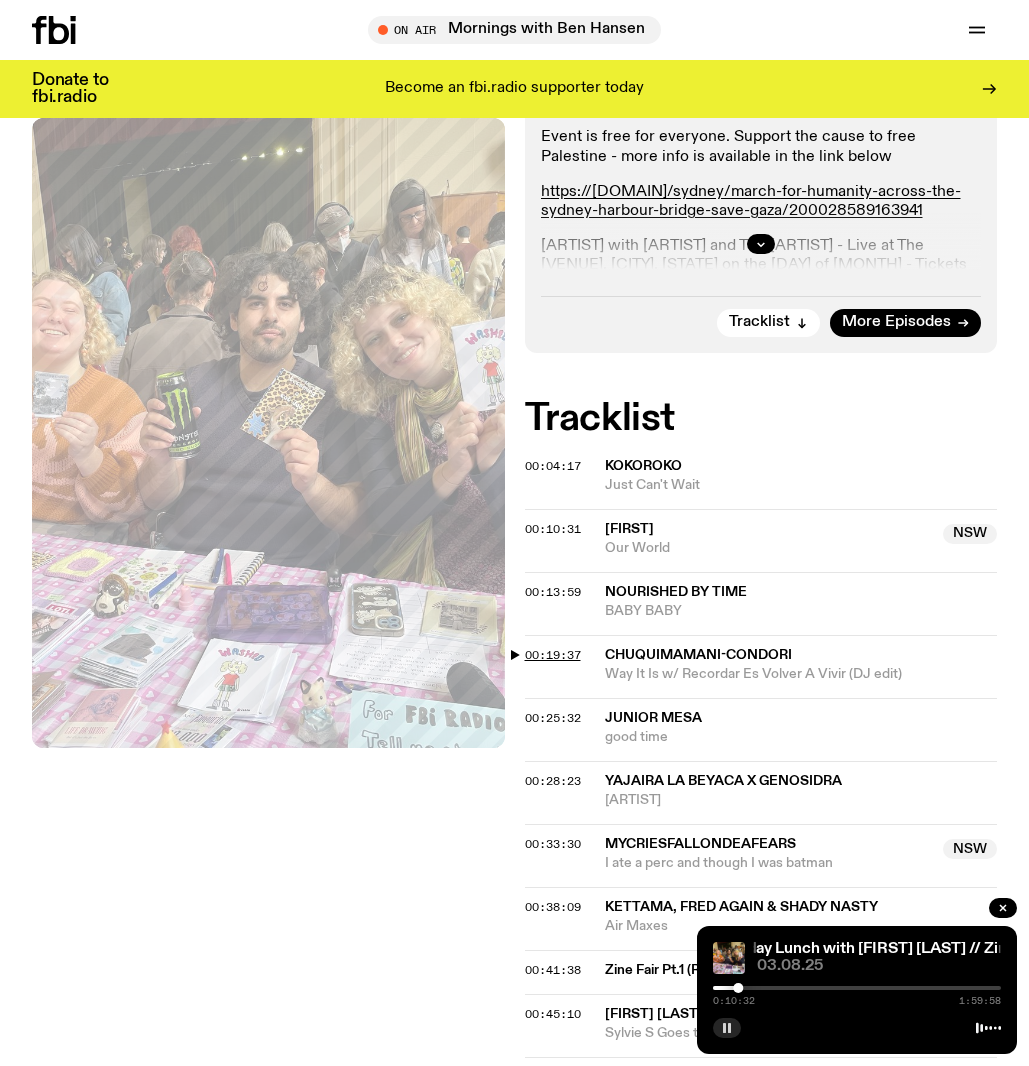 click on "00:19:37" at bounding box center (553, 655) 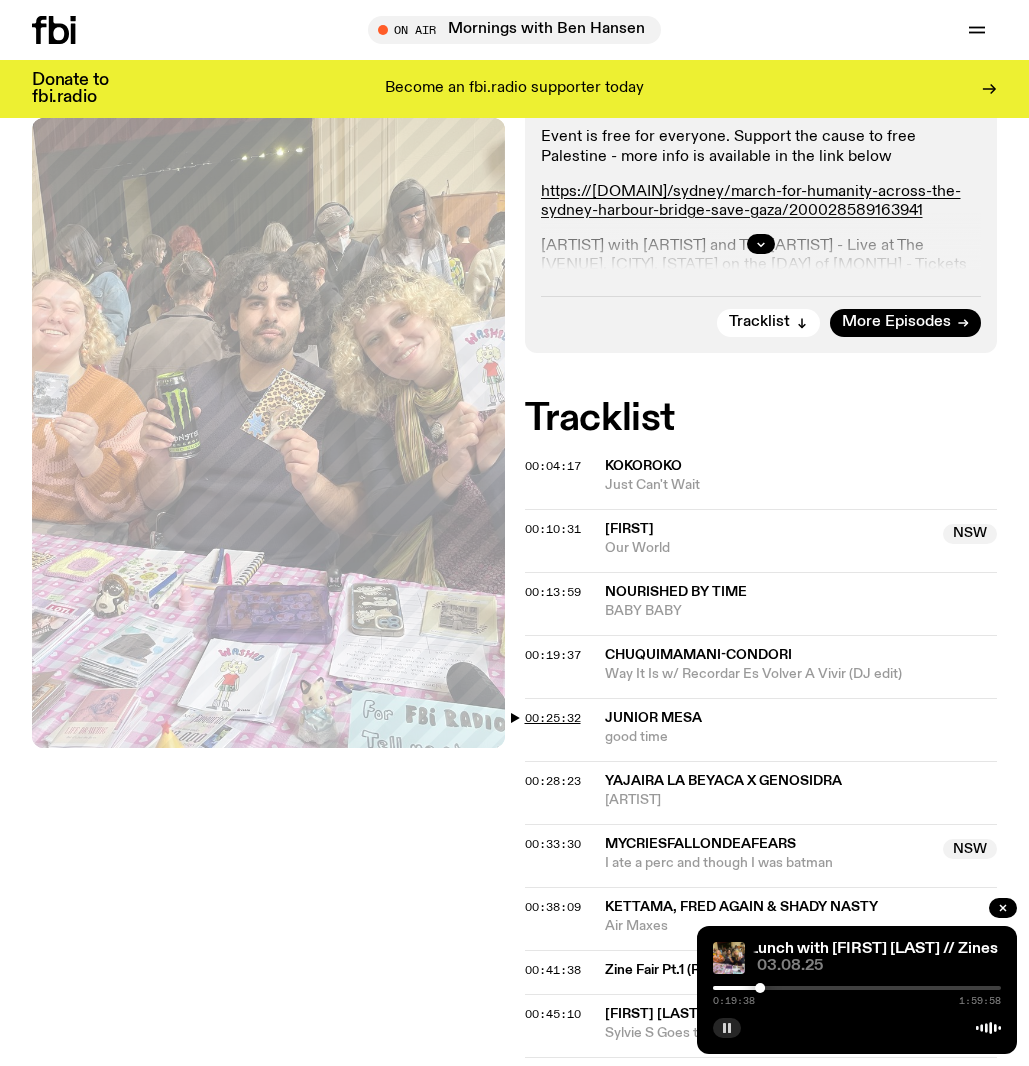 click on "00:25:32" at bounding box center [553, 718] 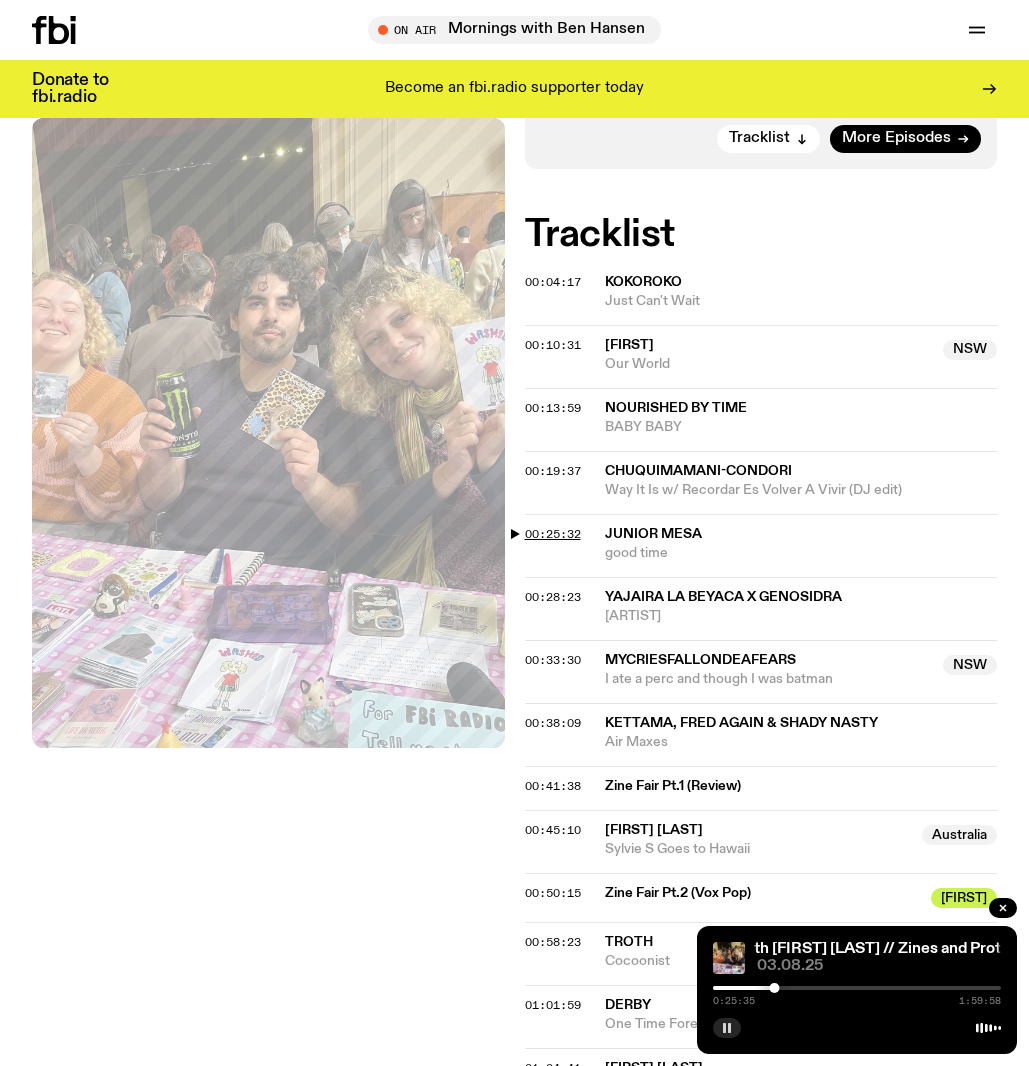 scroll, scrollTop: 823, scrollLeft: 0, axis: vertical 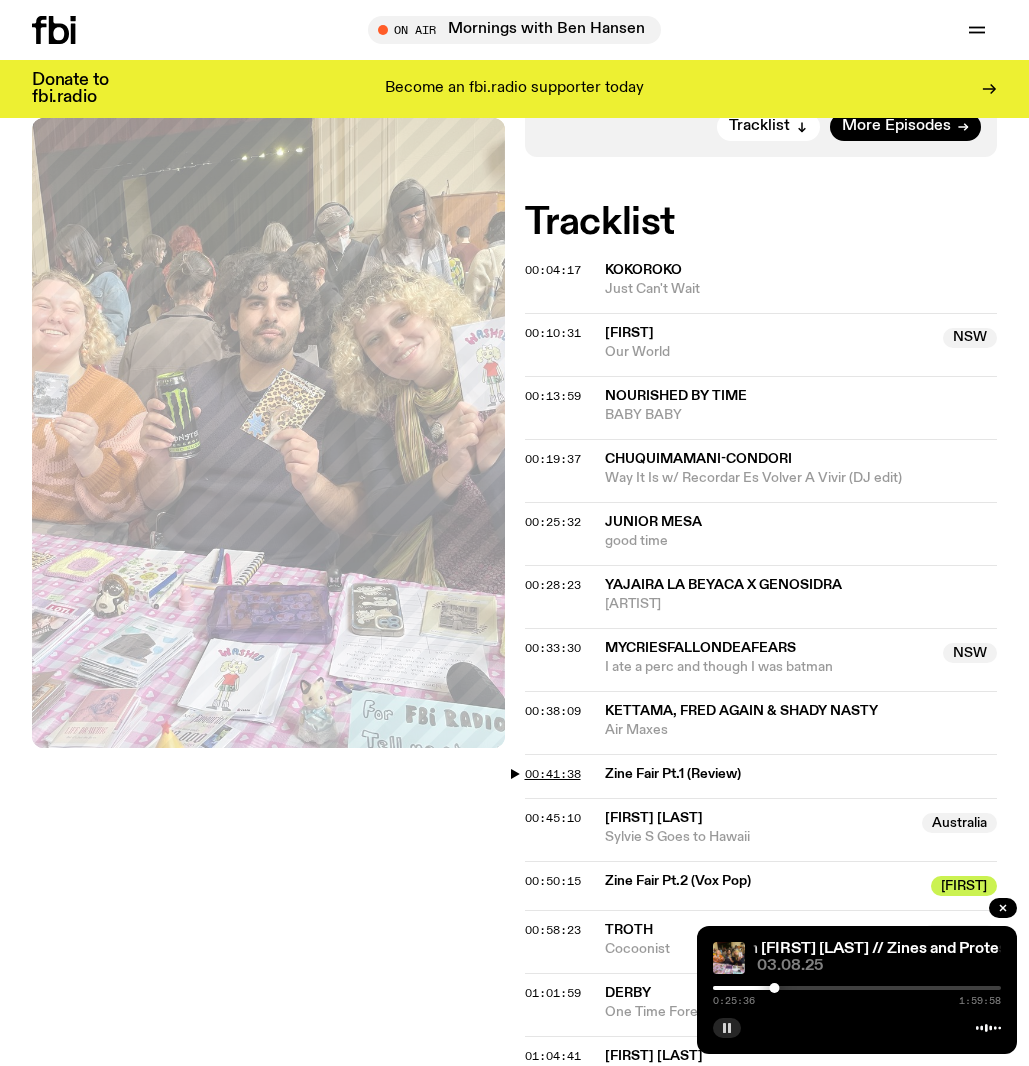 click on "00:41:38" at bounding box center (553, 774) 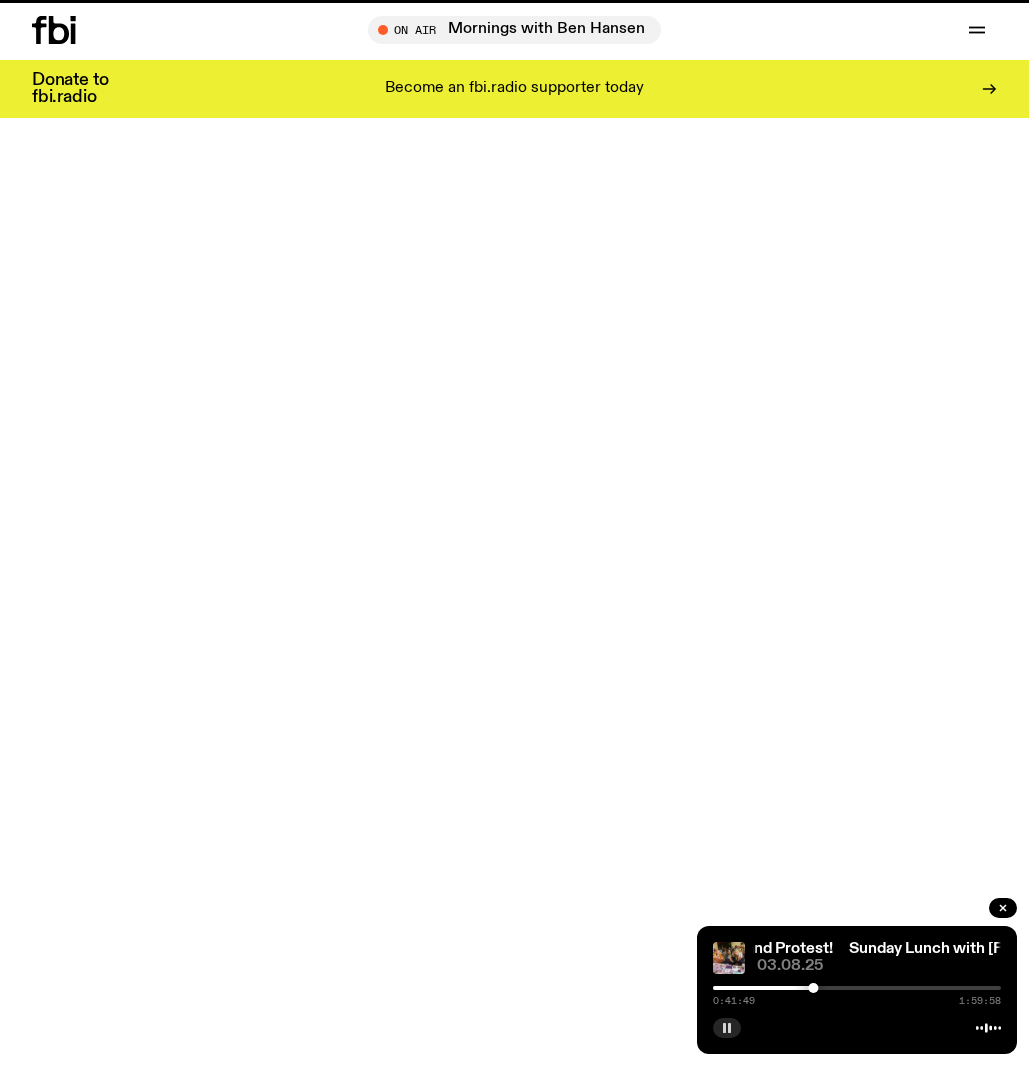 scroll, scrollTop: 911, scrollLeft: 0, axis: vertical 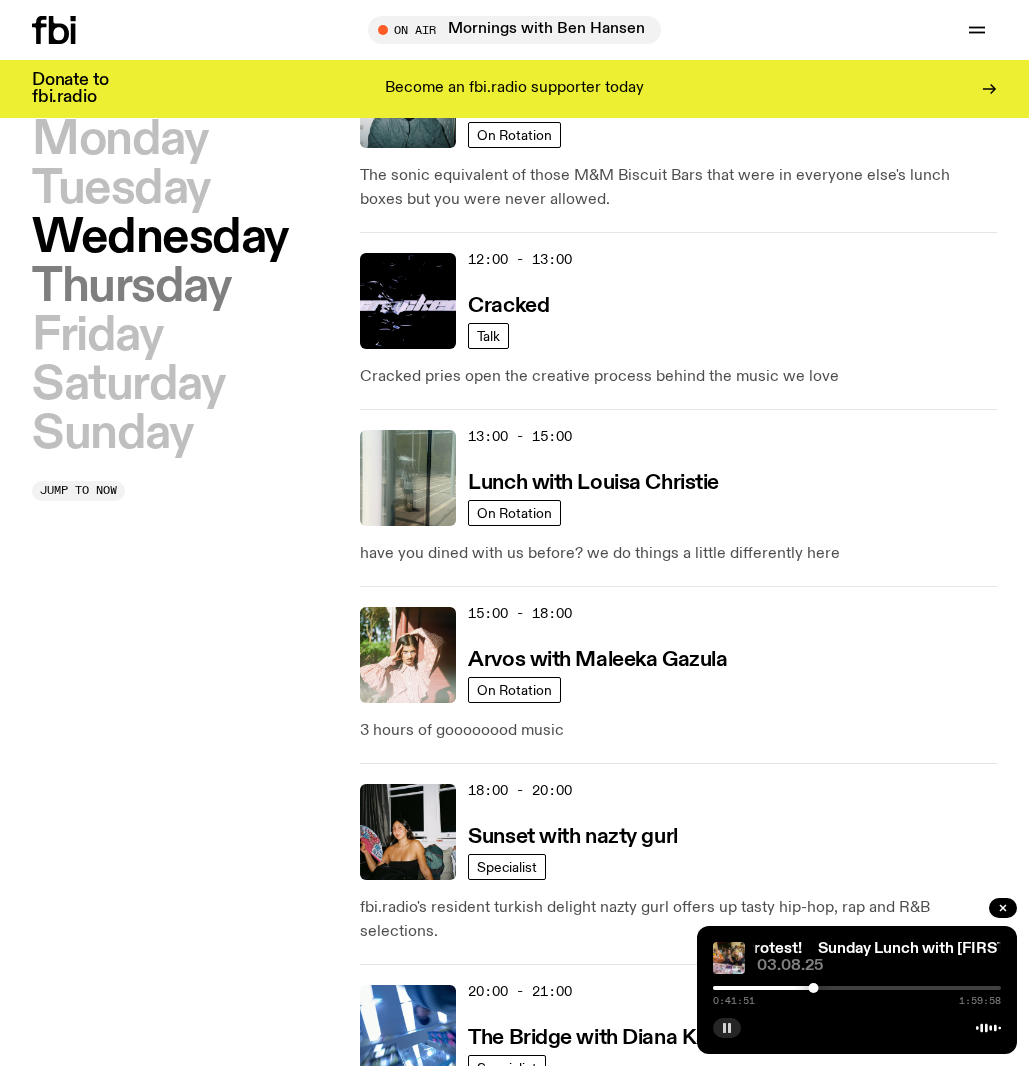 click on "Thursday" at bounding box center [131, 287] 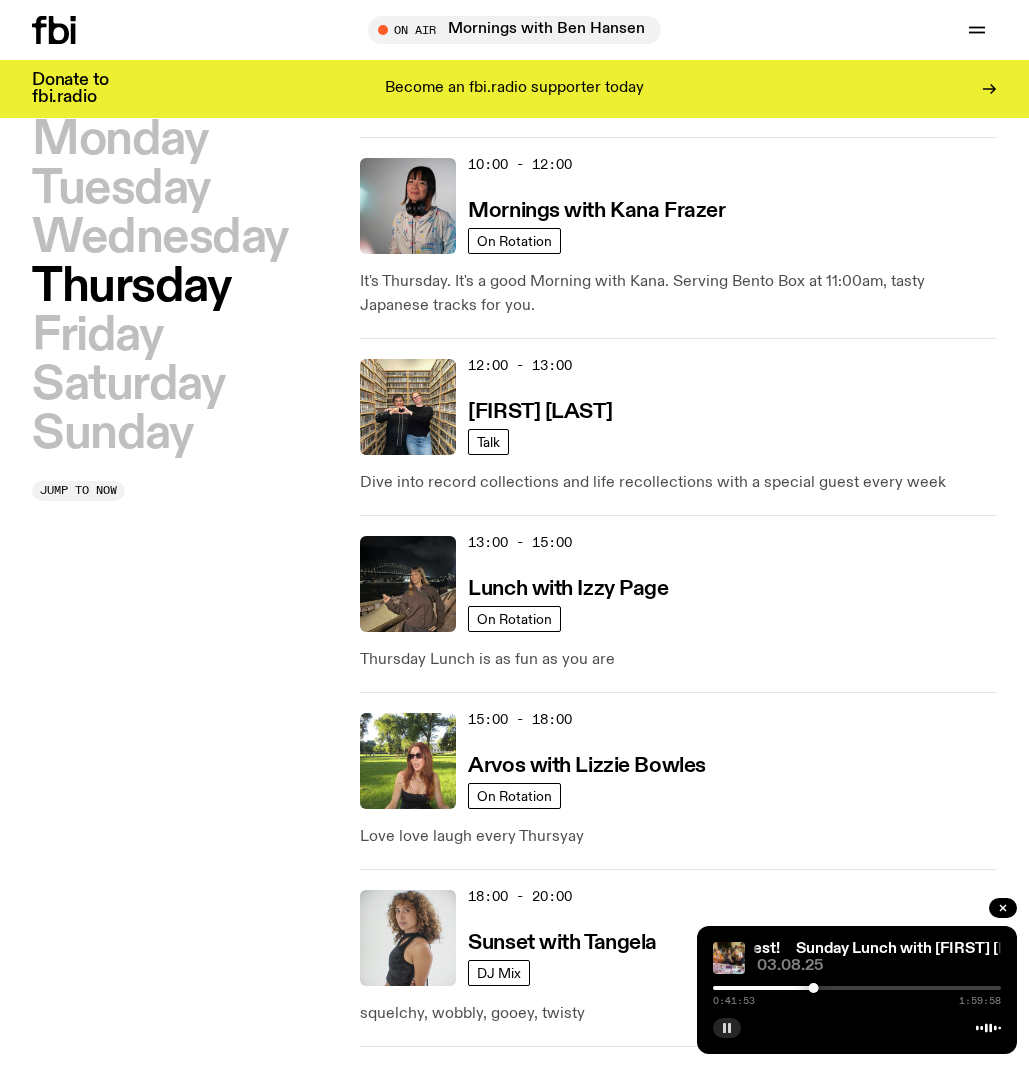 scroll, scrollTop: 431, scrollLeft: 0, axis: vertical 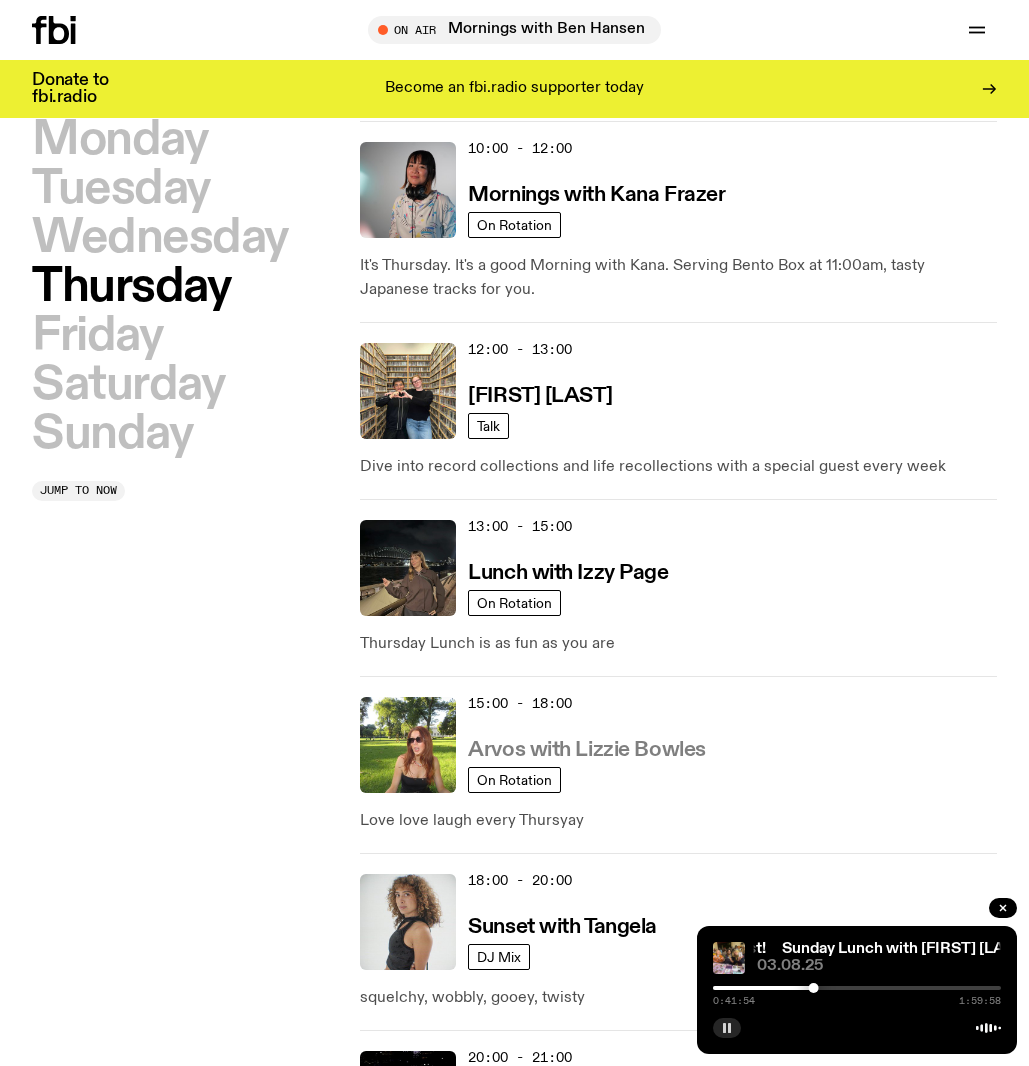click on "Arvos with Lizzie Bowles" at bounding box center (586, 750) 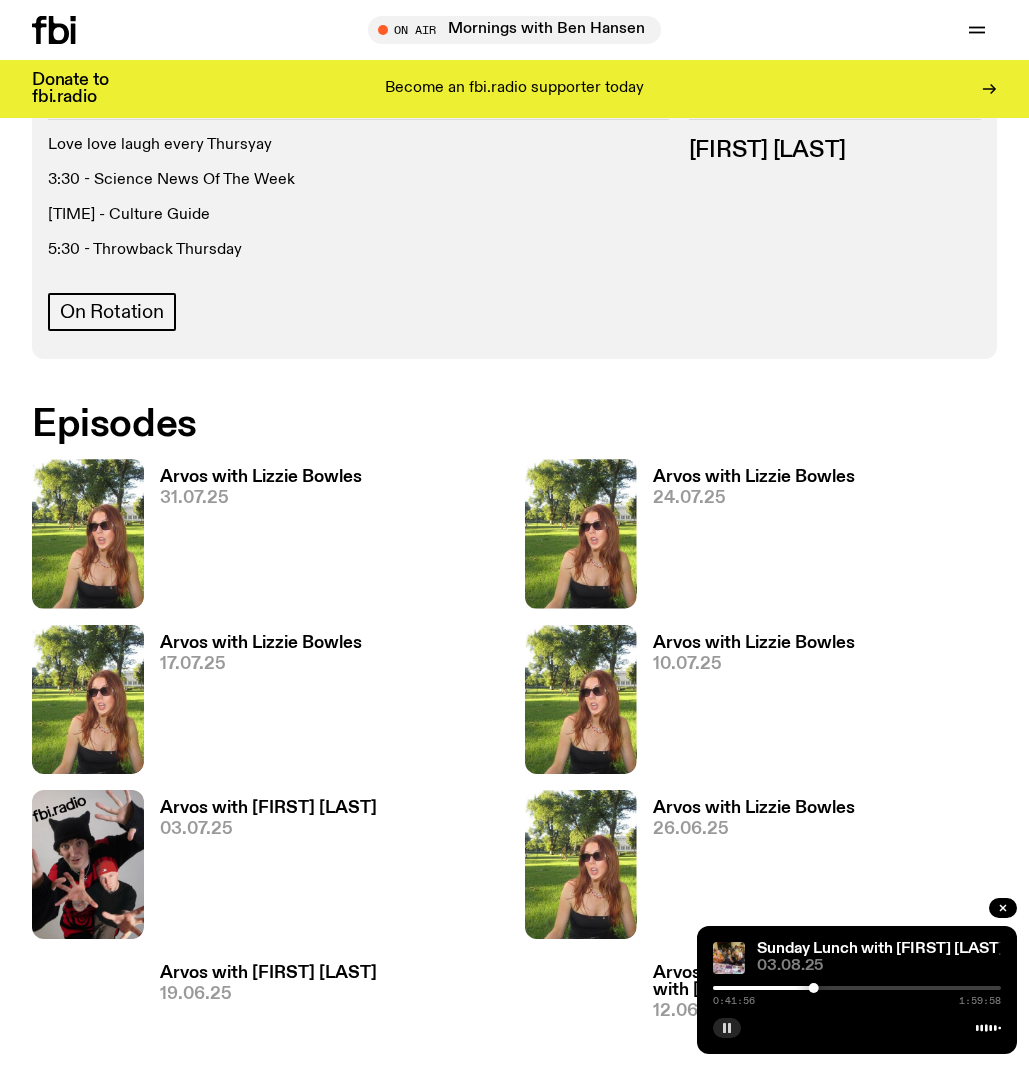 scroll, scrollTop: 812, scrollLeft: 0, axis: vertical 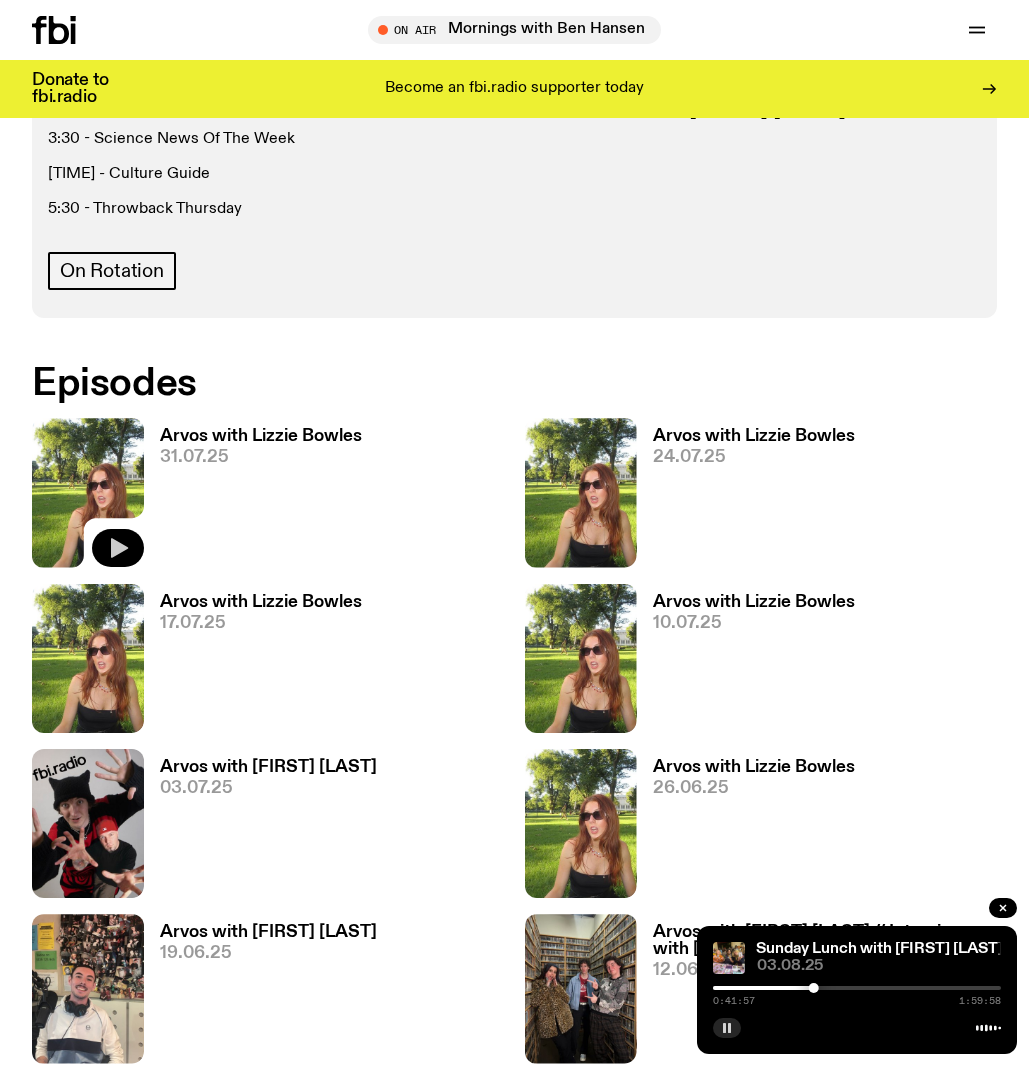 click 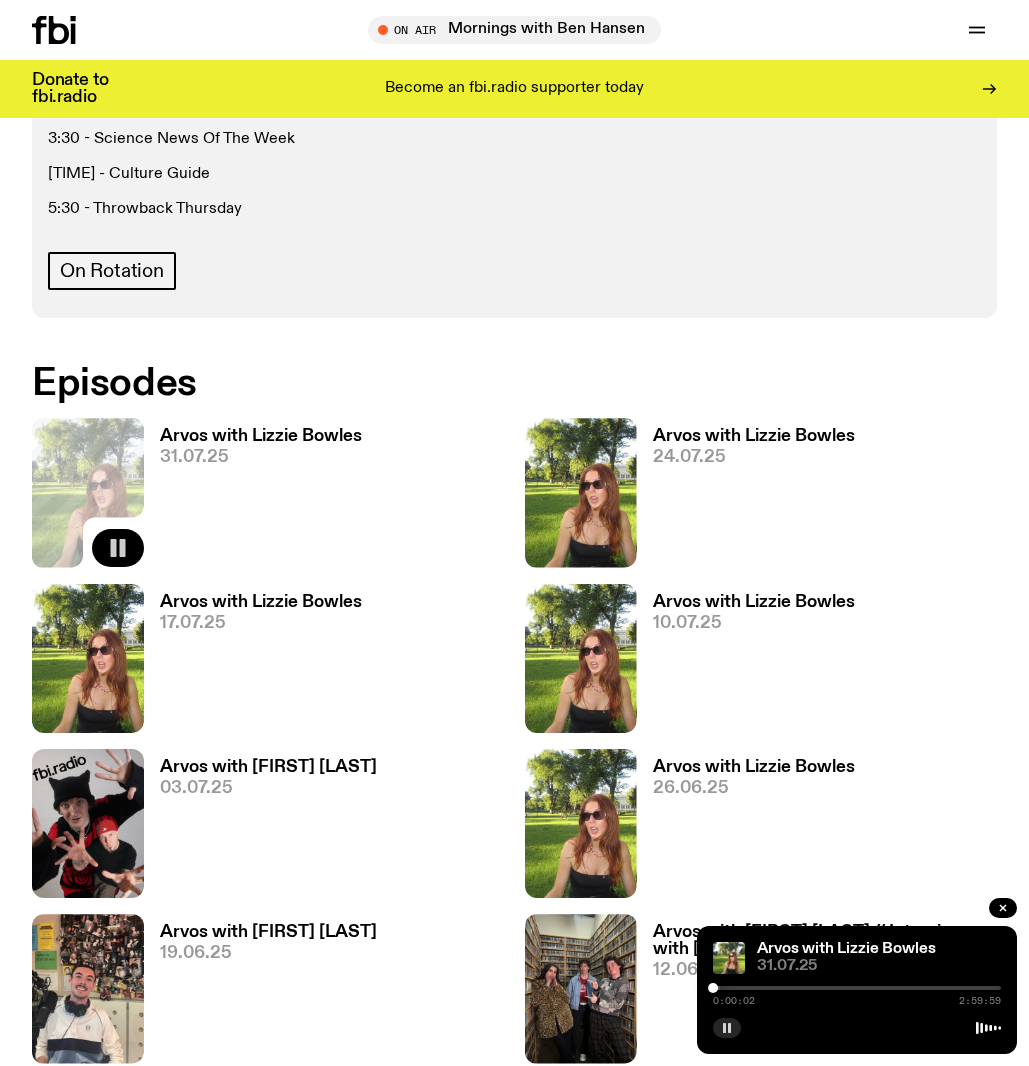 click on "Arvos with Lizzie Bowles" at bounding box center (261, 436) 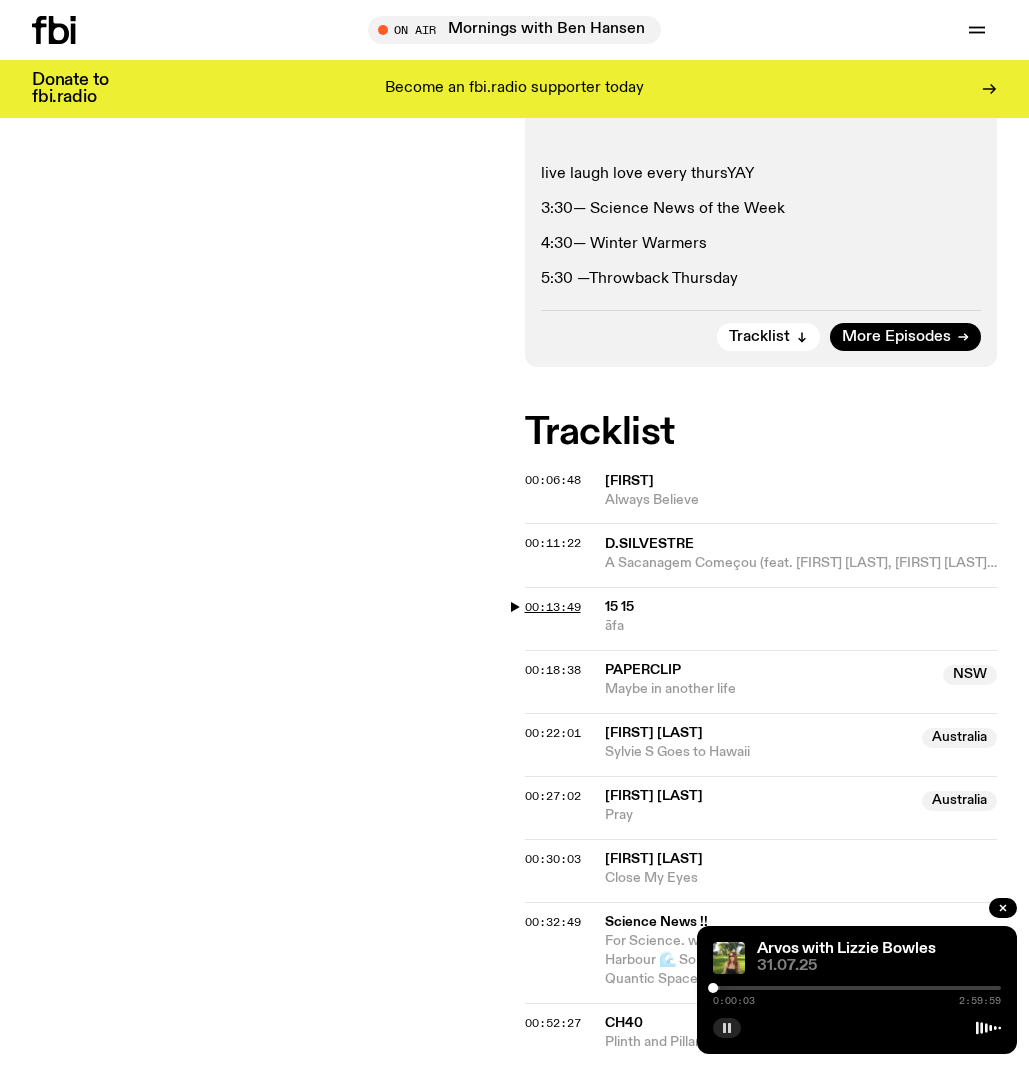 scroll, scrollTop: 360, scrollLeft: 0, axis: vertical 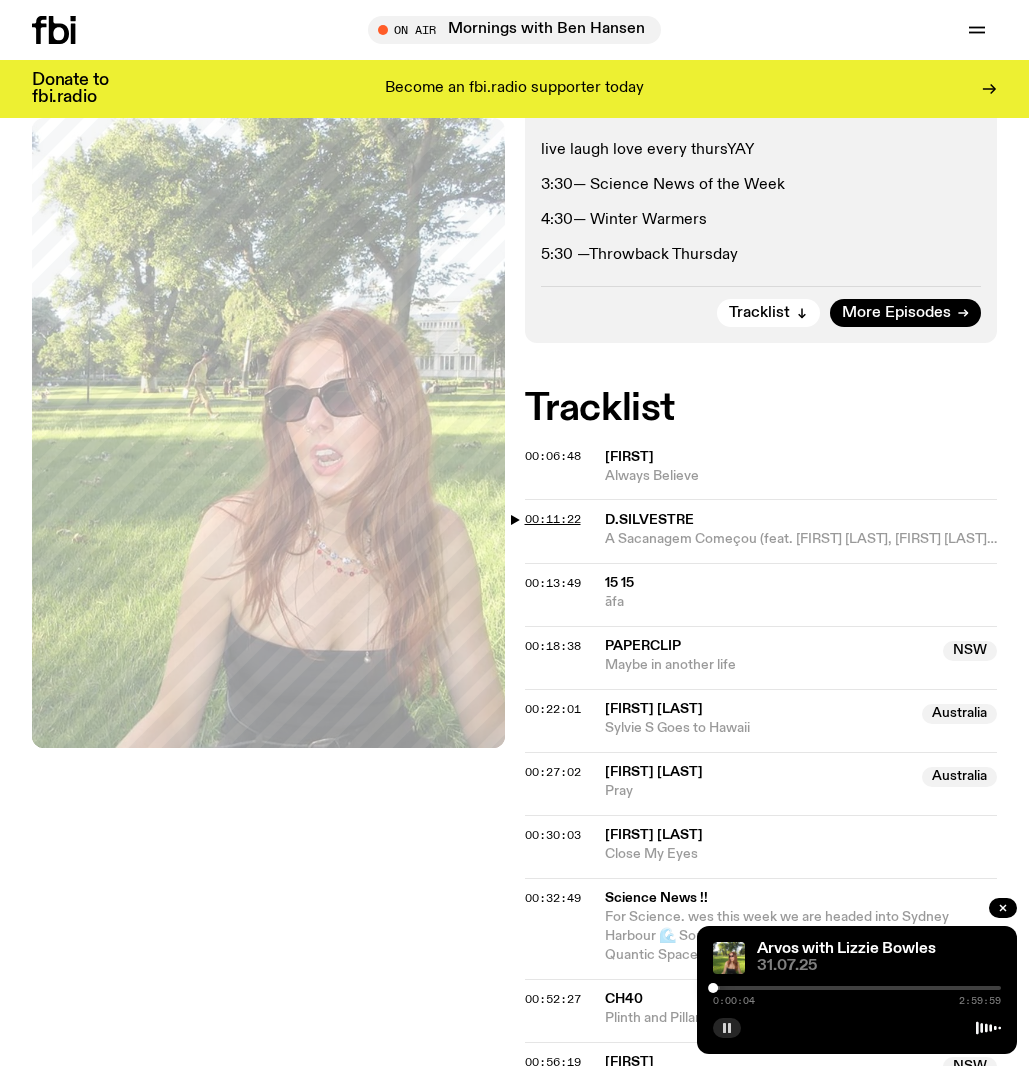 click on "00:11:22" at bounding box center [553, 519] 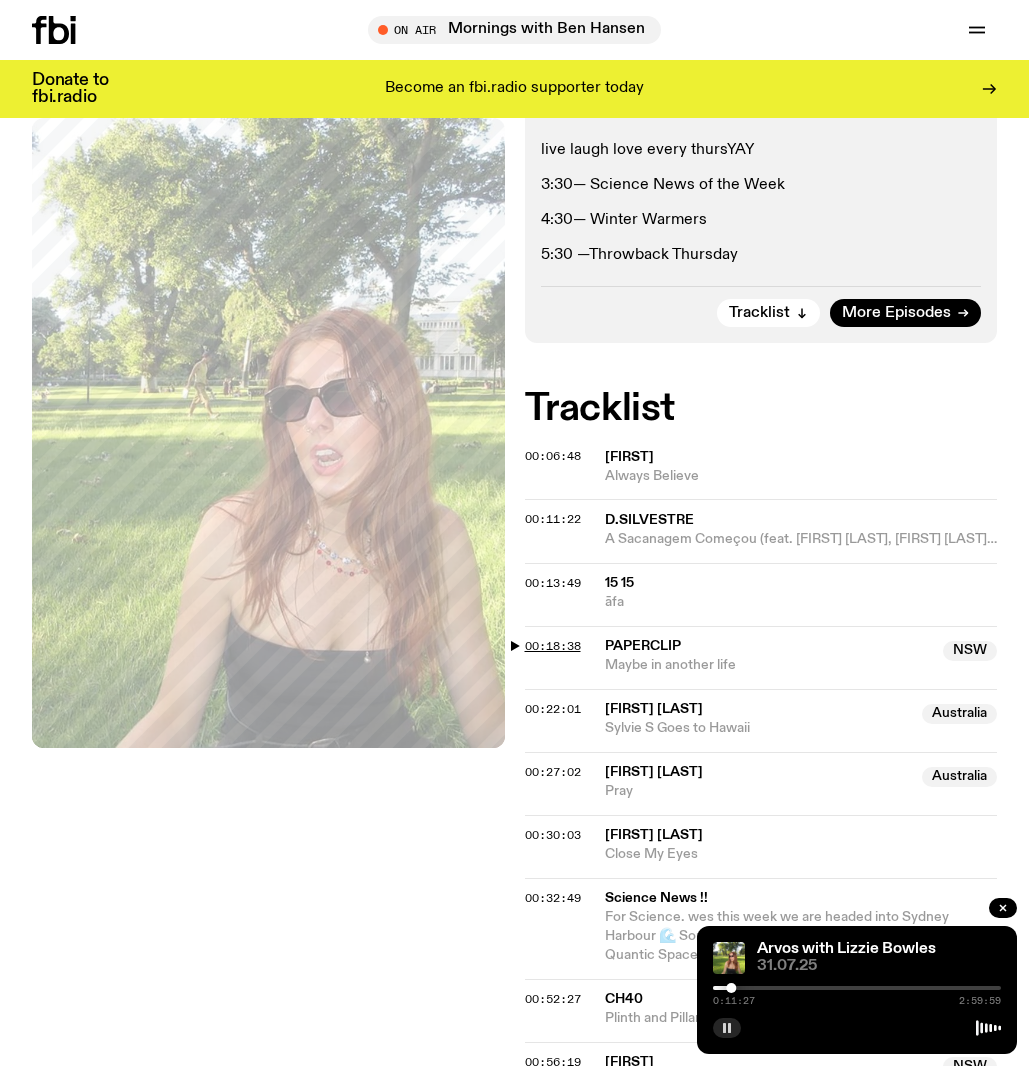 click on "00:18:38" at bounding box center (553, 646) 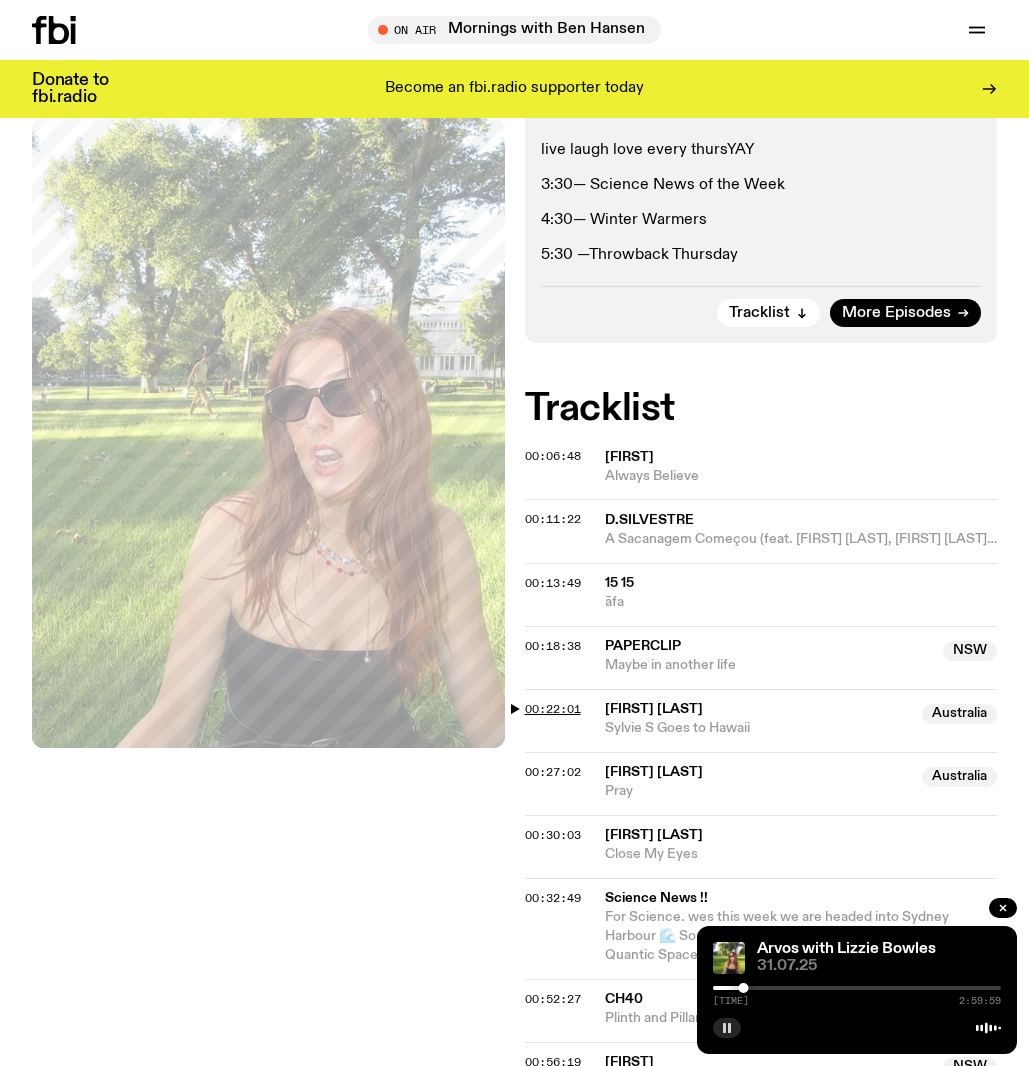 click on "00:22:01" at bounding box center (553, 709) 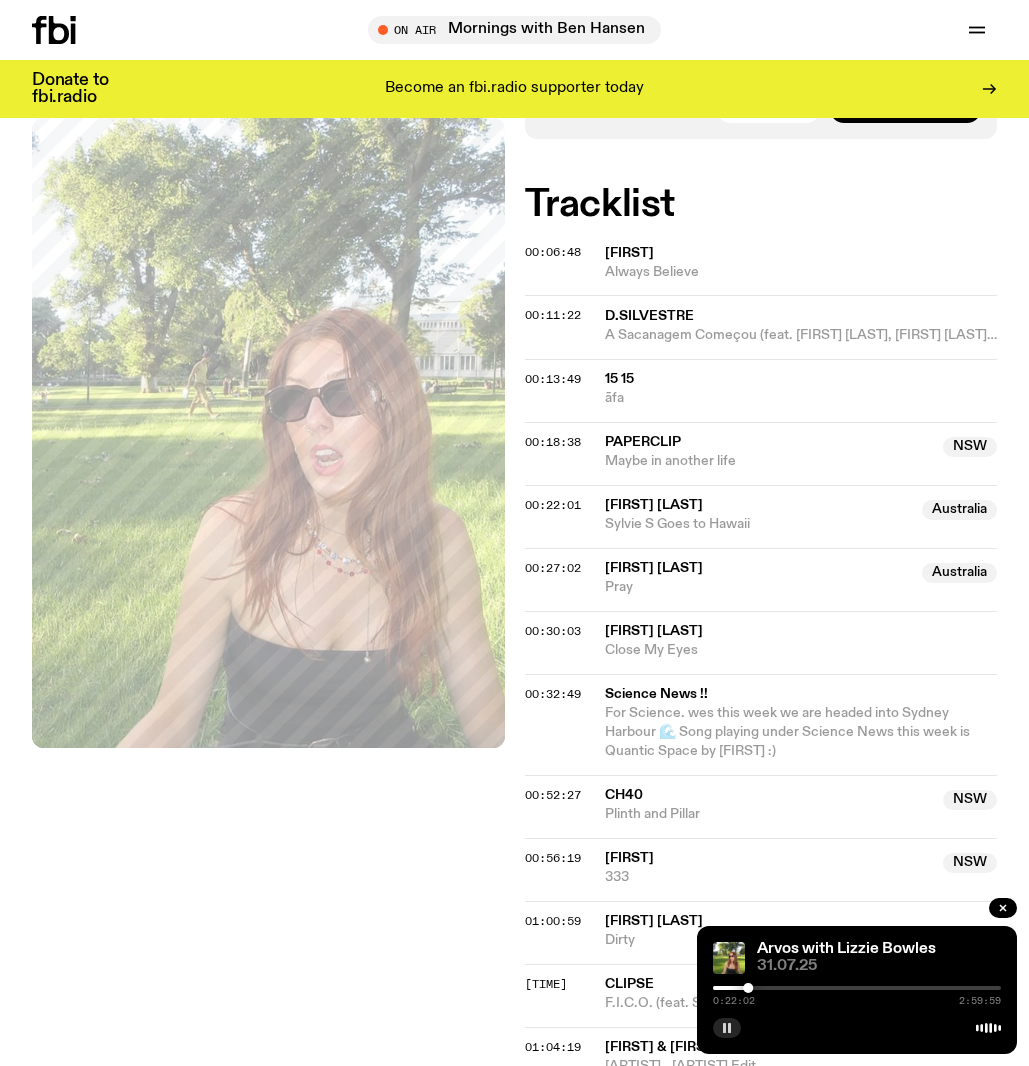 scroll, scrollTop: 570, scrollLeft: 0, axis: vertical 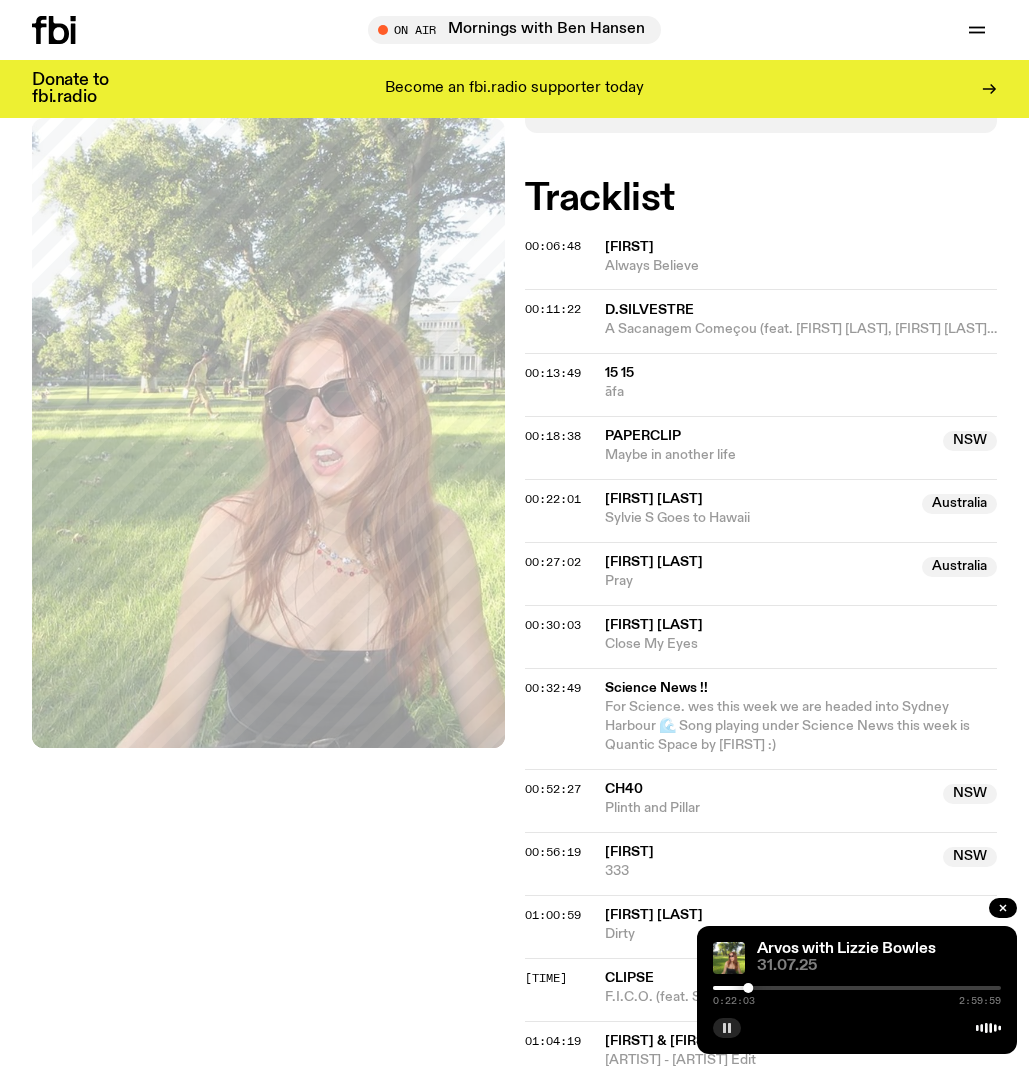 click on "[TIME] ch40 [STATE] [CITY] and [CITY] [STATE]" 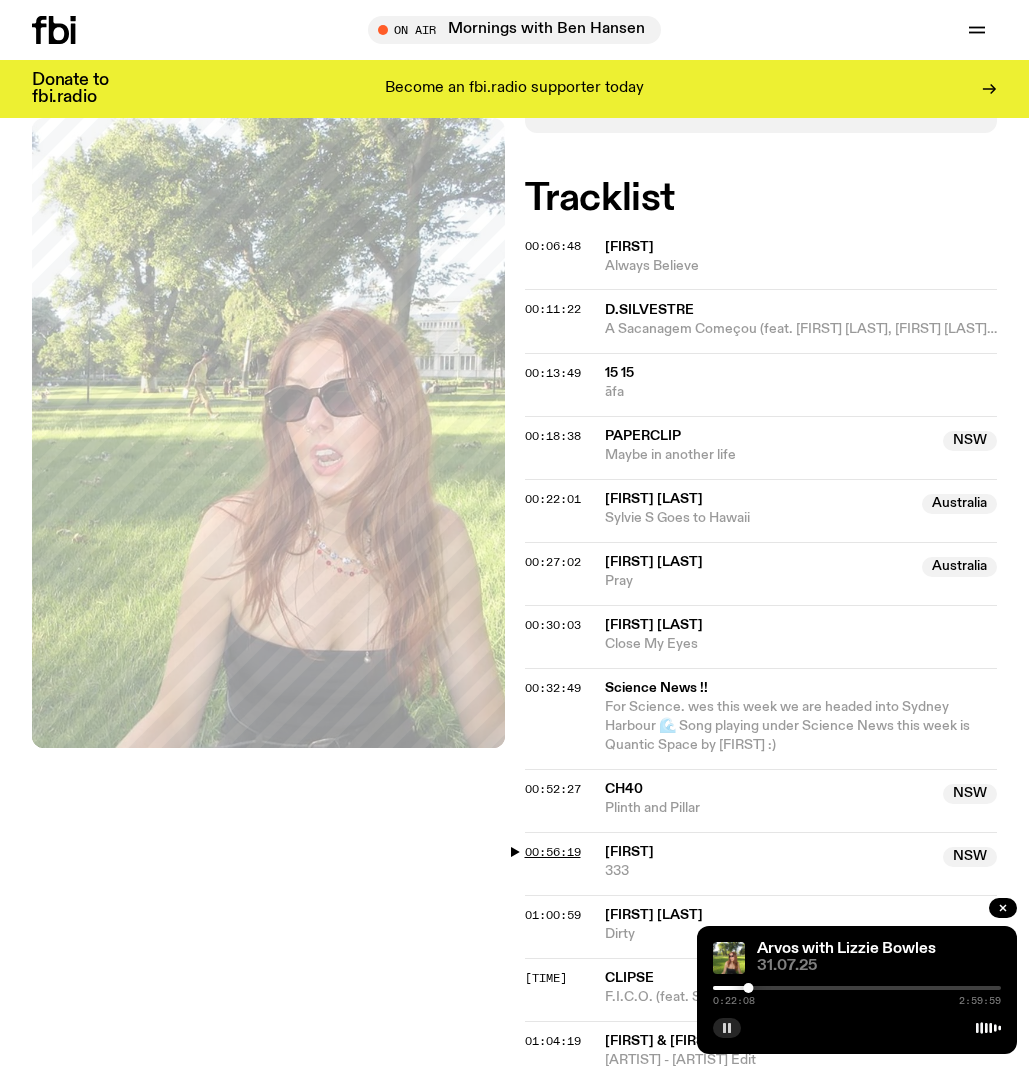 click on "00:56:19" at bounding box center (553, 852) 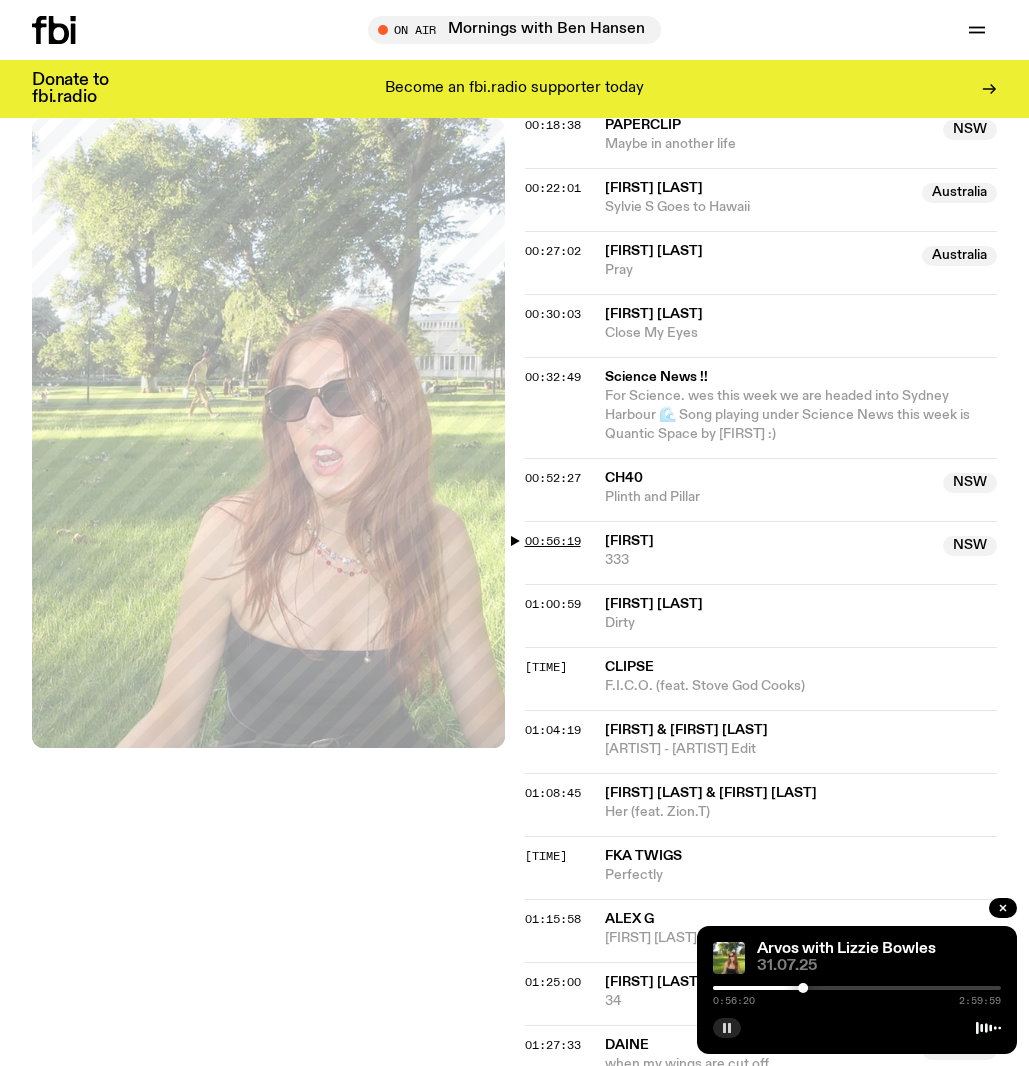 scroll, scrollTop: 958, scrollLeft: 0, axis: vertical 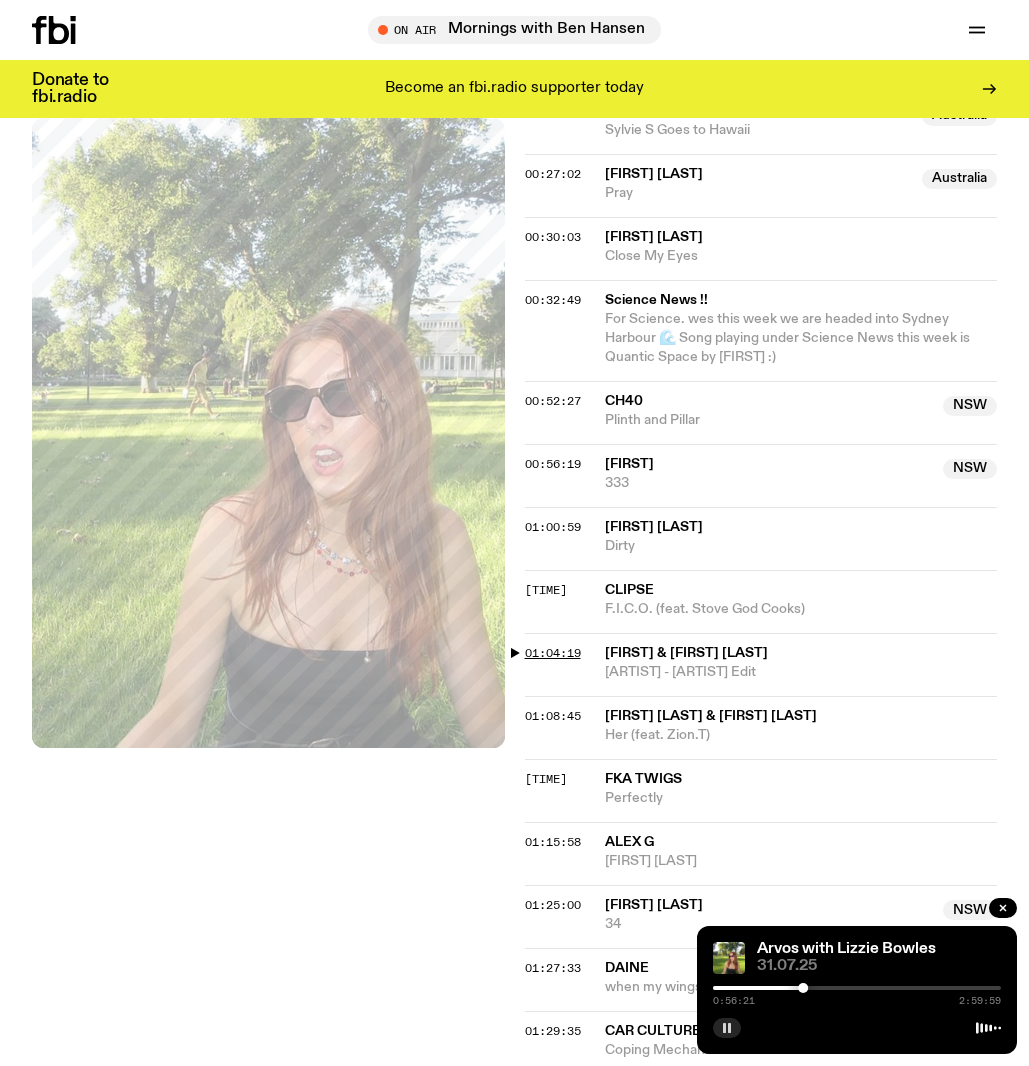 click on "01:04:19" at bounding box center [553, 653] 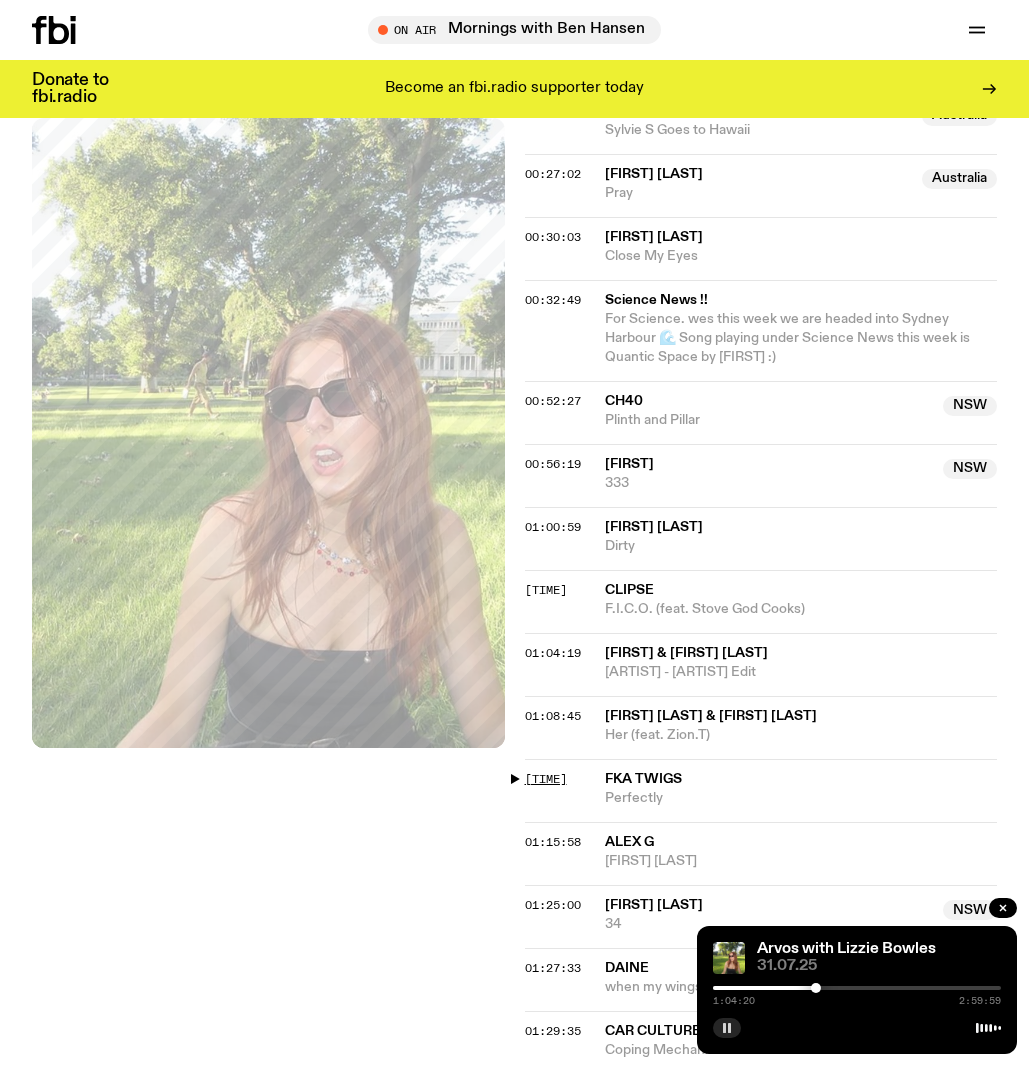 click on "[TIME]" at bounding box center [546, 779] 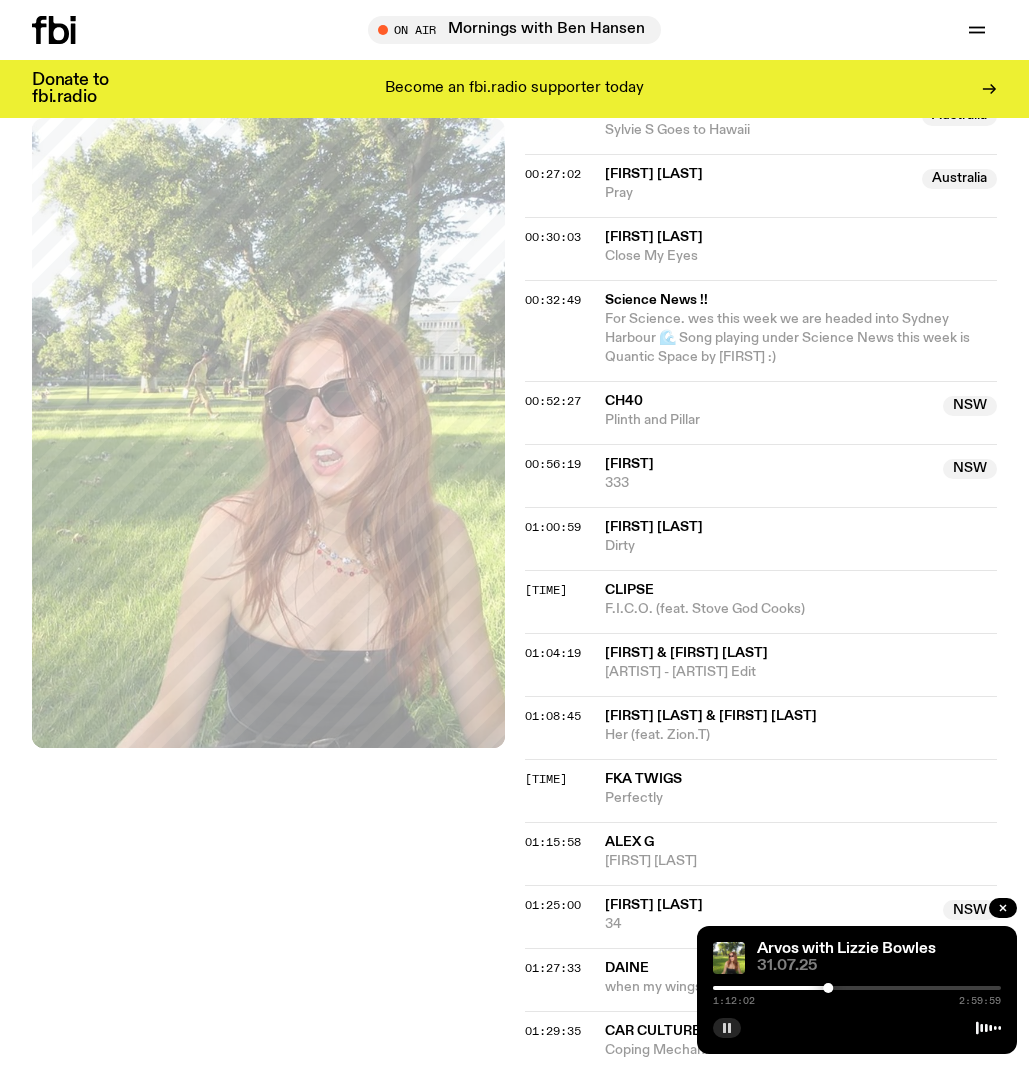 click at bounding box center [80, 30] 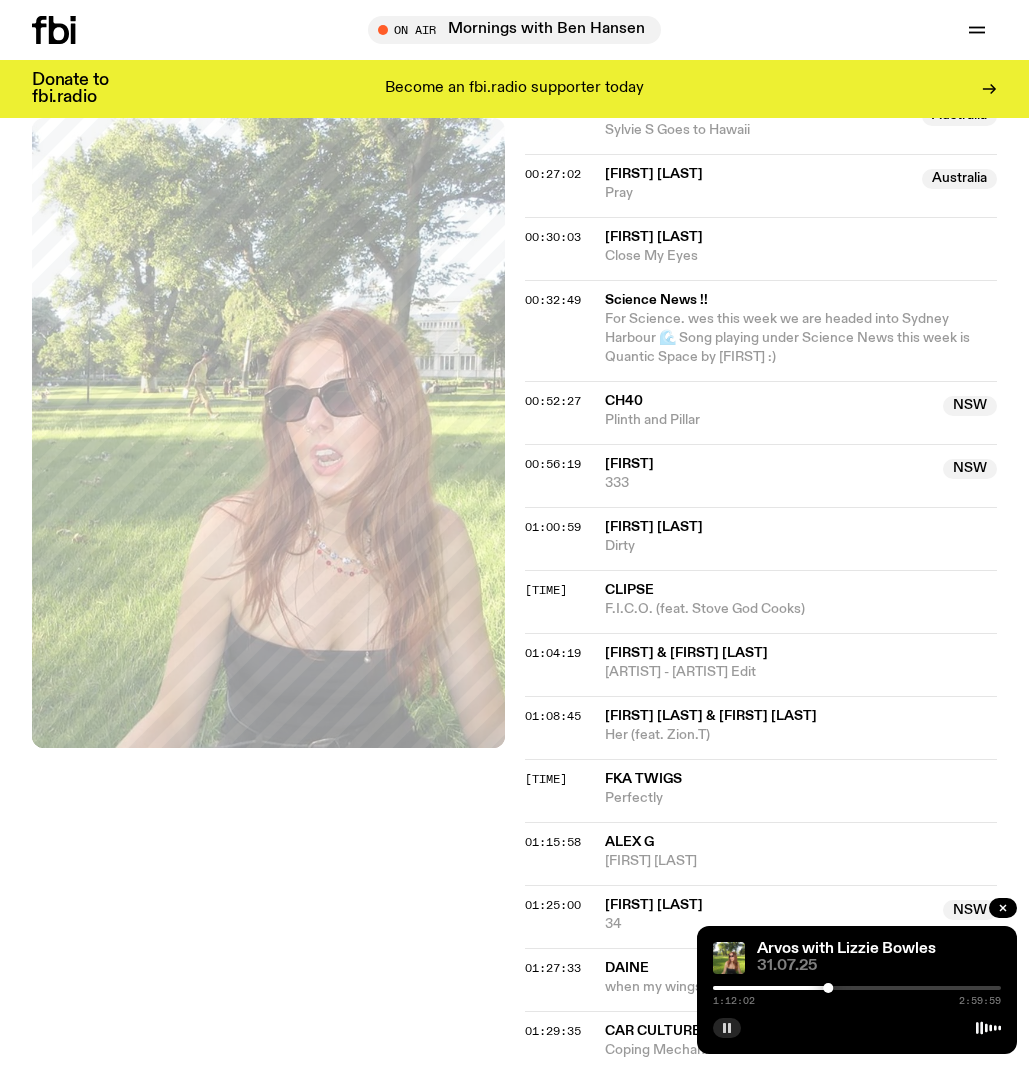 click 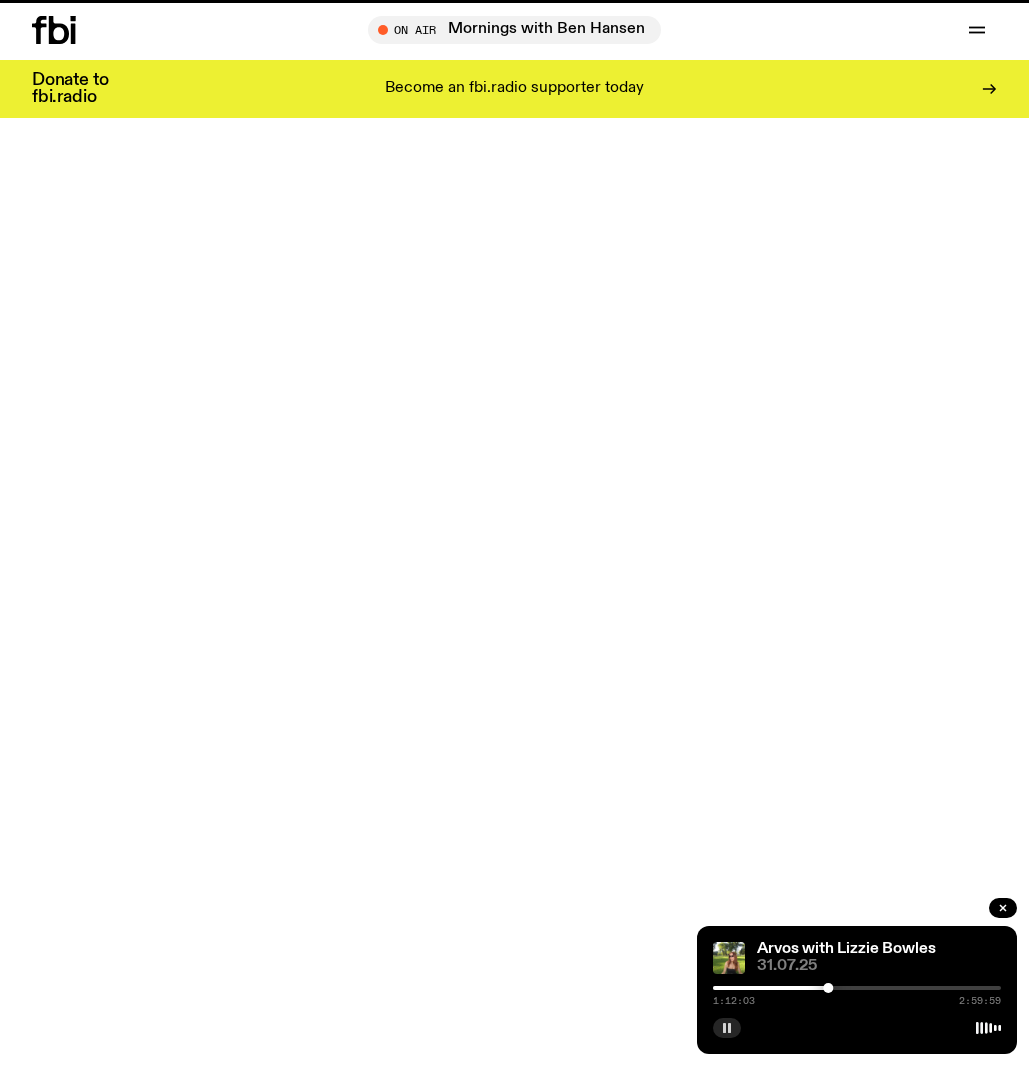 click on "Schedule Explore Read Volunteer Newsletter On Air Mornings with [FIRST] [LAST] Tune in live On Air Mornings with [FIRST] [LAST] Tune in live Support Us" at bounding box center [514, 30] 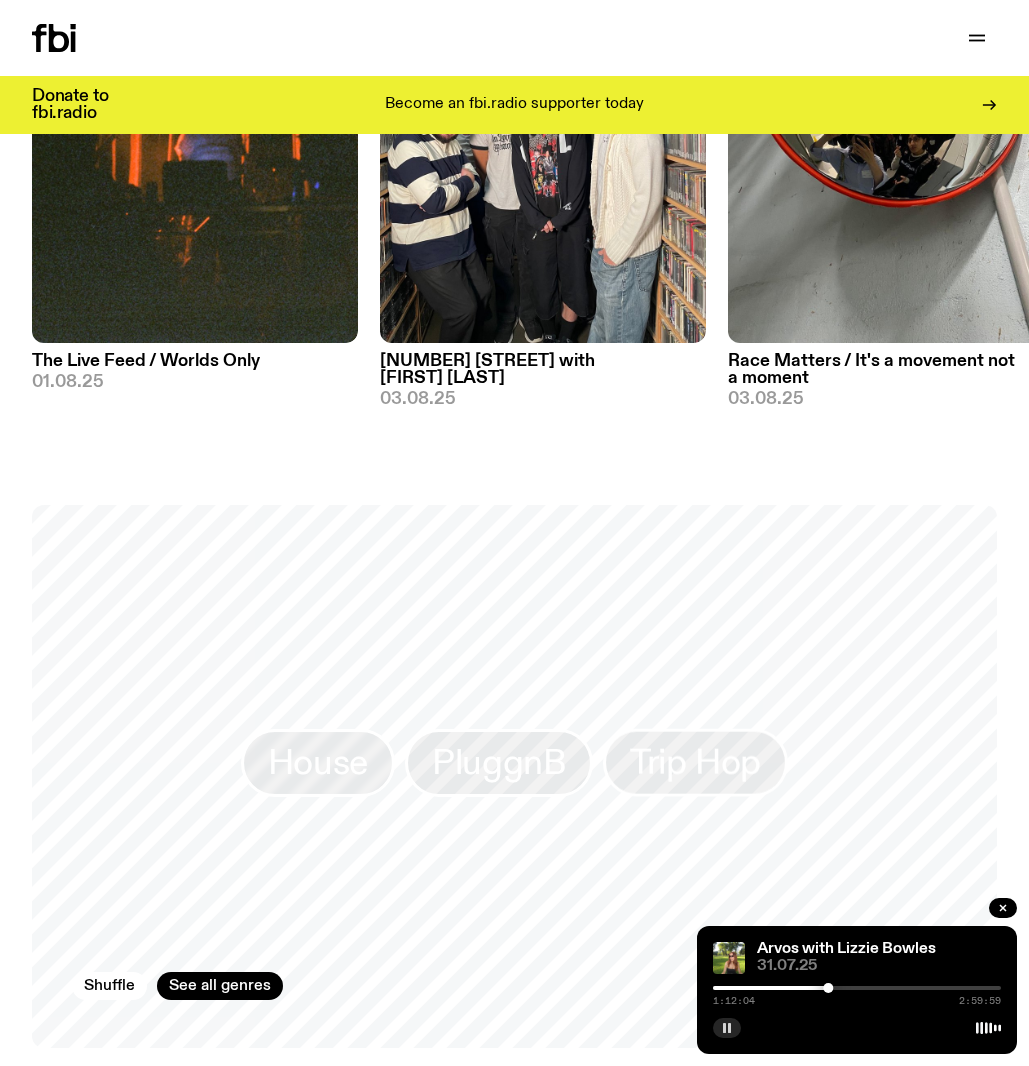 scroll, scrollTop: 0, scrollLeft: 0, axis: both 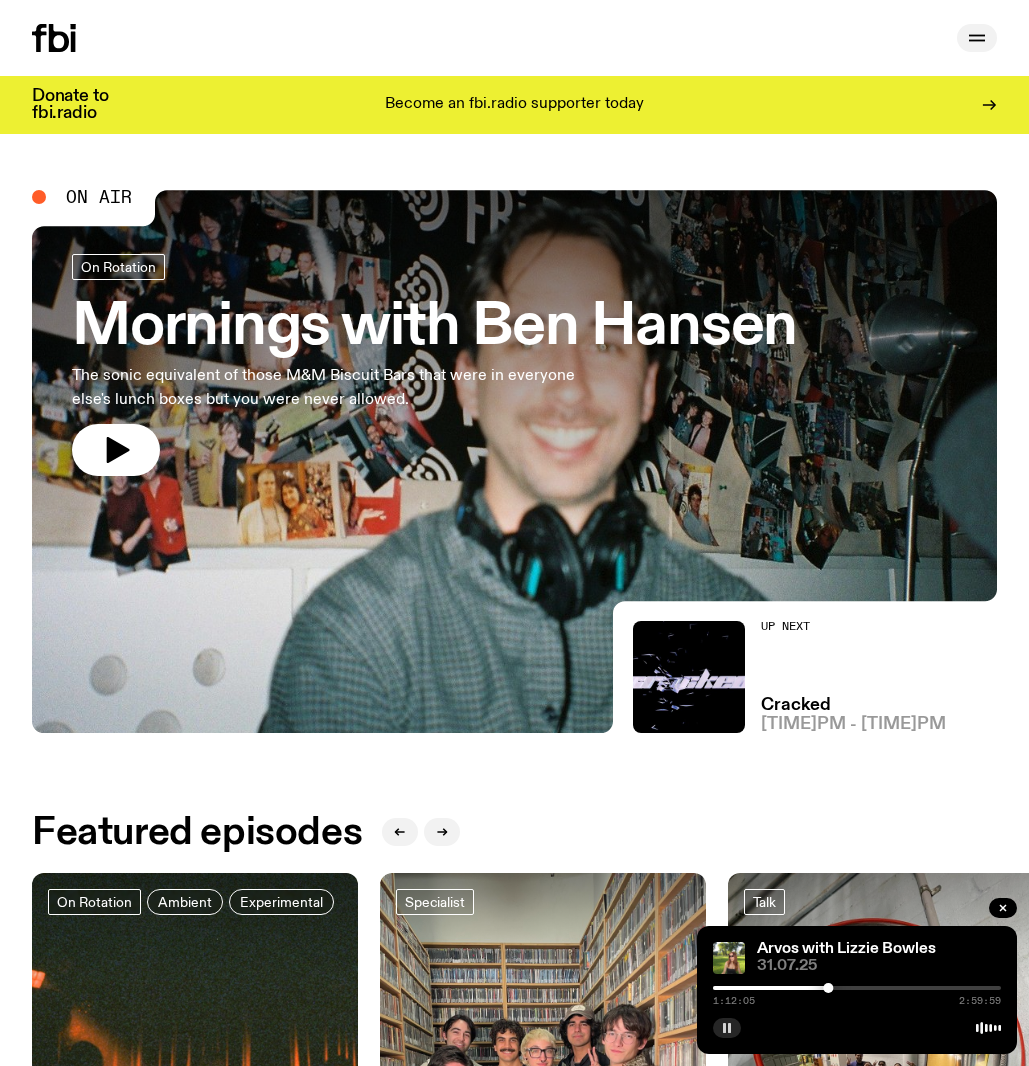 click at bounding box center [977, 38] 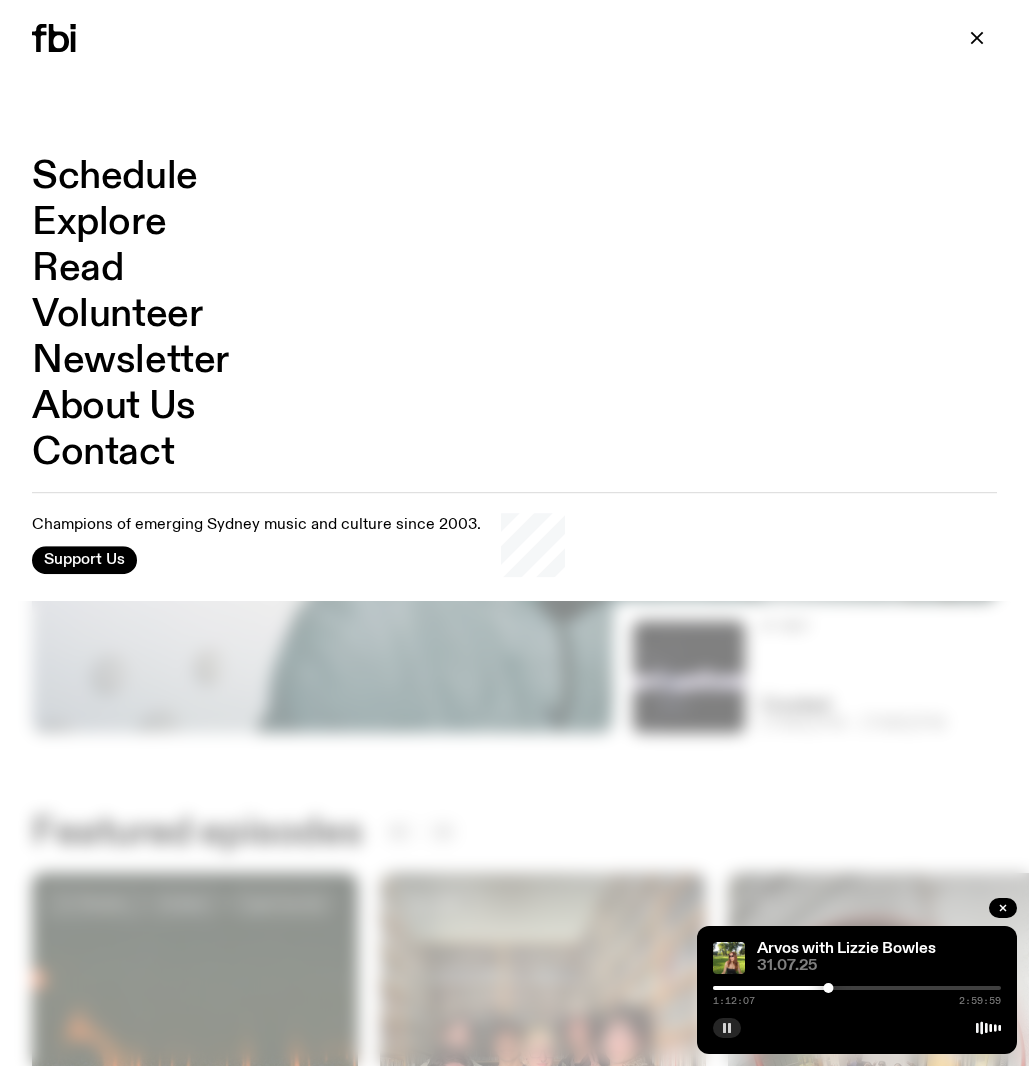 click on "Schedule" at bounding box center [115, 177] 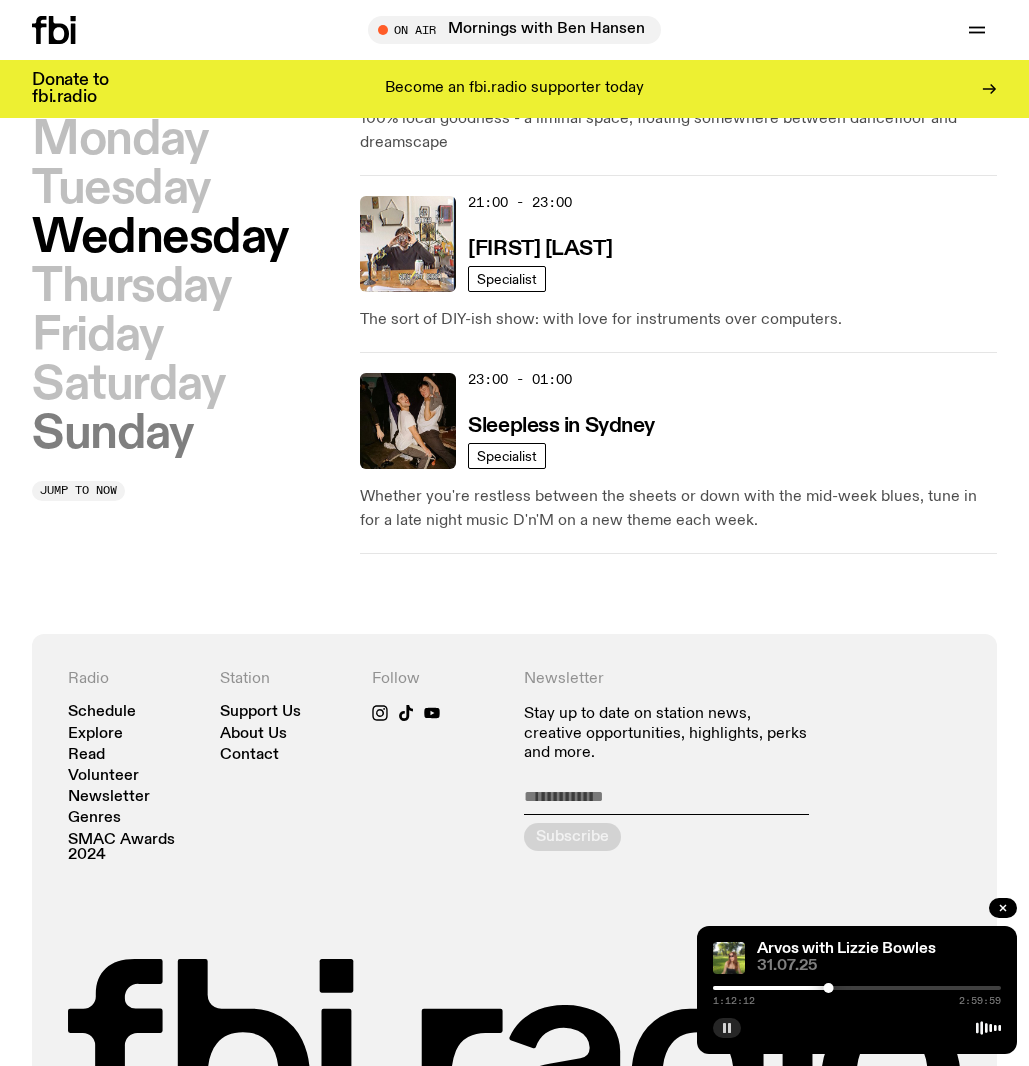 scroll, scrollTop: 1622, scrollLeft: 0, axis: vertical 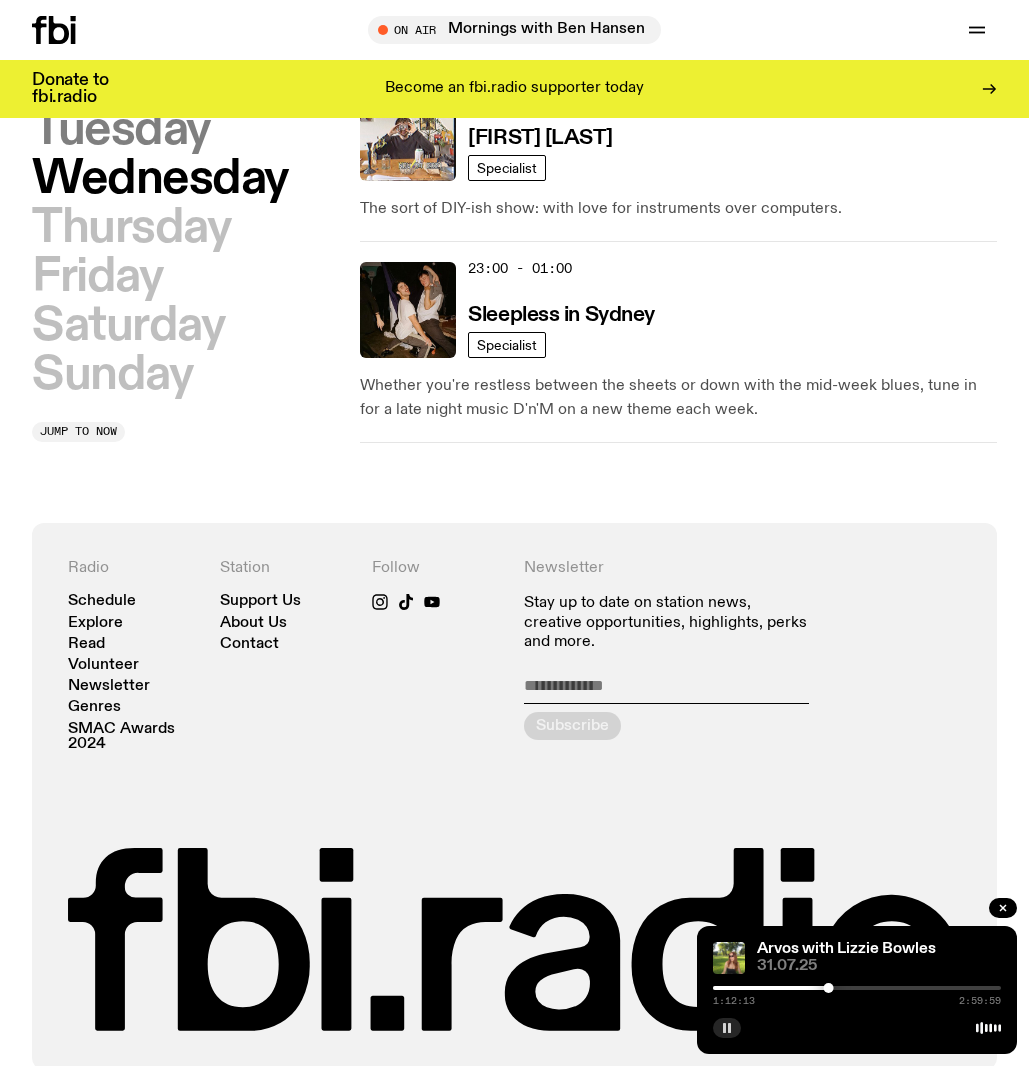 click on "Tuesday" at bounding box center [121, 130] 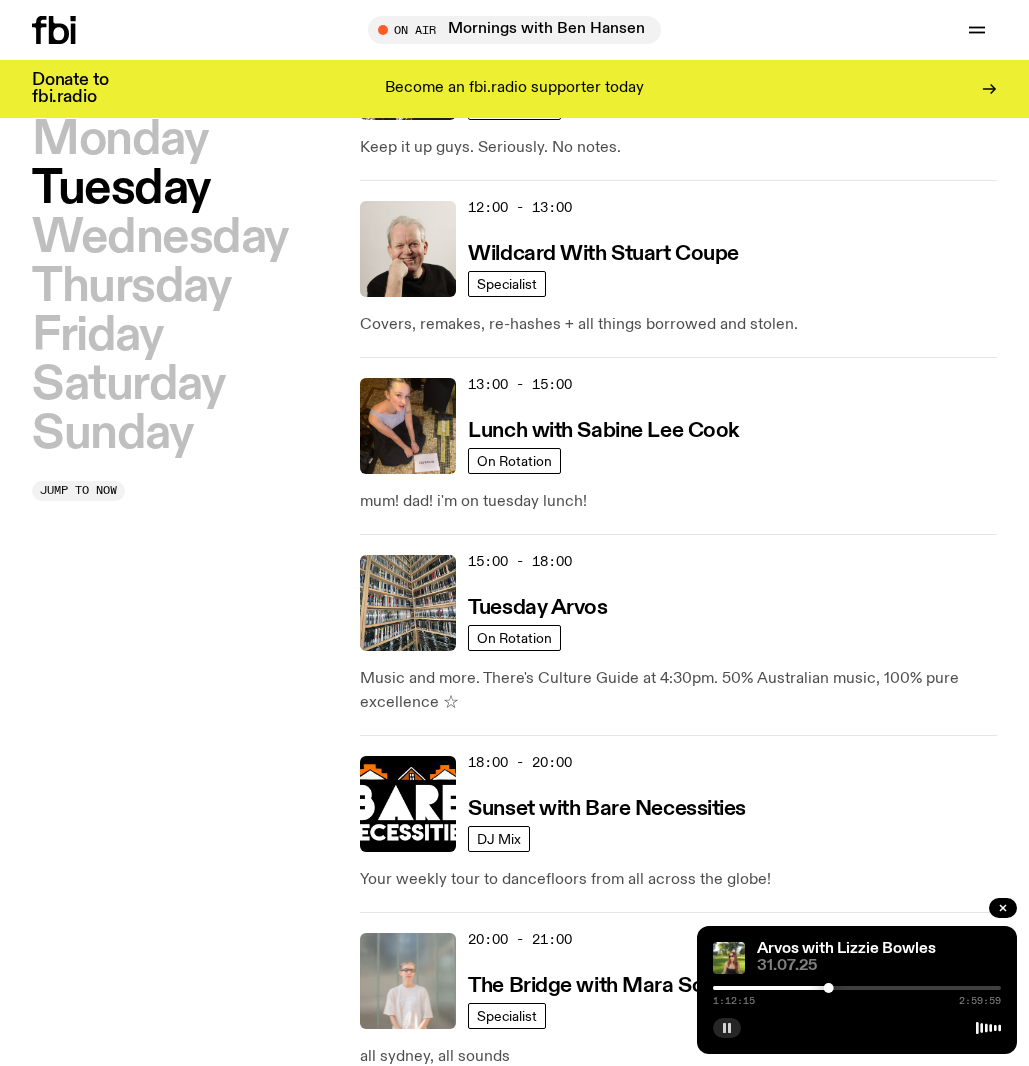 scroll, scrollTop: 516, scrollLeft: 0, axis: vertical 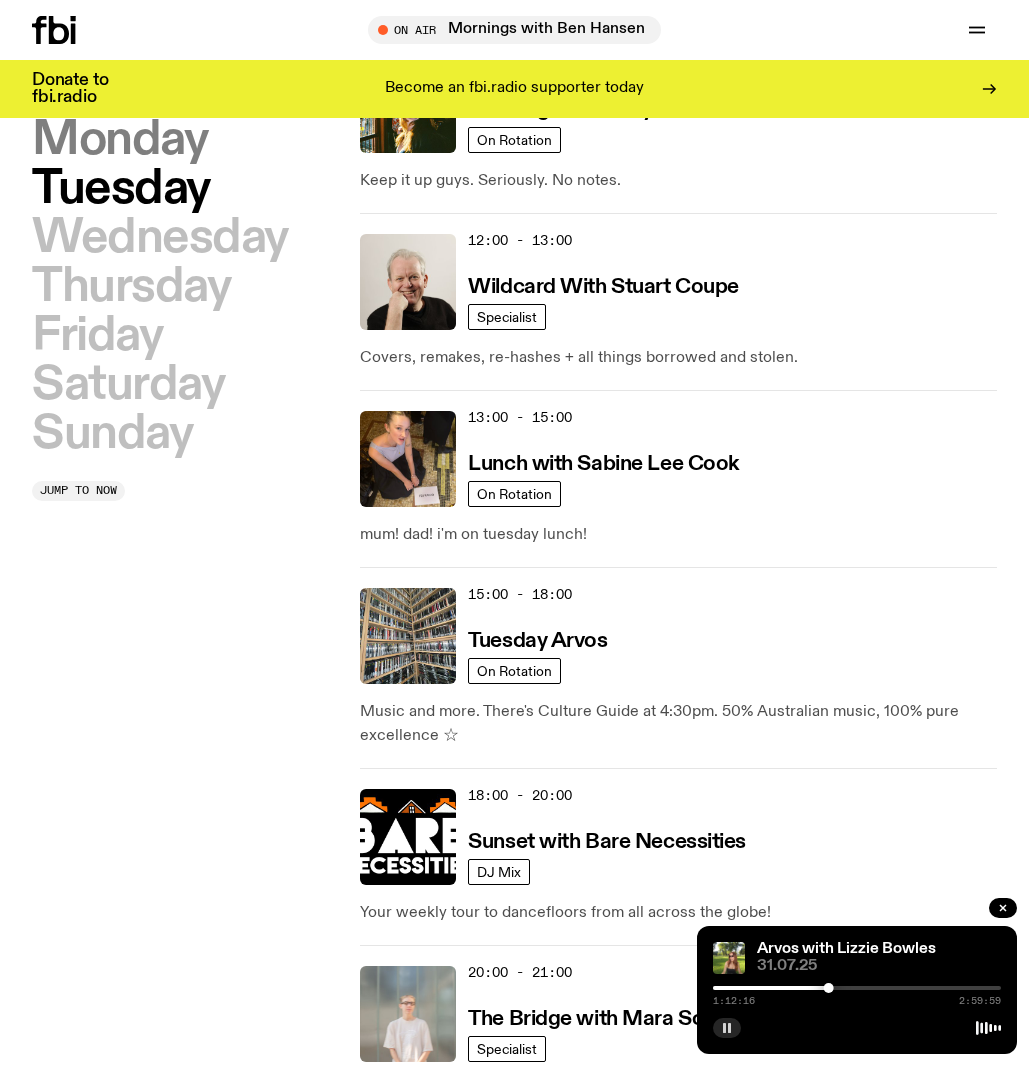 click on "Monday" at bounding box center (119, 140) 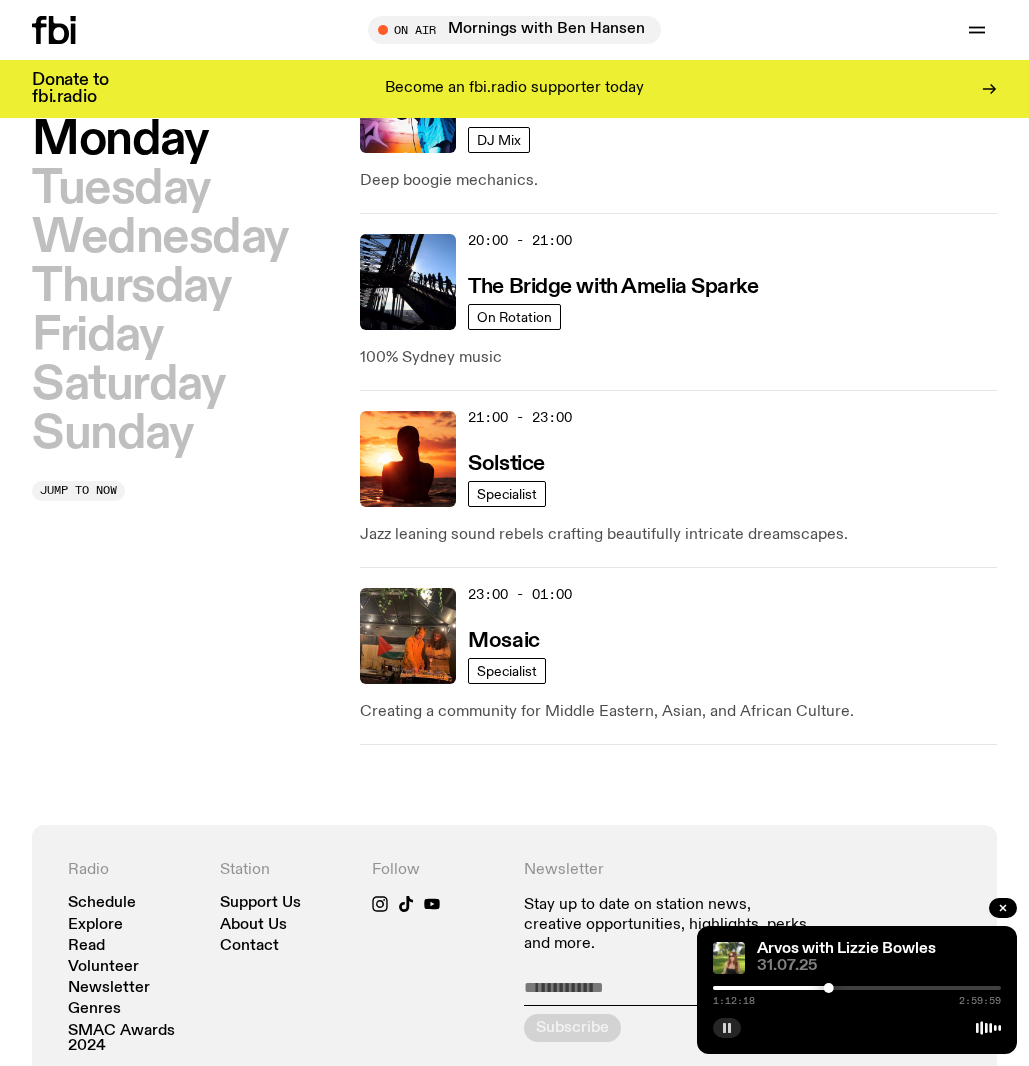 scroll, scrollTop: 1227, scrollLeft: 0, axis: vertical 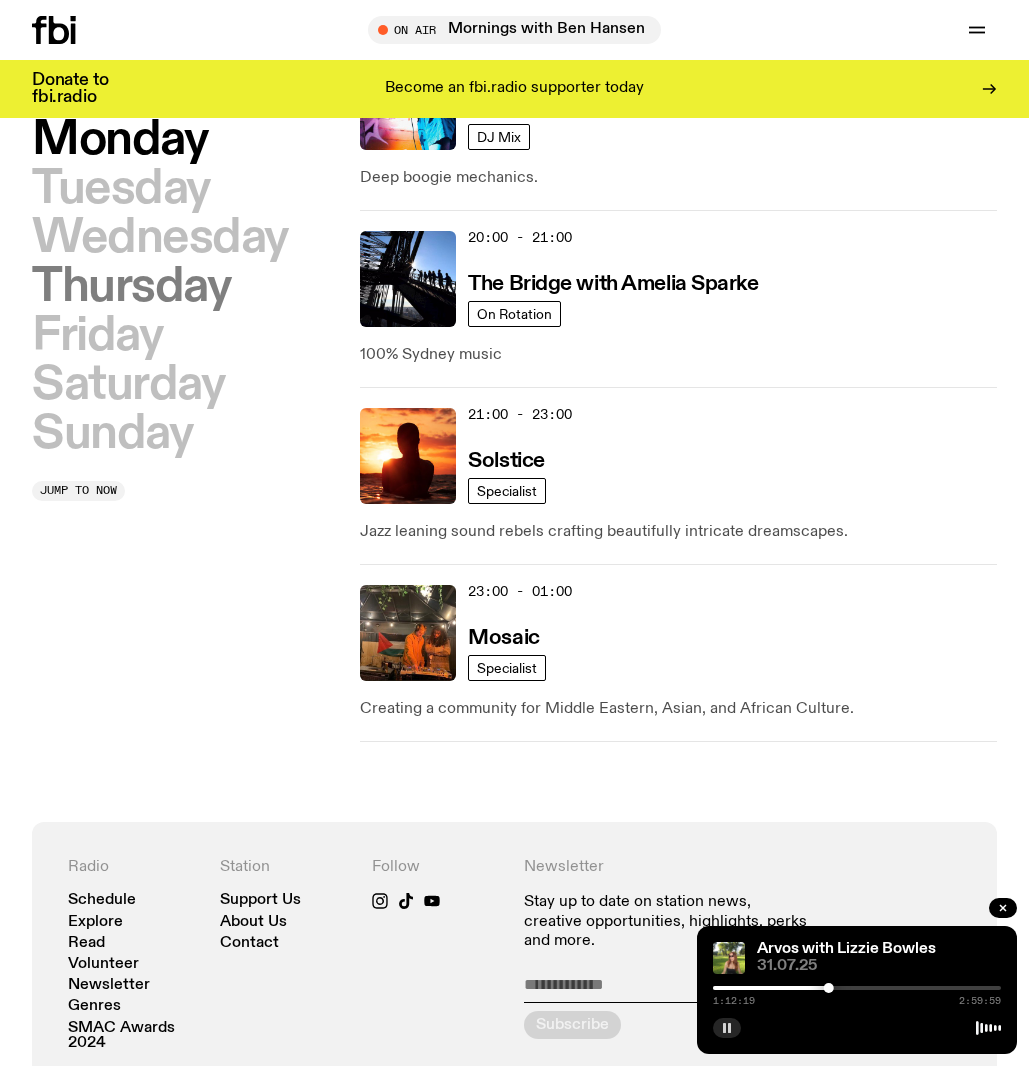 click on "Thursday" at bounding box center [131, 287] 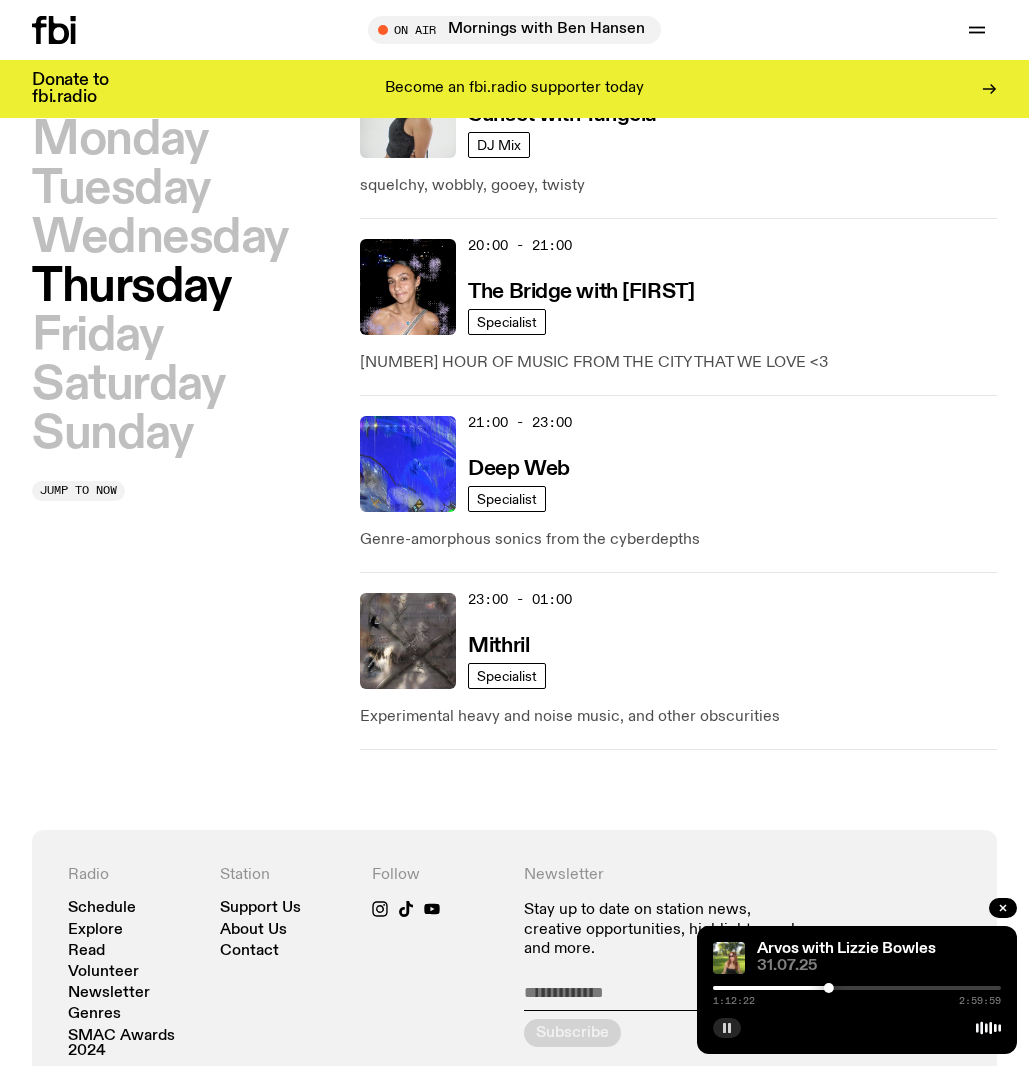 scroll, scrollTop: 1224, scrollLeft: 0, axis: vertical 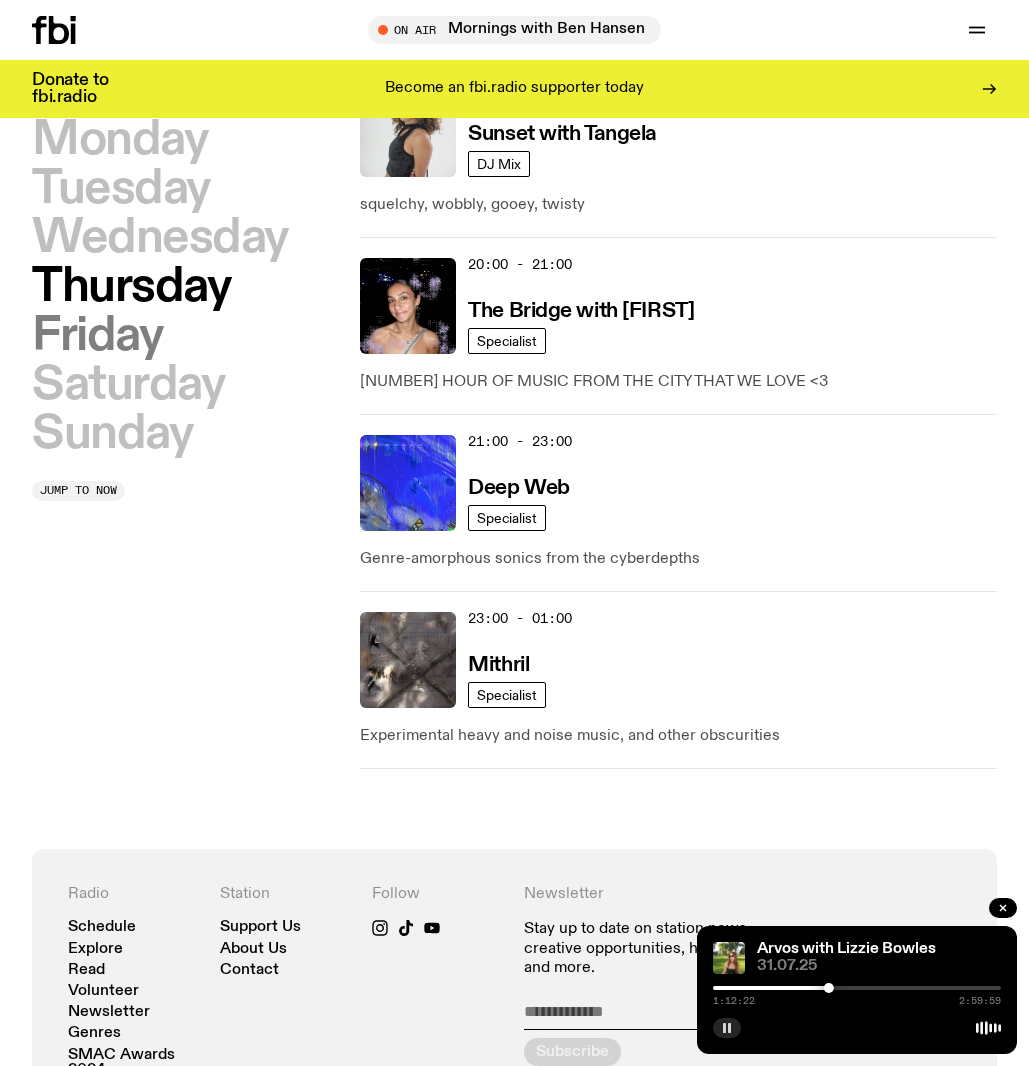 click on "Friday" at bounding box center [97, 336] 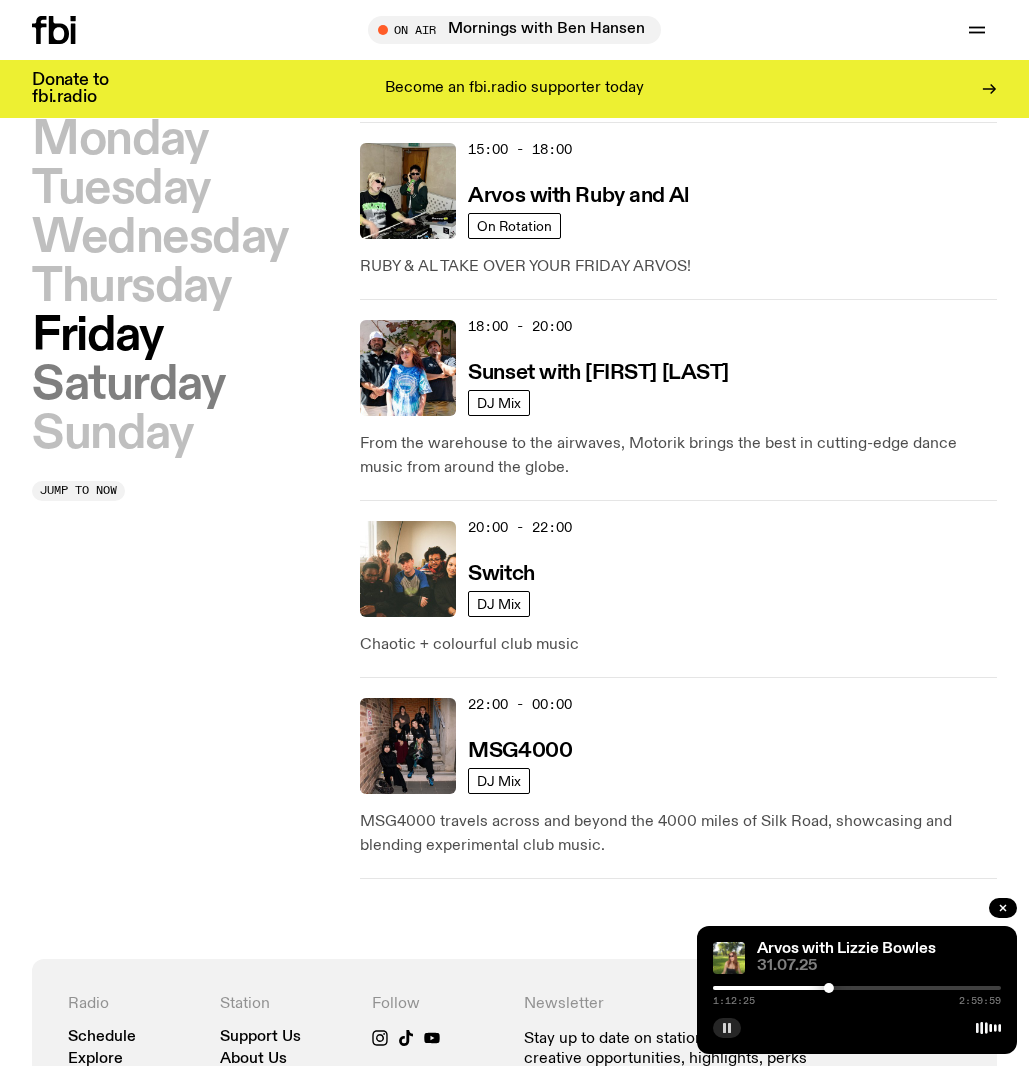 click on "Saturday" at bounding box center [128, 385] 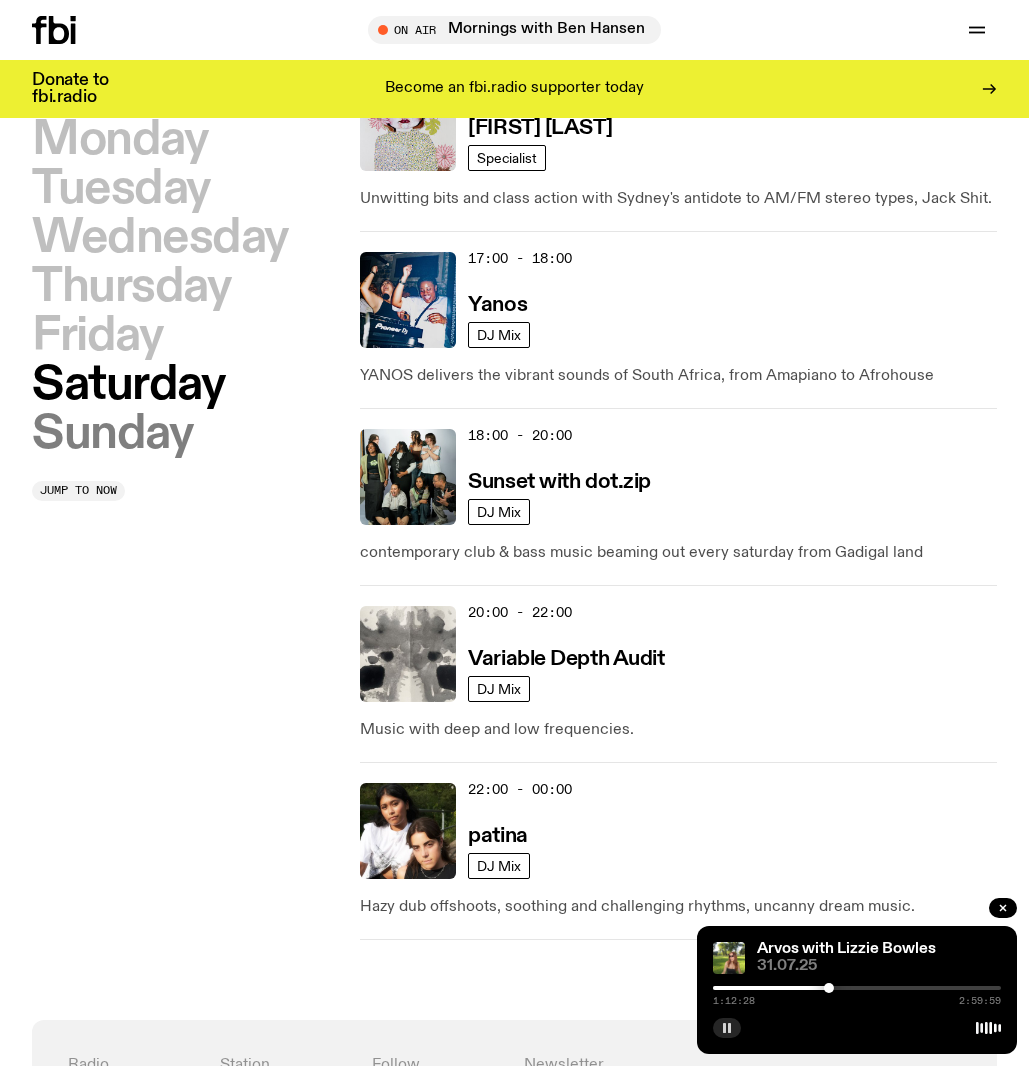 scroll, scrollTop: 1492, scrollLeft: 0, axis: vertical 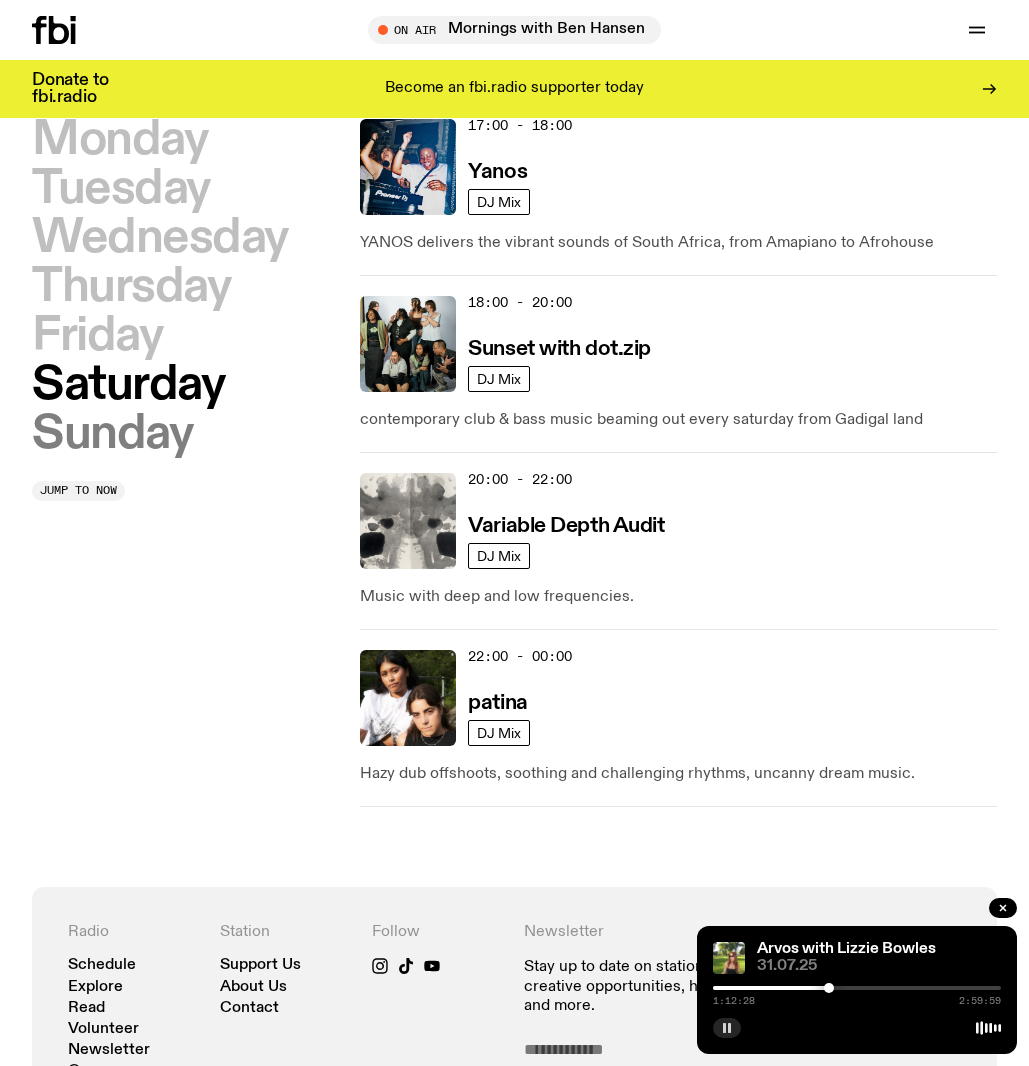 click on "Sunday" at bounding box center [112, 434] 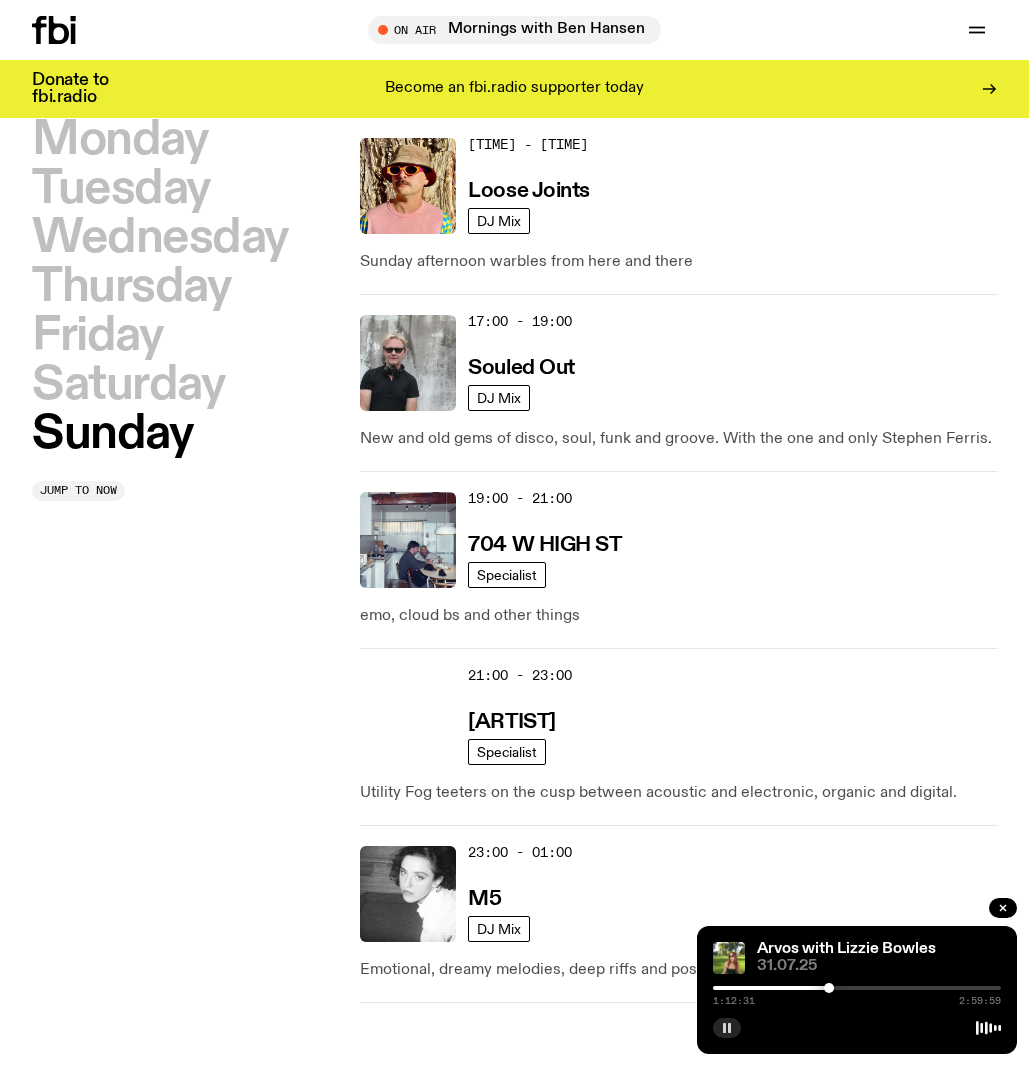 scroll, scrollTop: 1523, scrollLeft: 0, axis: vertical 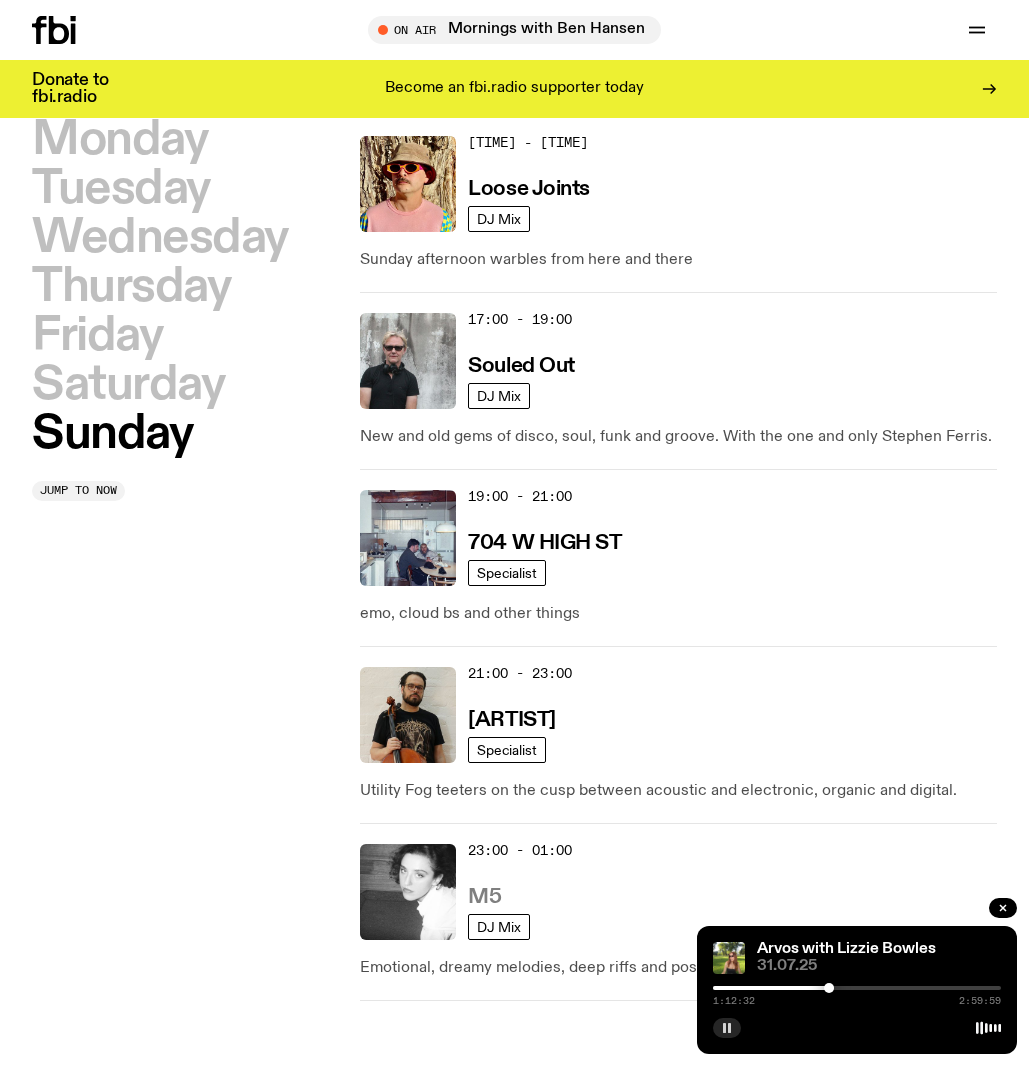 click on "M5" at bounding box center [484, 897] 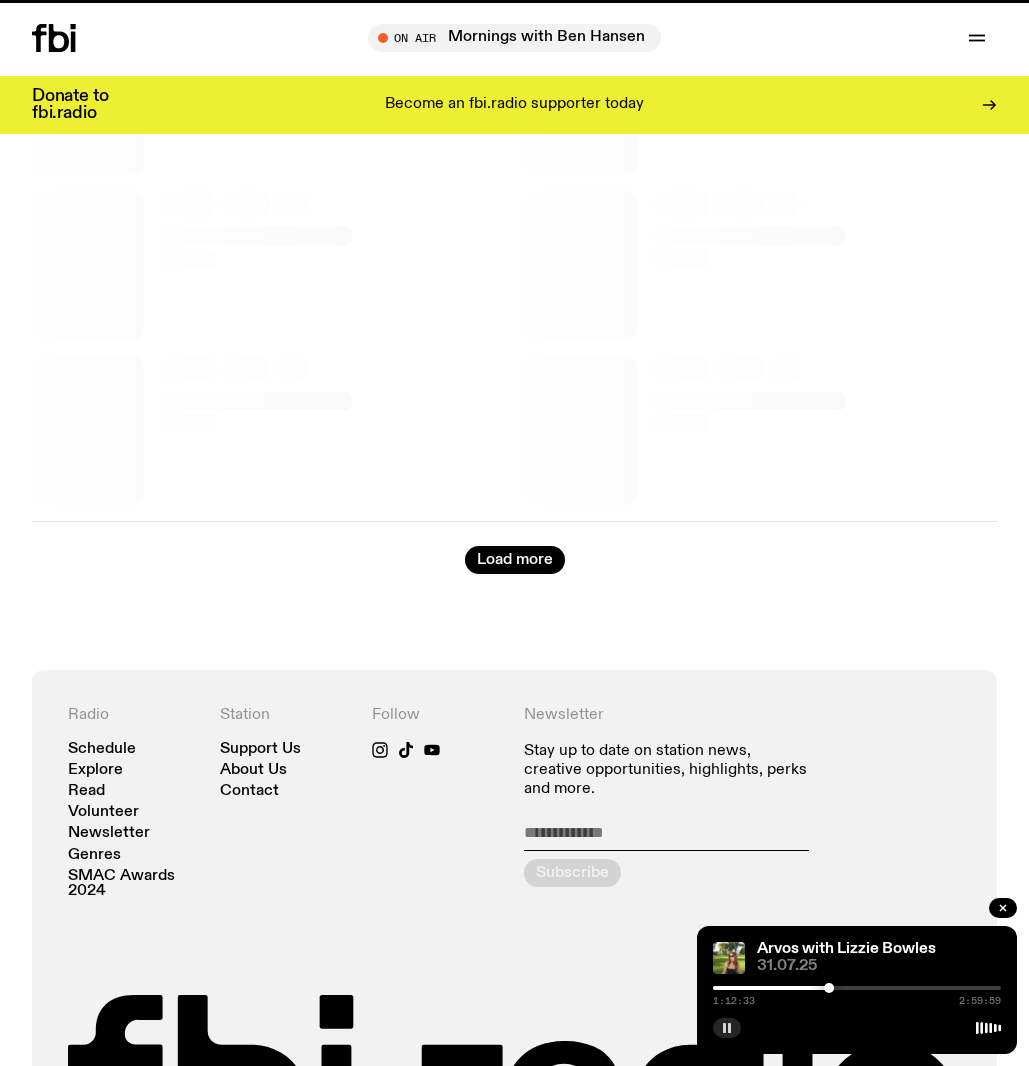 scroll, scrollTop: 0, scrollLeft: 0, axis: both 